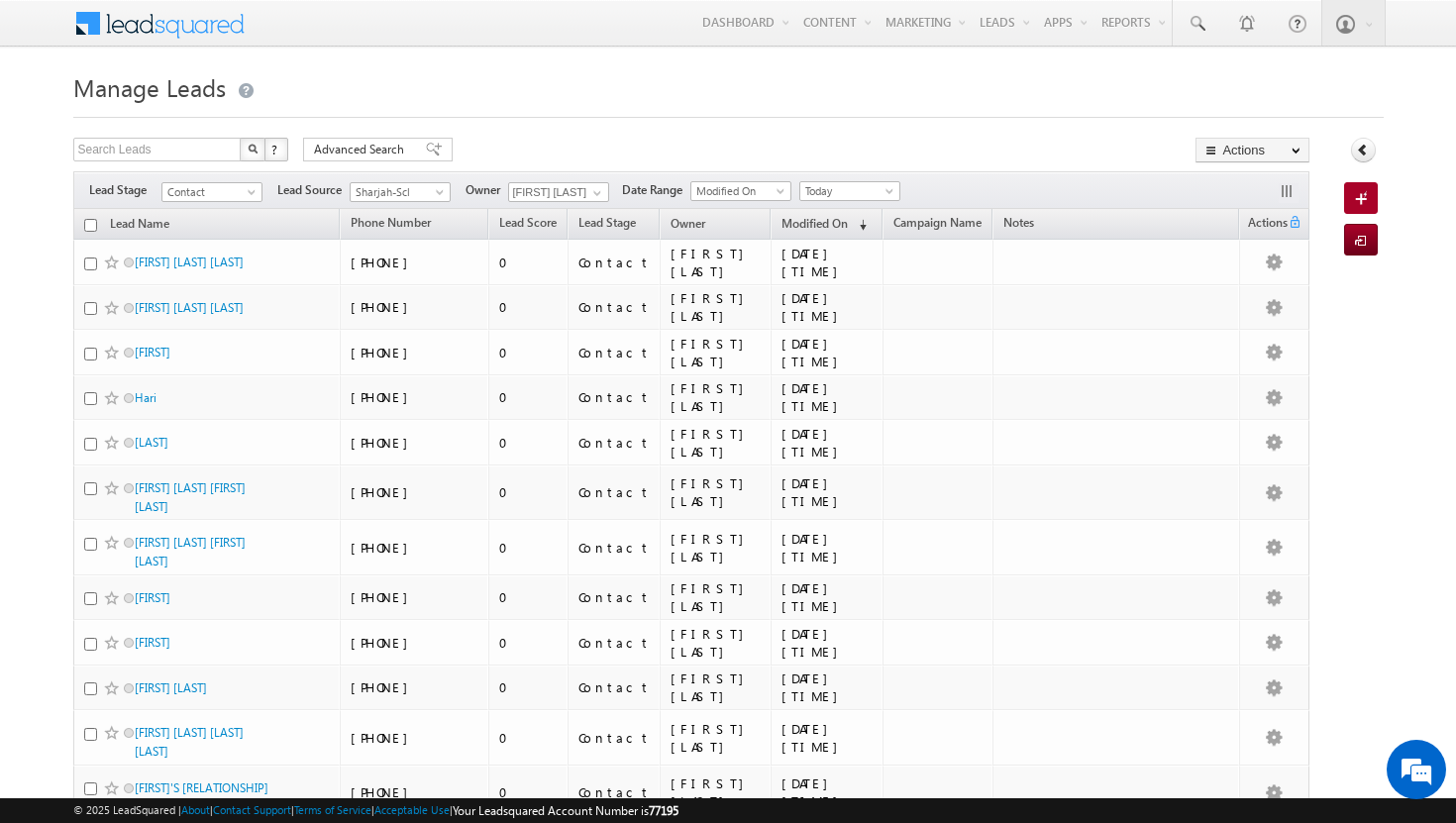 scroll, scrollTop: 1737, scrollLeft: 0, axis: vertical 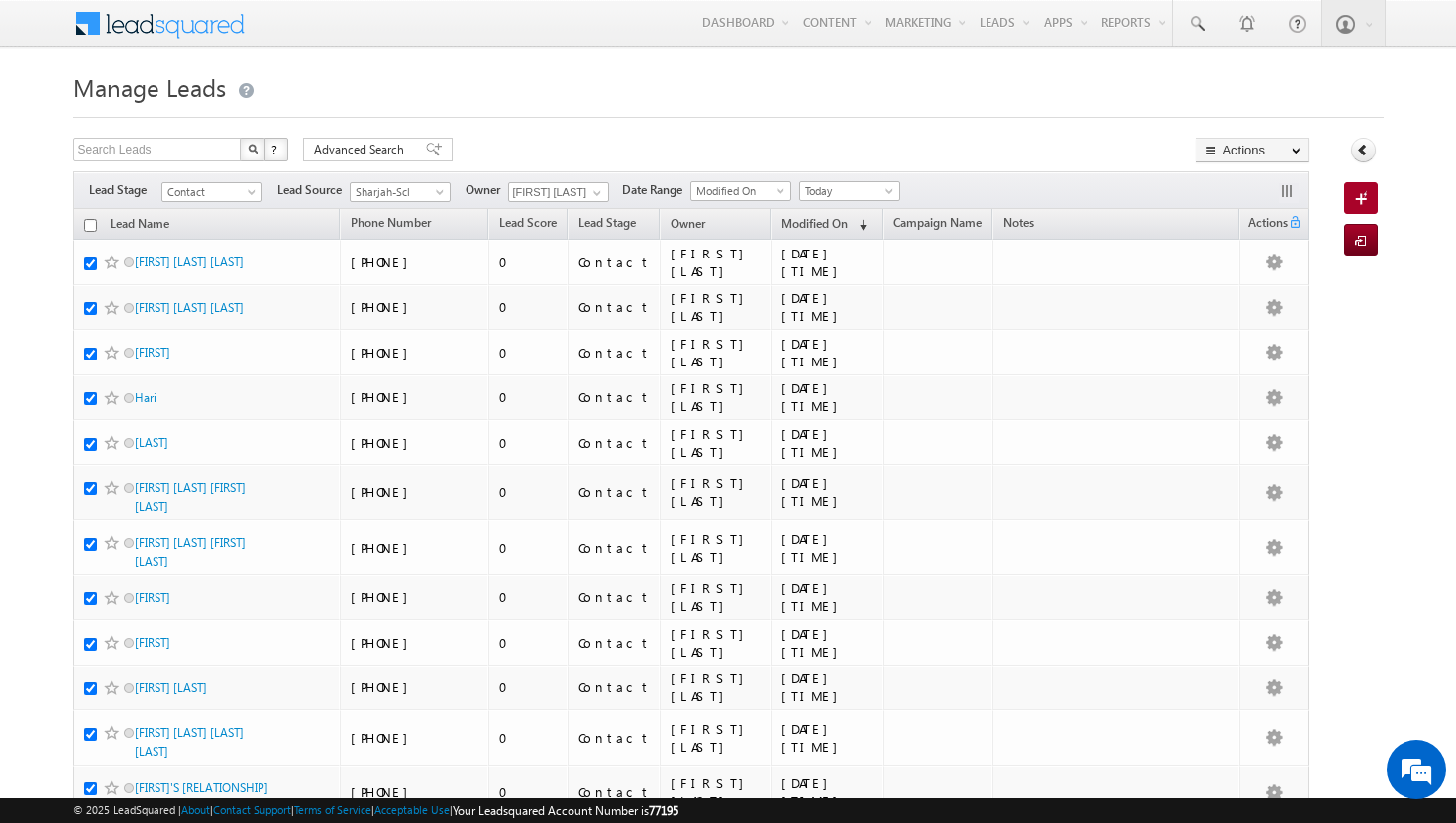 checkbox on "true" 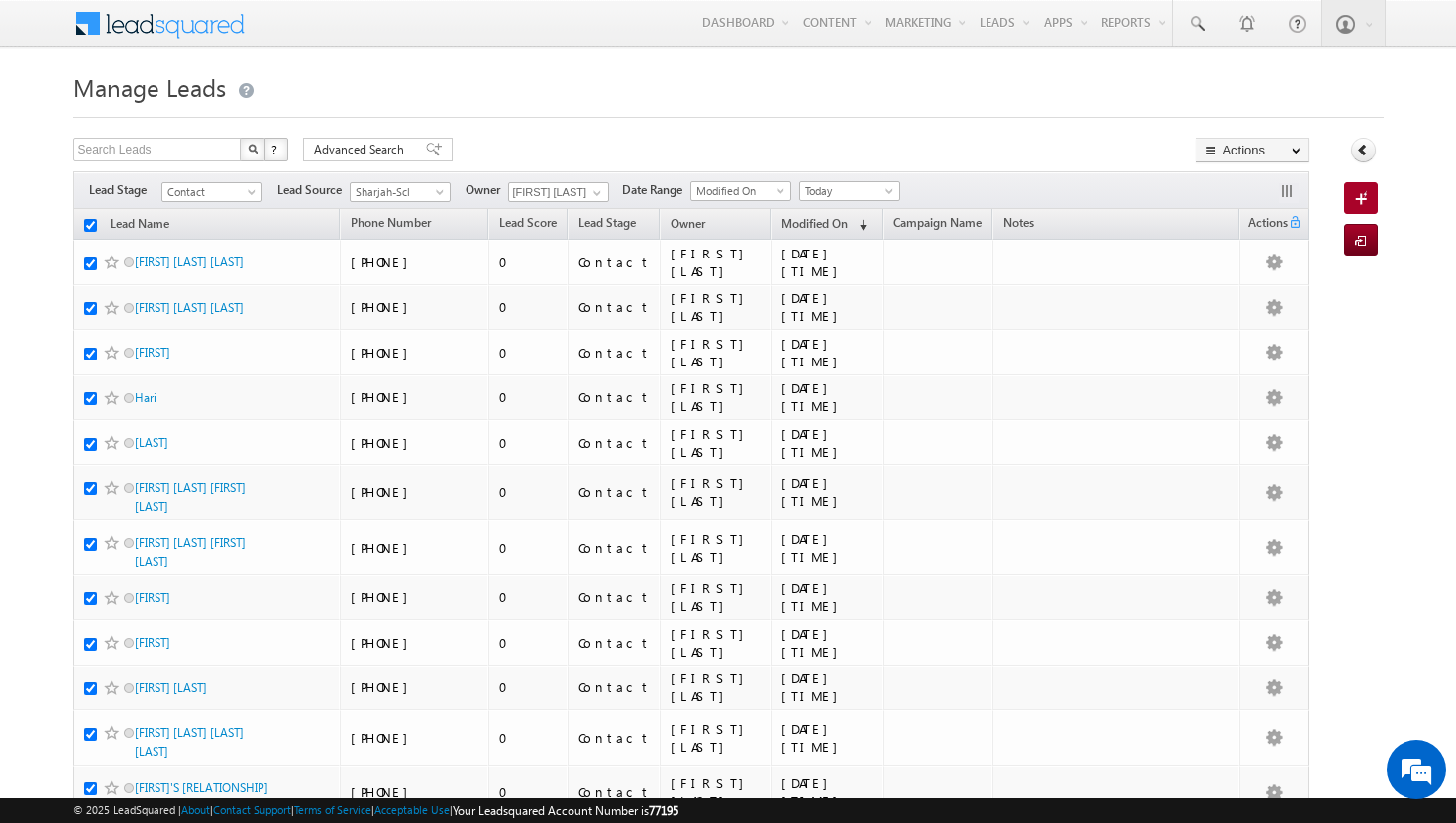 checkbox on "true" 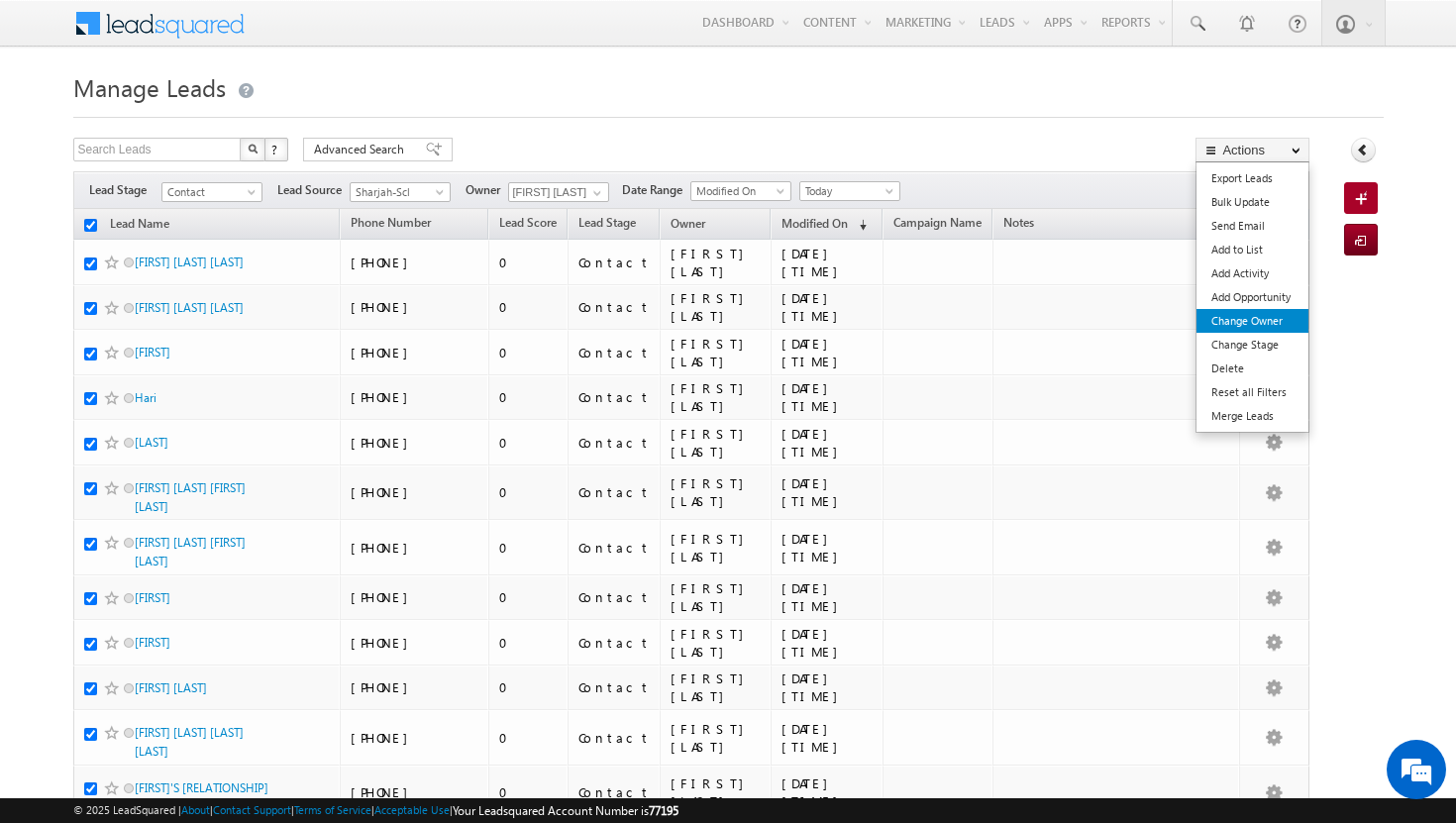 click on "Change Owner" at bounding box center [1252, 321] 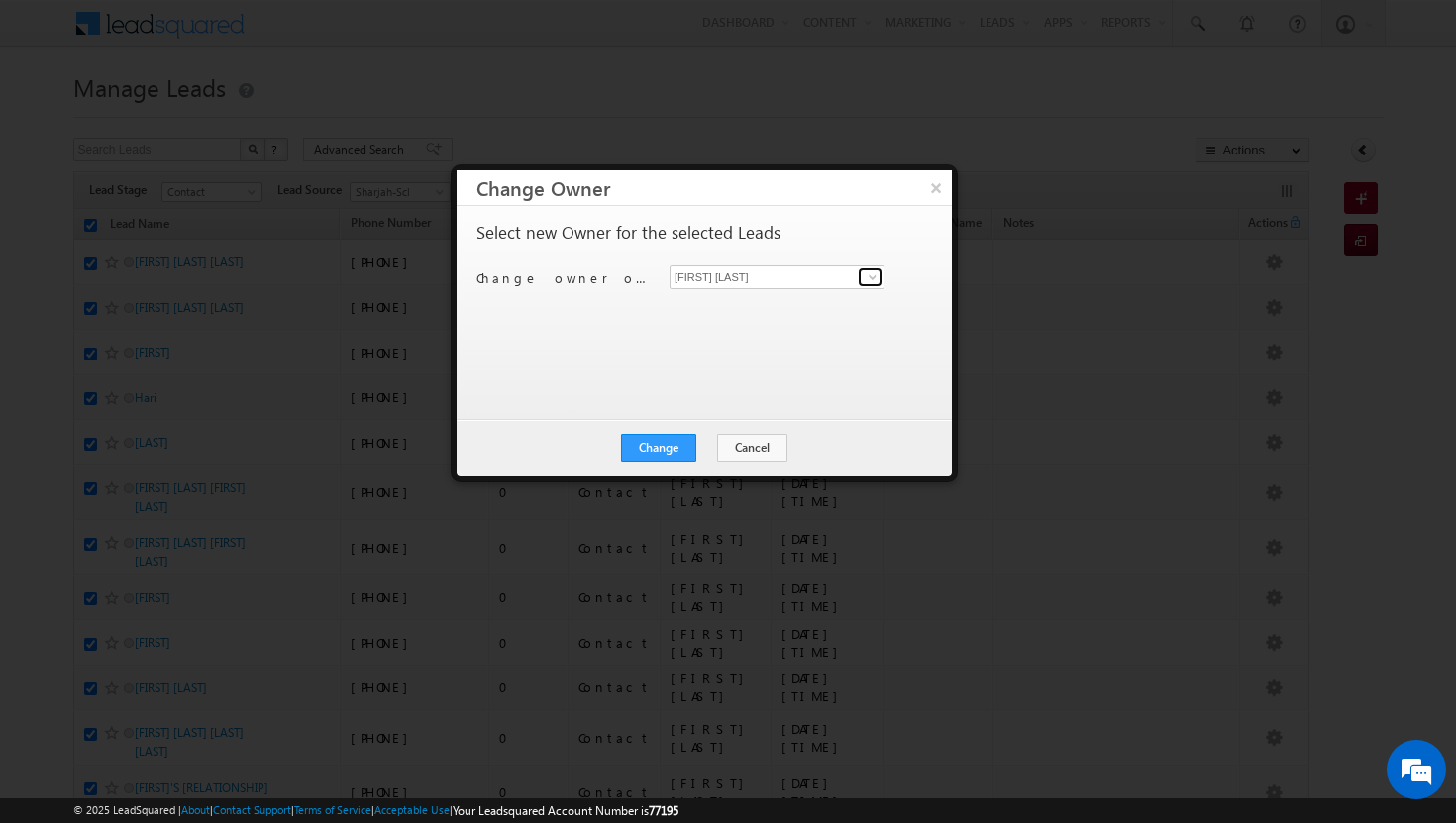 click at bounding box center [873, 277] 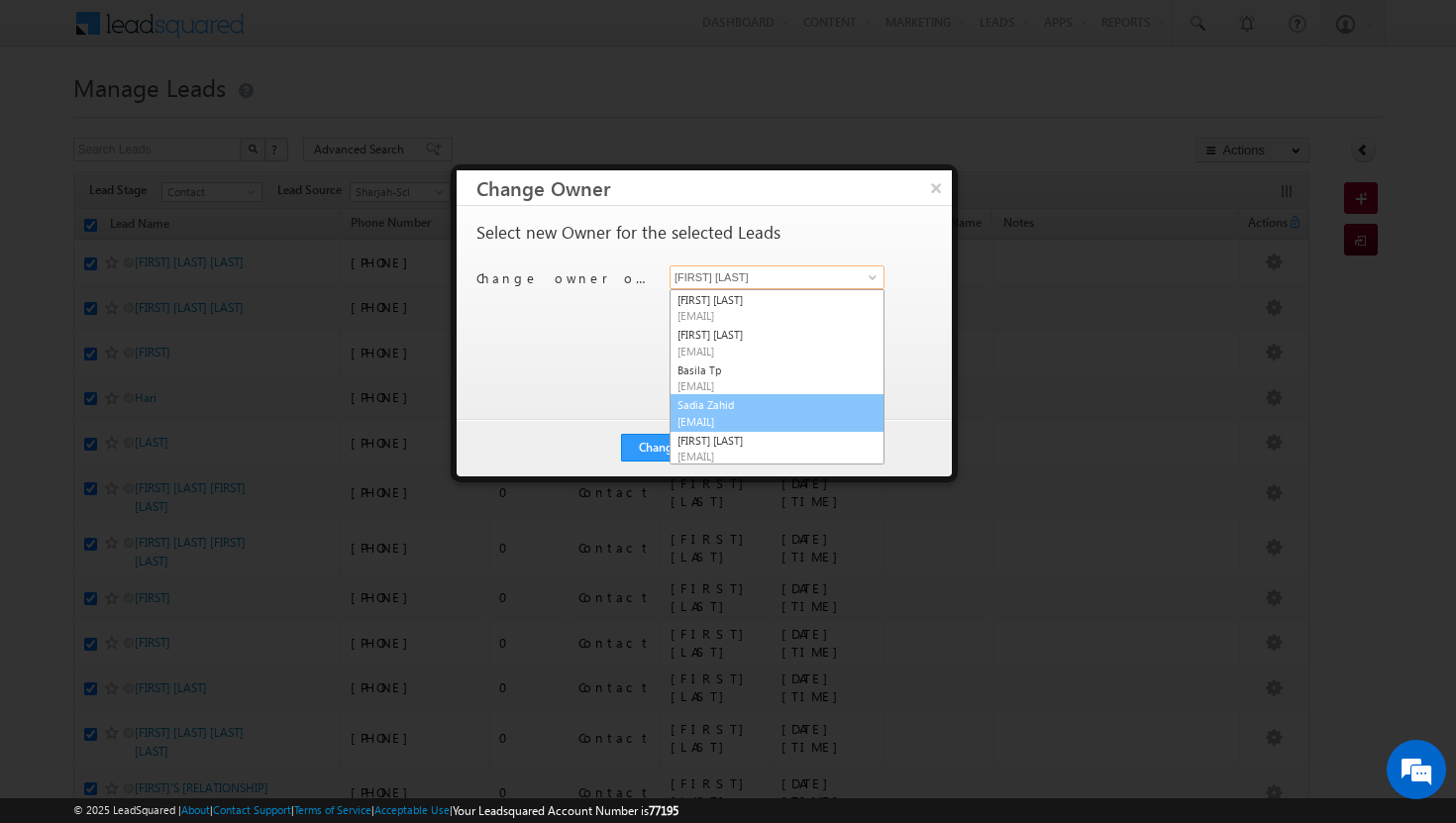 click on "[FIRST] [LAST] [EMAIL]" at bounding box center (777, 413) 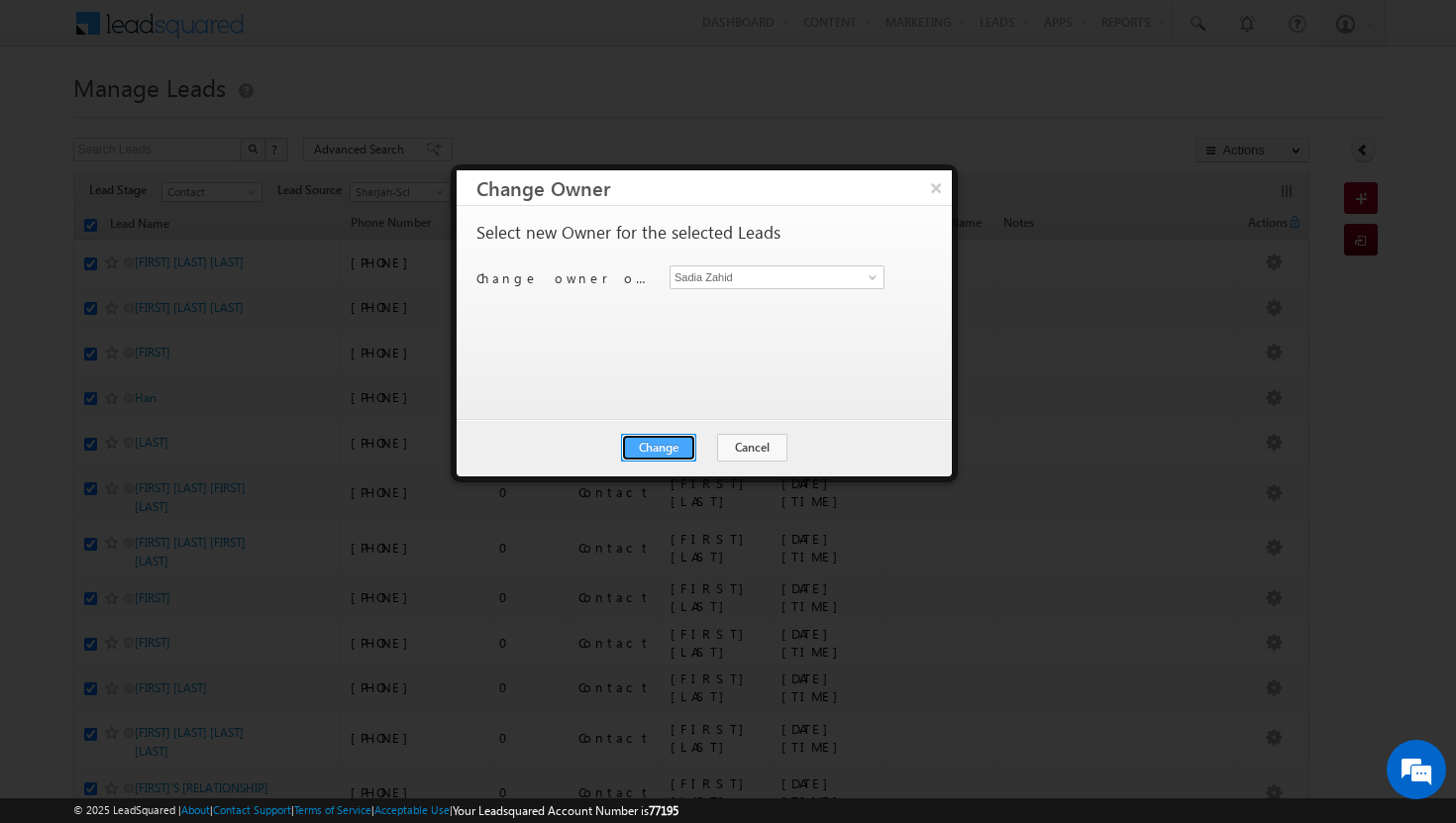 click on "Change" at bounding box center [659, 448] 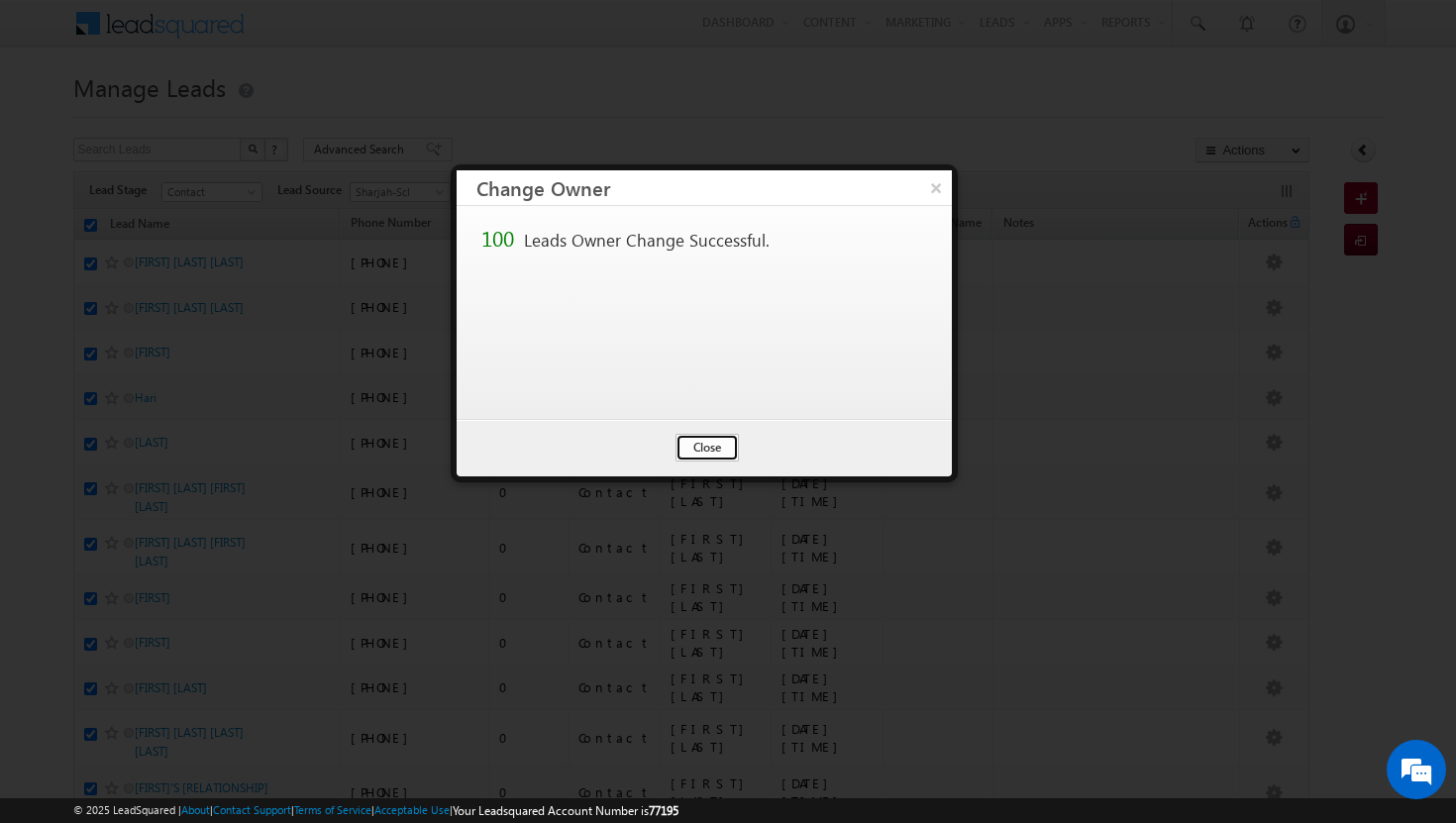 click on "Close" at bounding box center (707, 448) 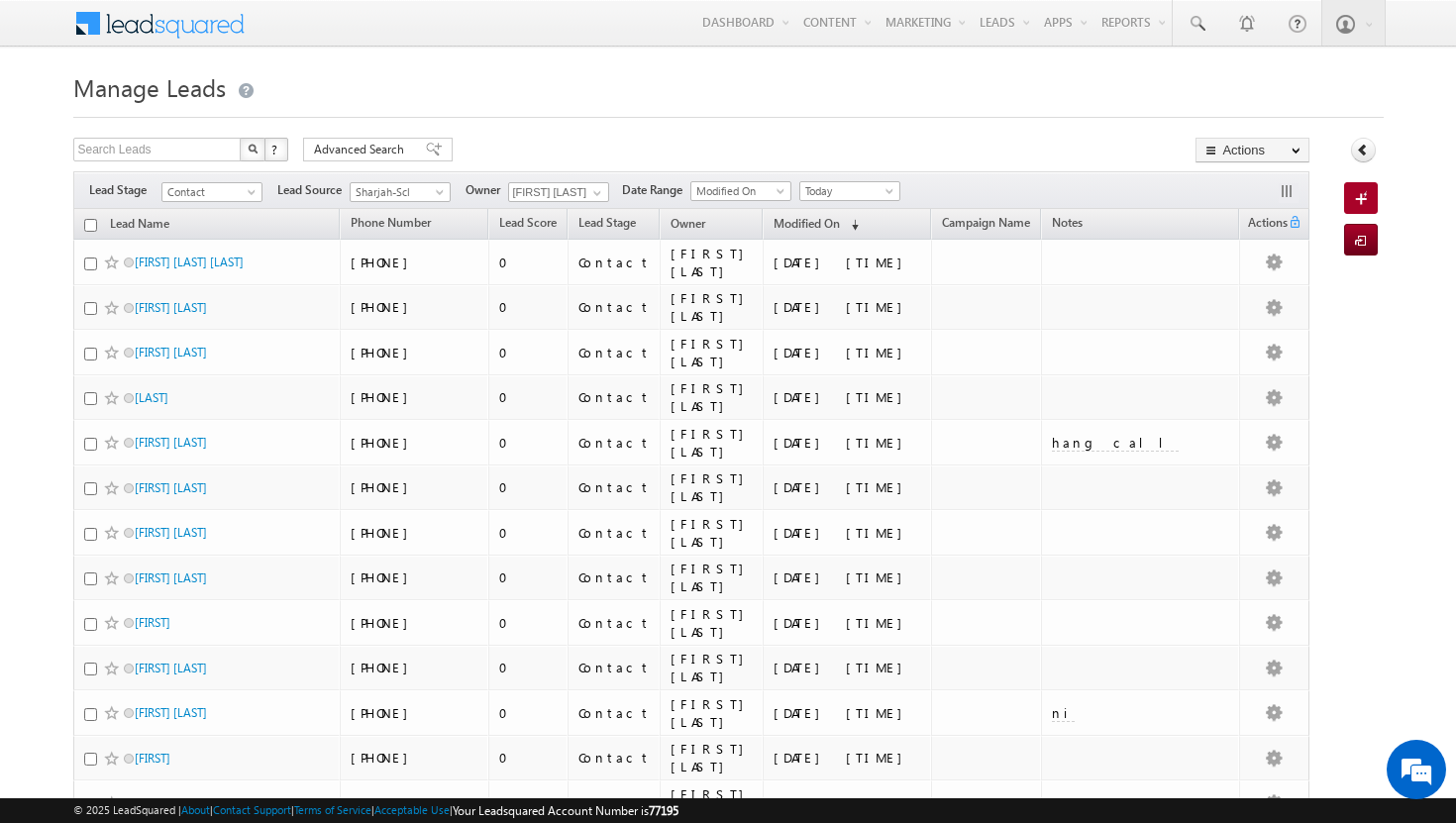 click at bounding box center [90, 225] 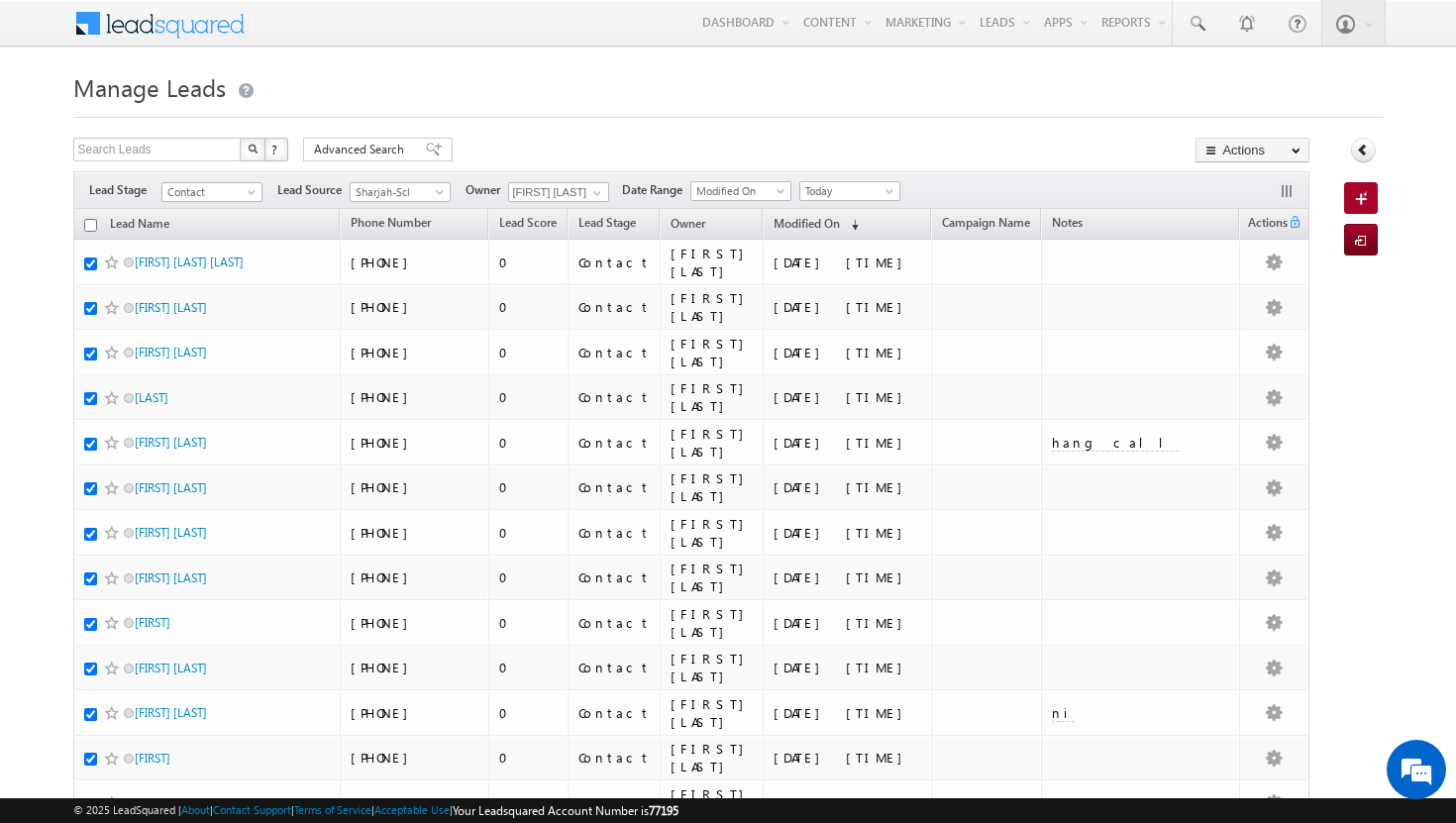 checkbox on "true" 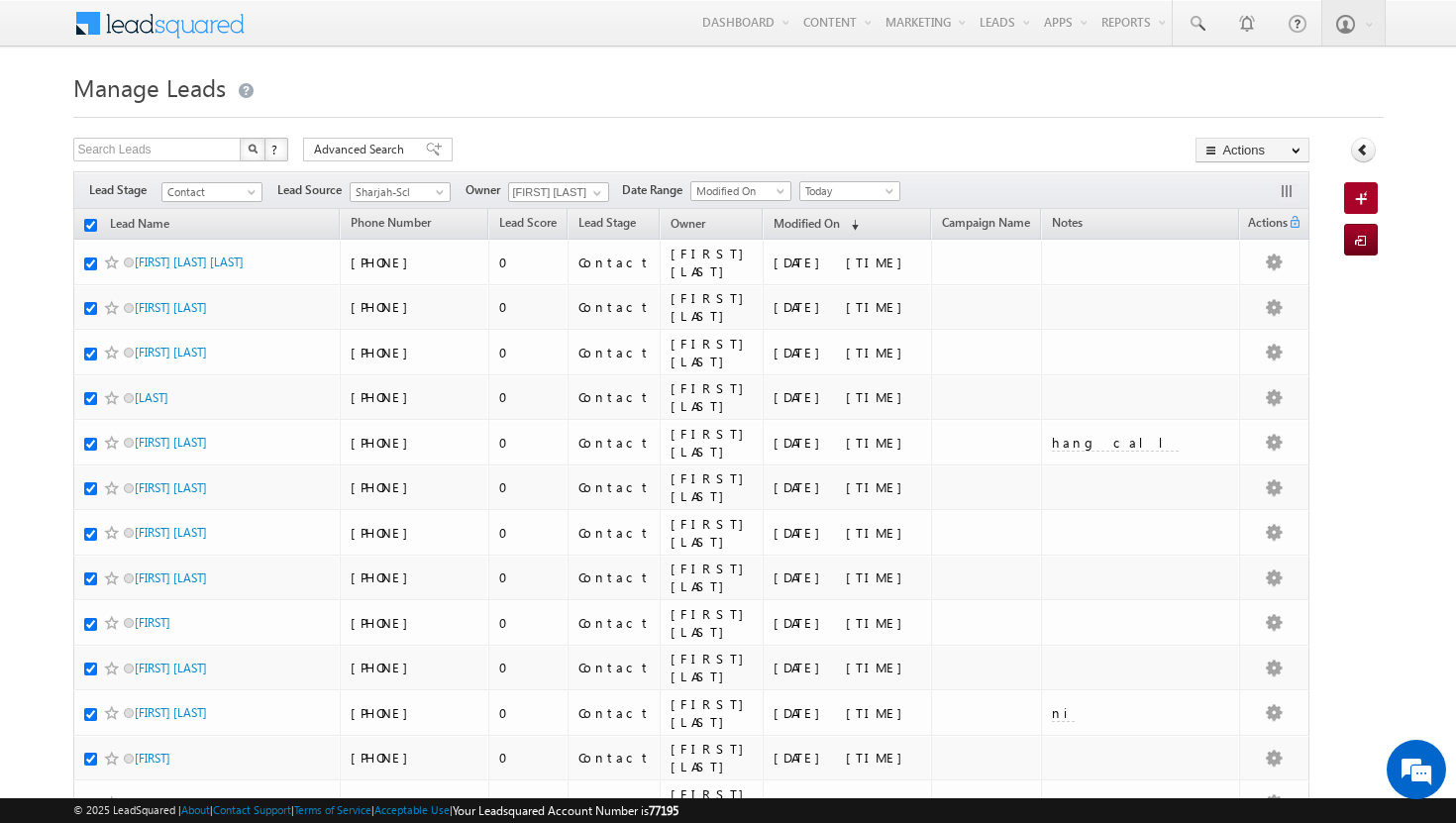 checkbox on "true" 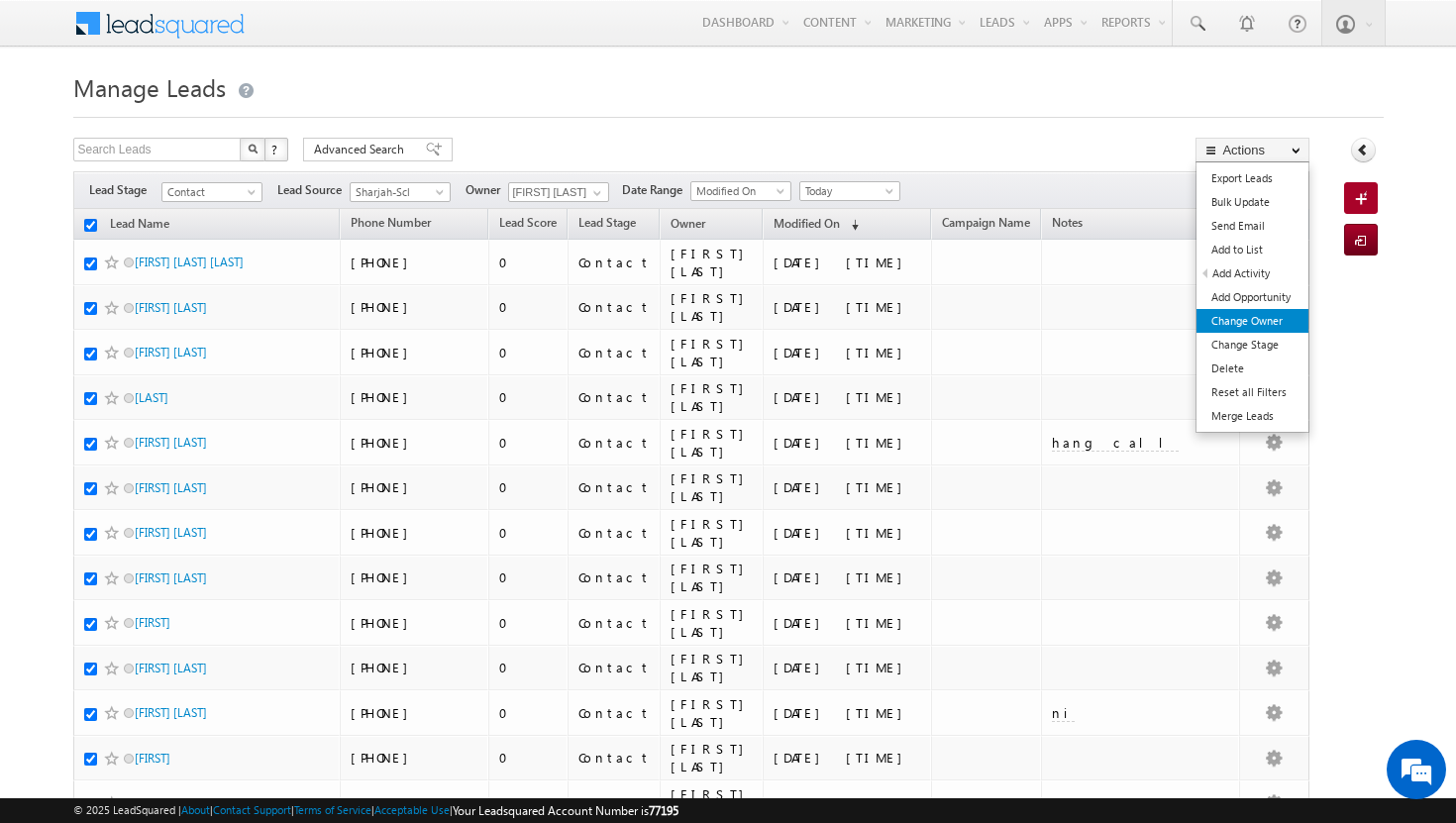 click on "Change Owner" at bounding box center [1252, 321] 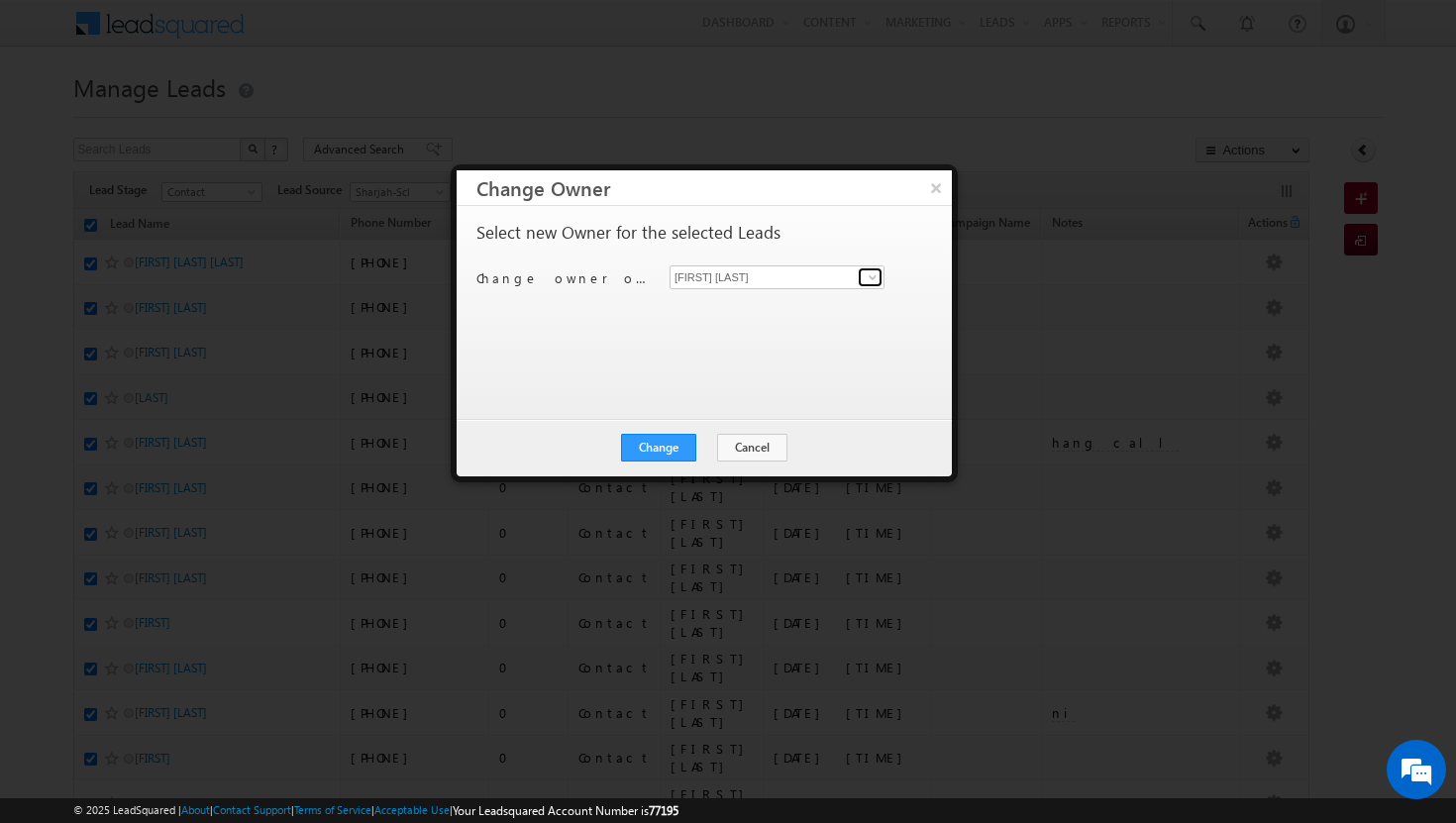 click at bounding box center (873, 277) 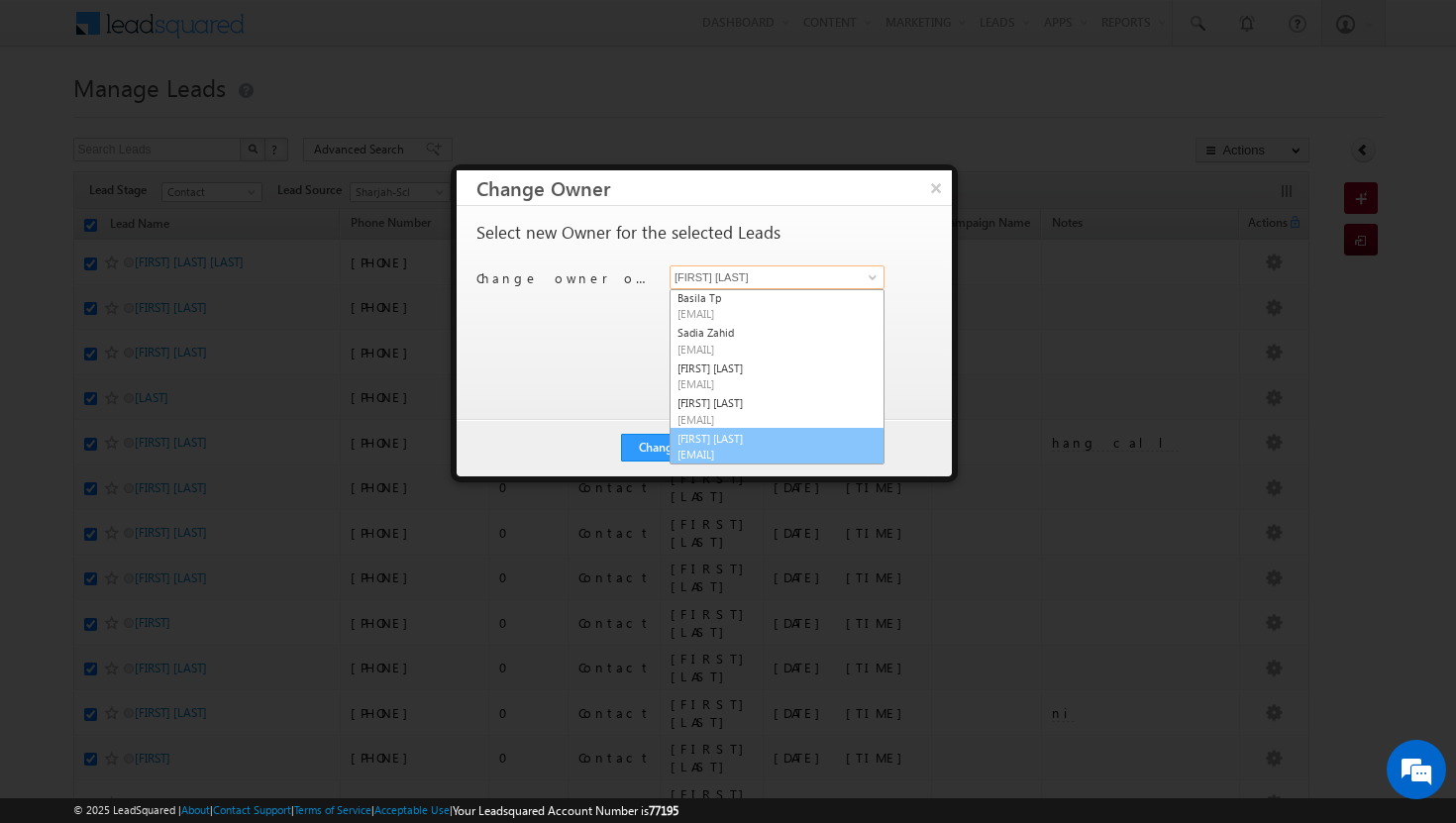 scroll, scrollTop: 73, scrollLeft: 0, axis: vertical 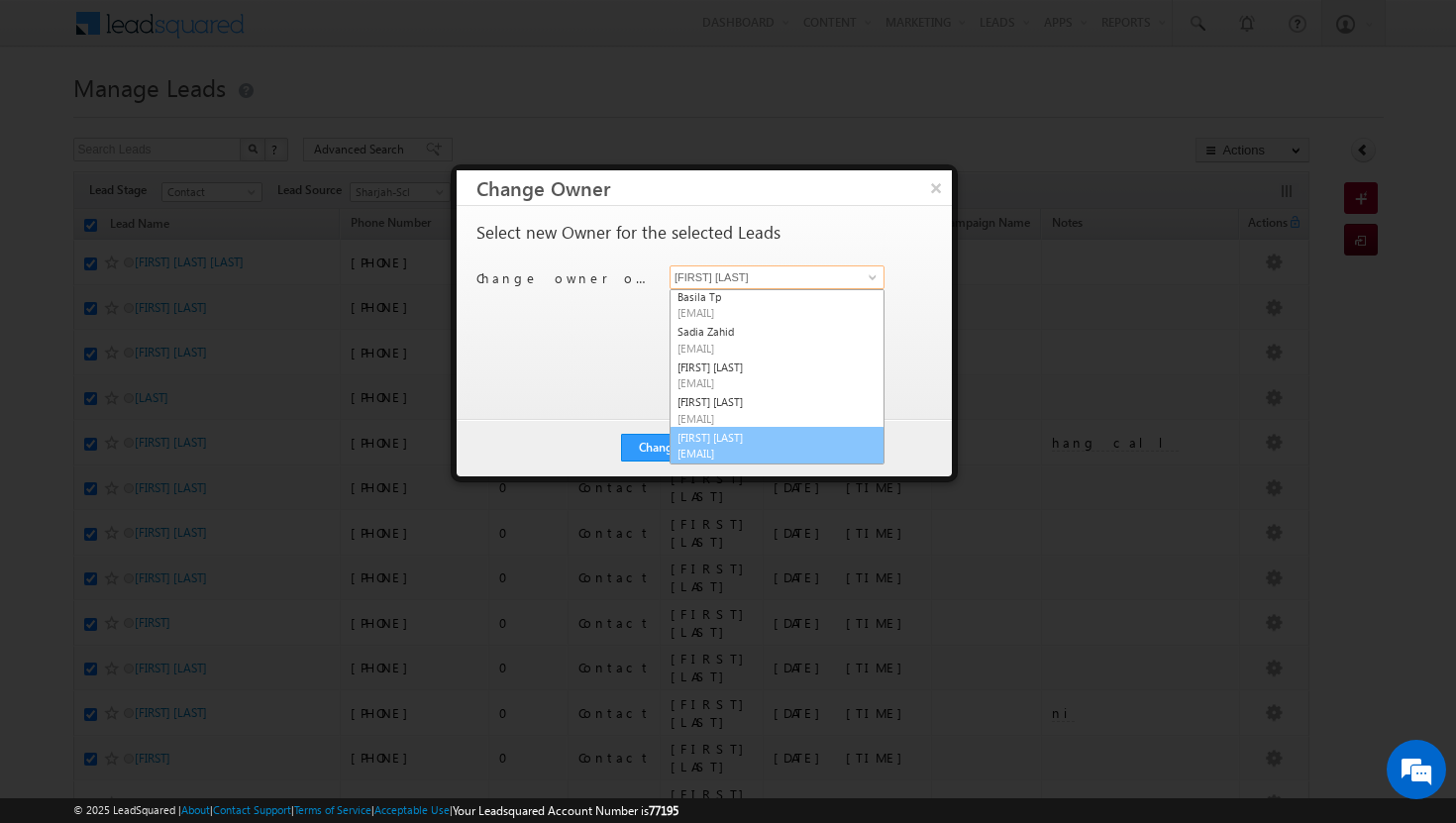 click on "[FIRST] [LAST] [EMAIL]" at bounding box center (777, 446) 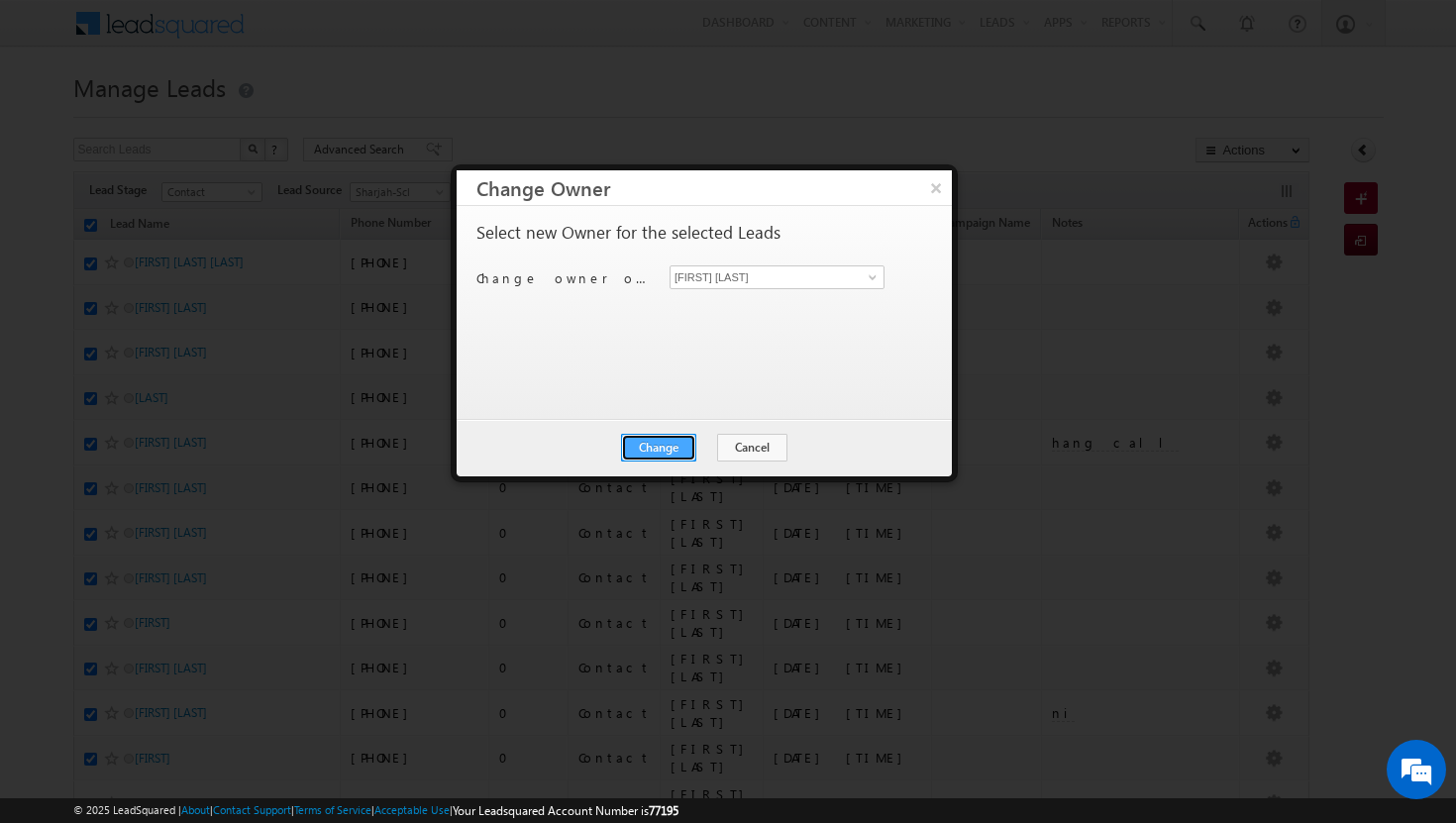 click on "Change" at bounding box center [659, 448] 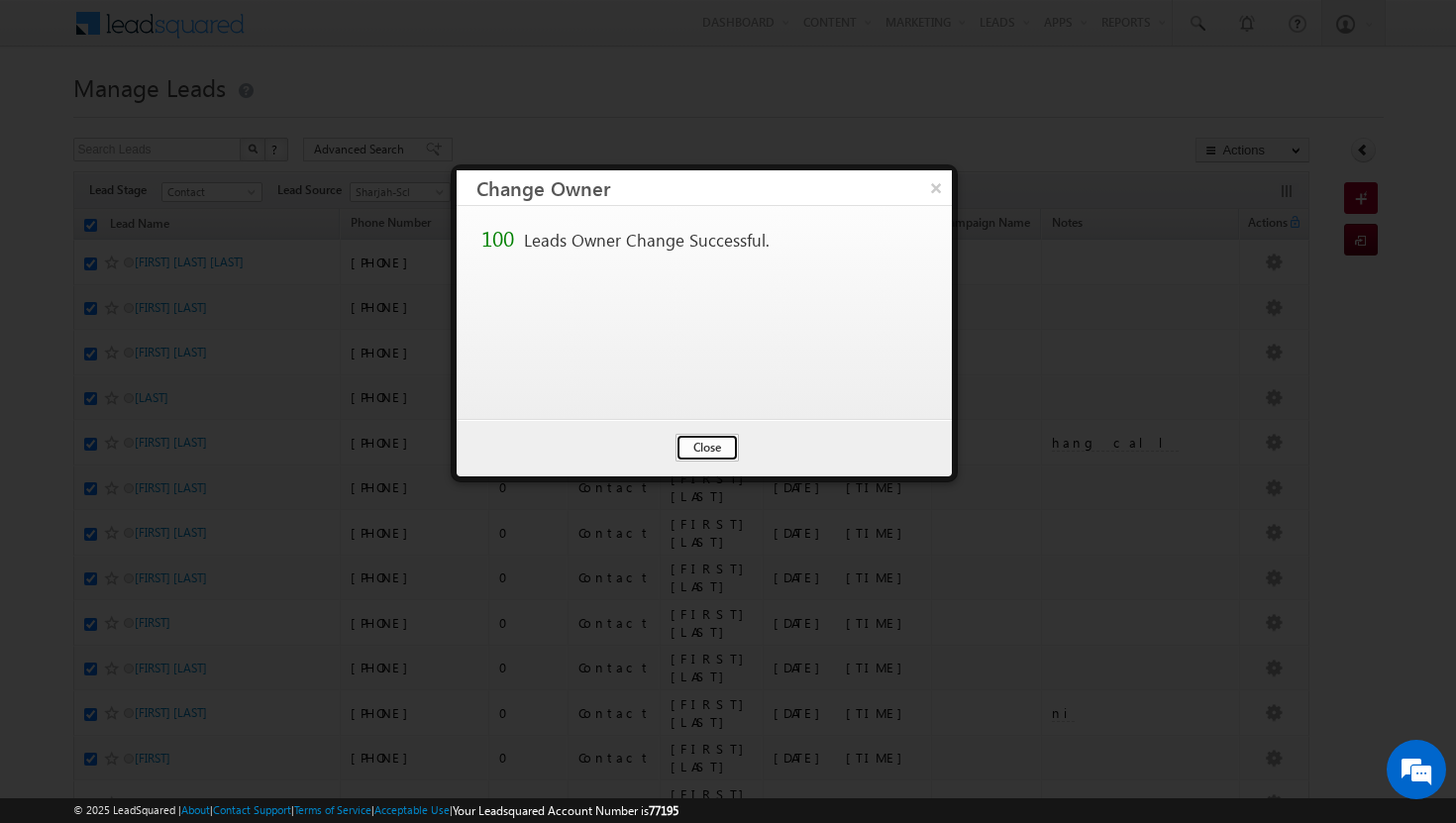 click on "Close" at bounding box center [707, 448] 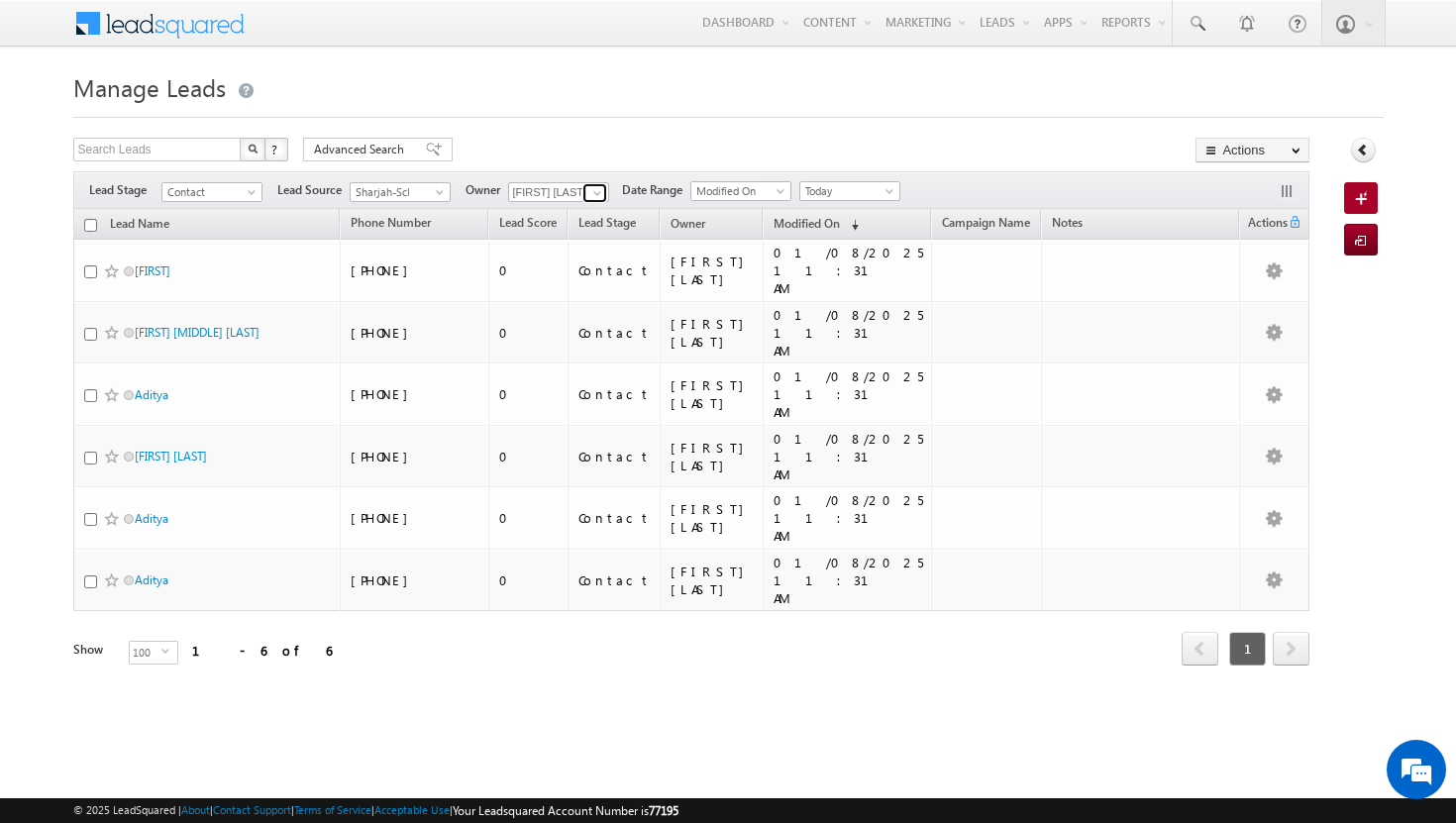 click at bounding box center [597, 193] 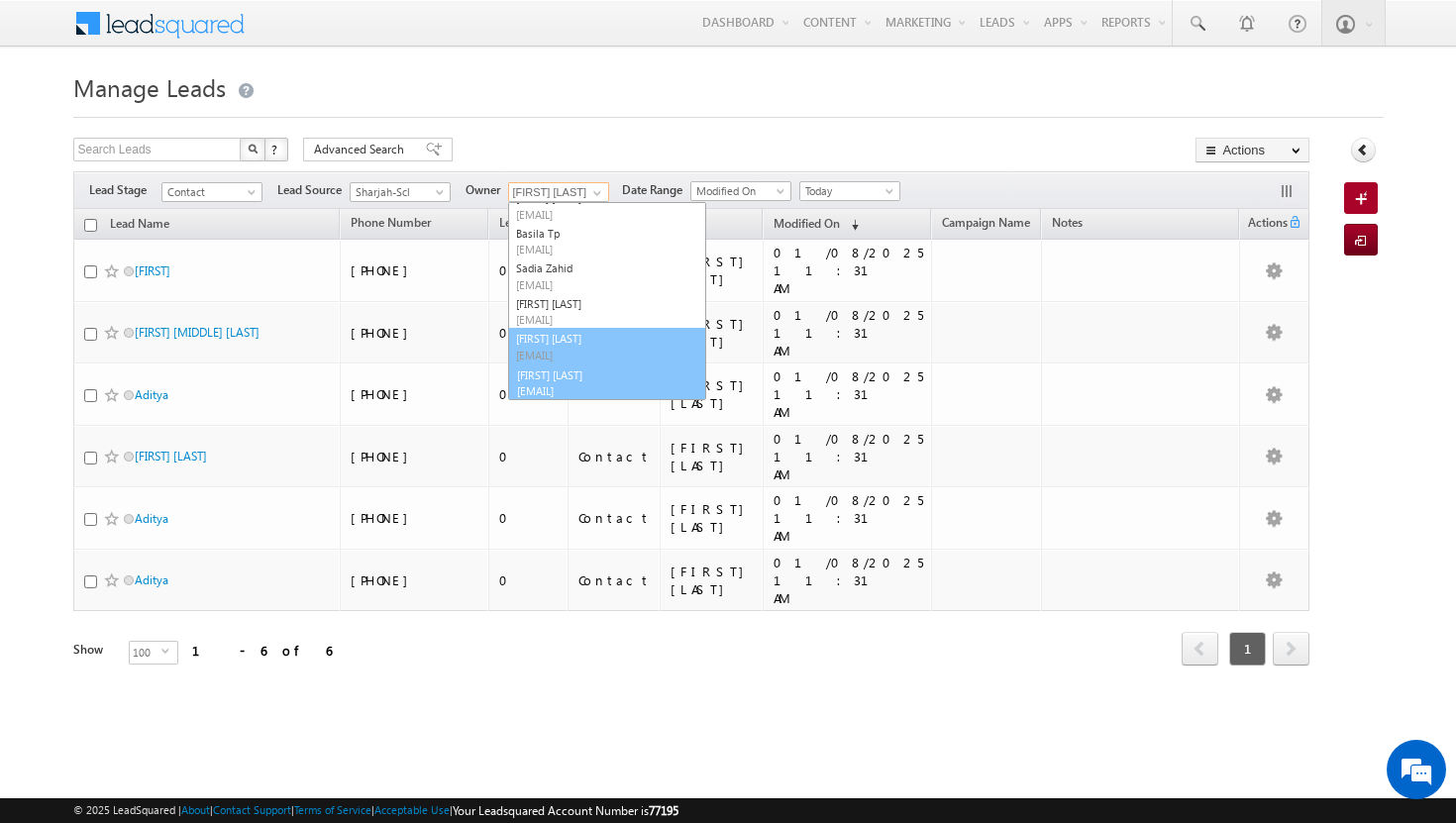 scroll, scrollTop: 91, scrollLeft: 0, axis: vertical 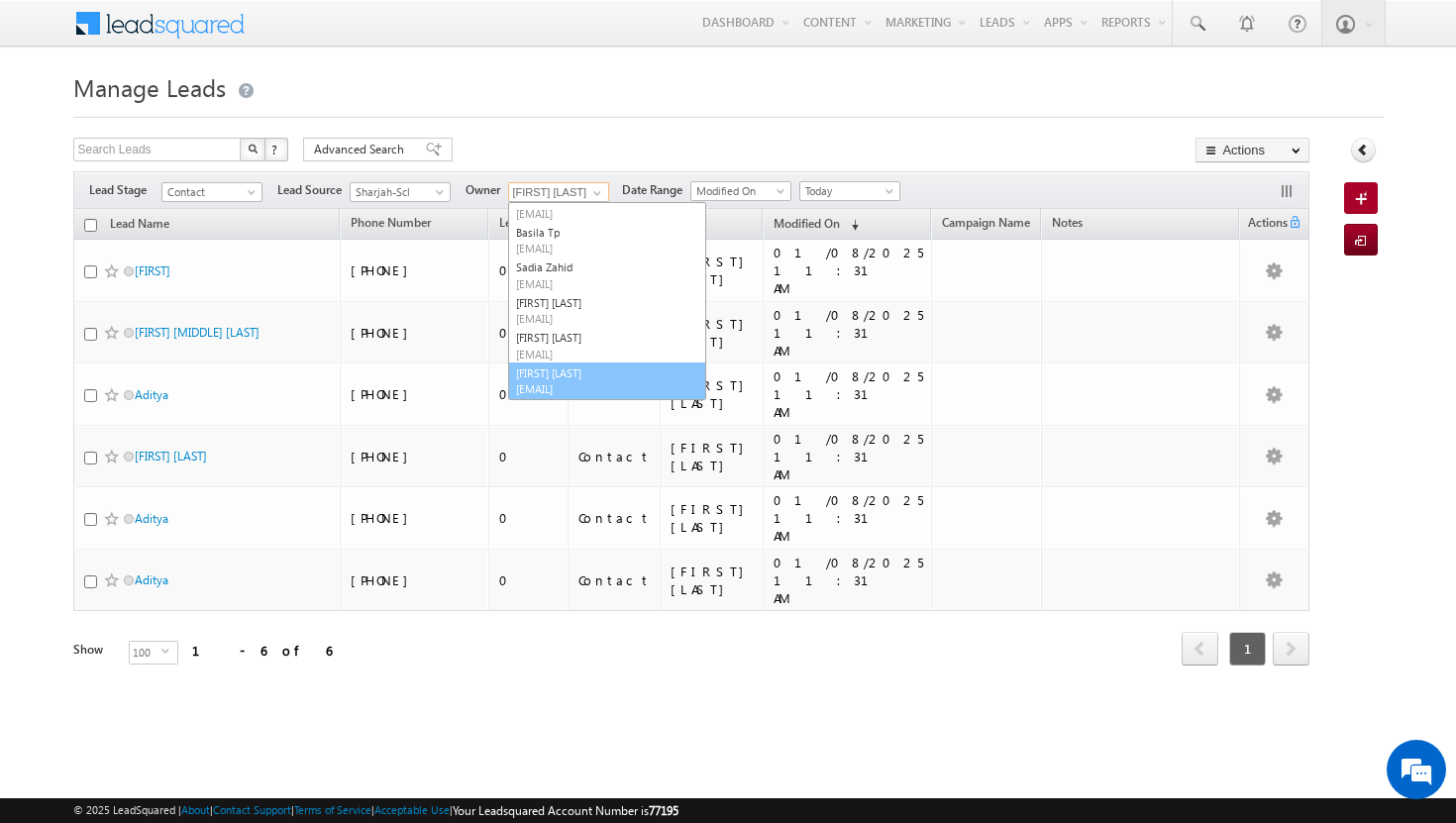click on "[EMAIL]" at bounding box center [605, 388] 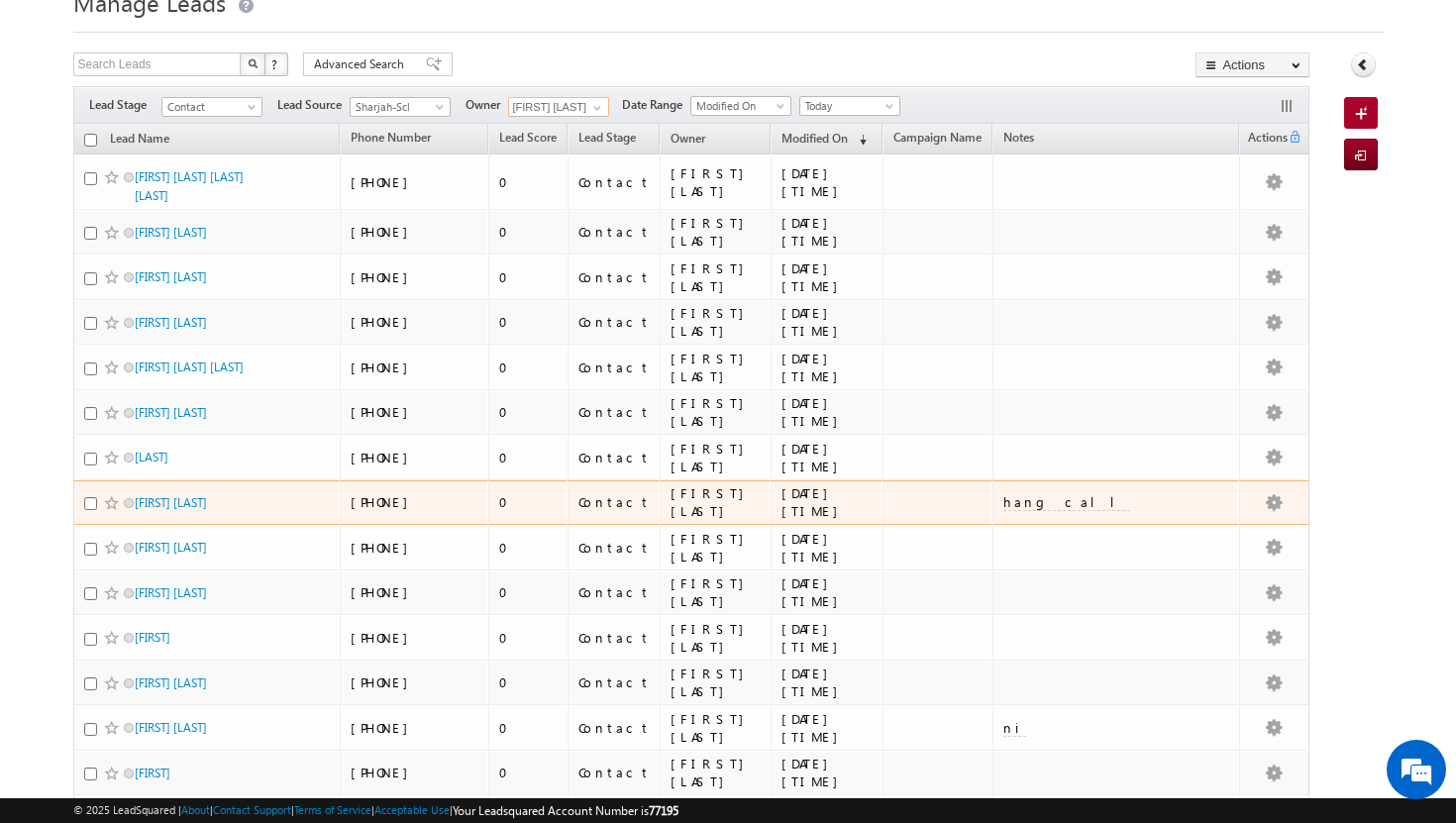 scroll, scrollTop: 0, scrollLeft: 0, axis: both 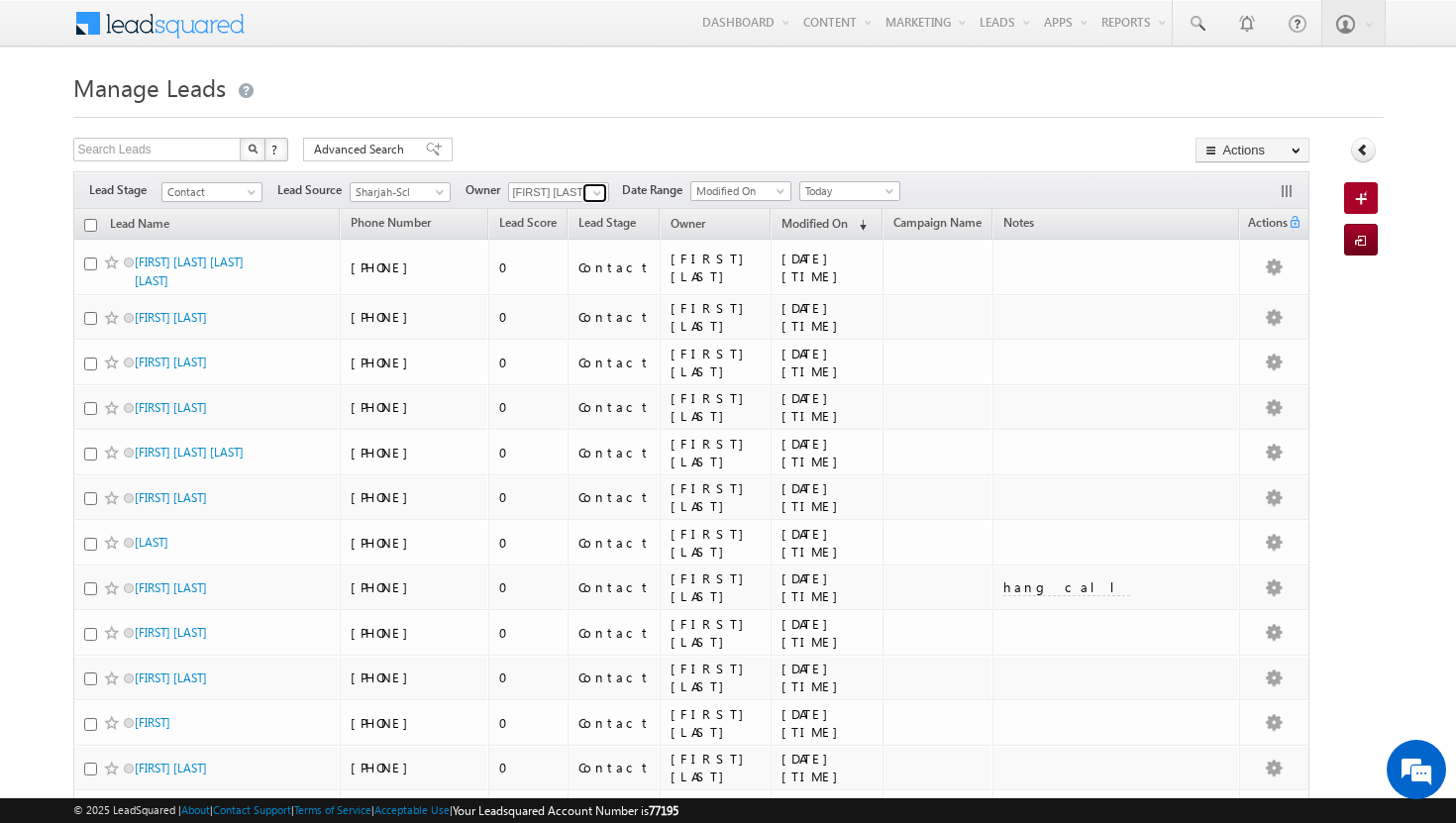 click at bounding box center (597, 193) 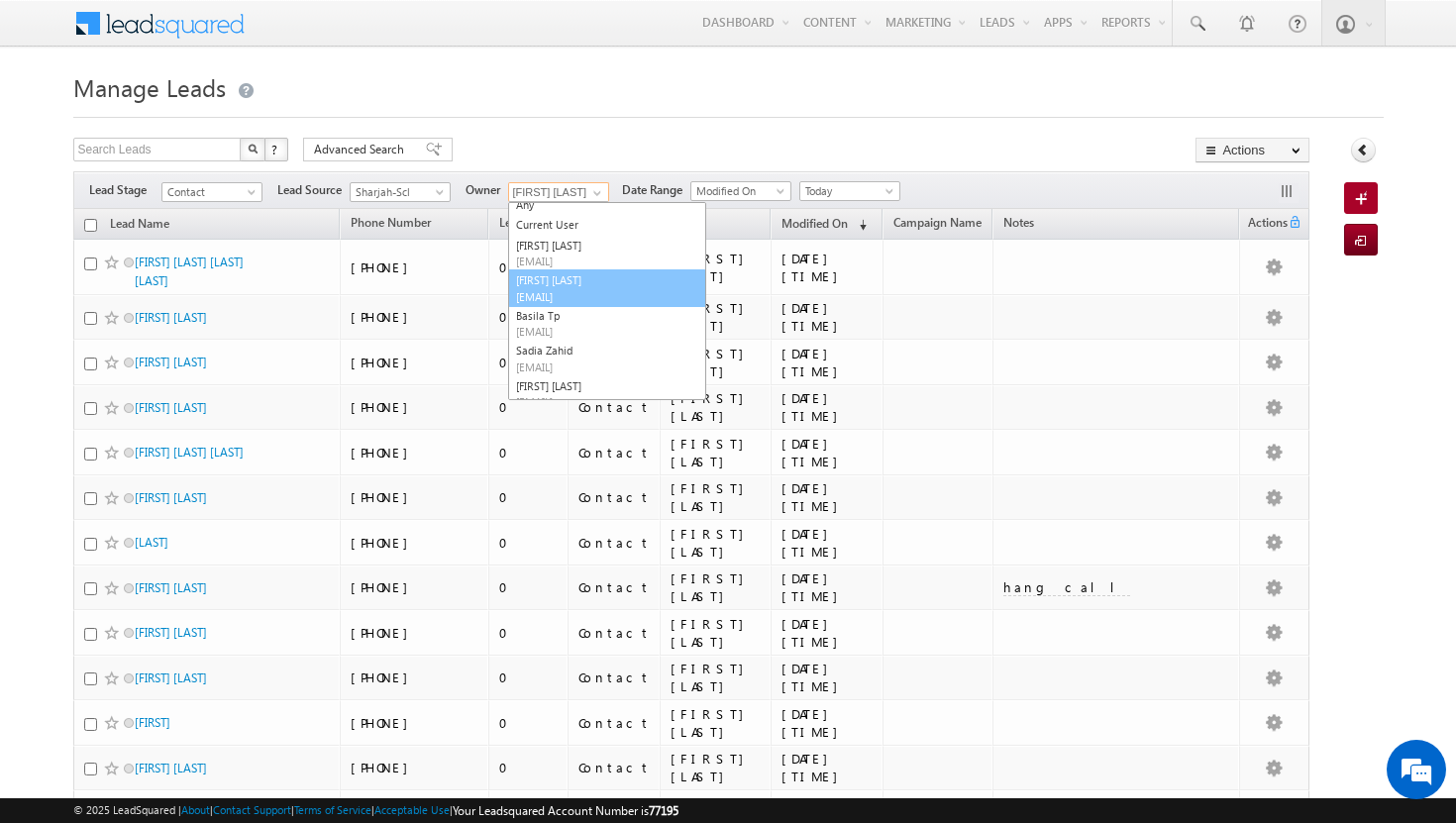 scroll, scrollTop: 0, scrollLeft: 0, axis: both 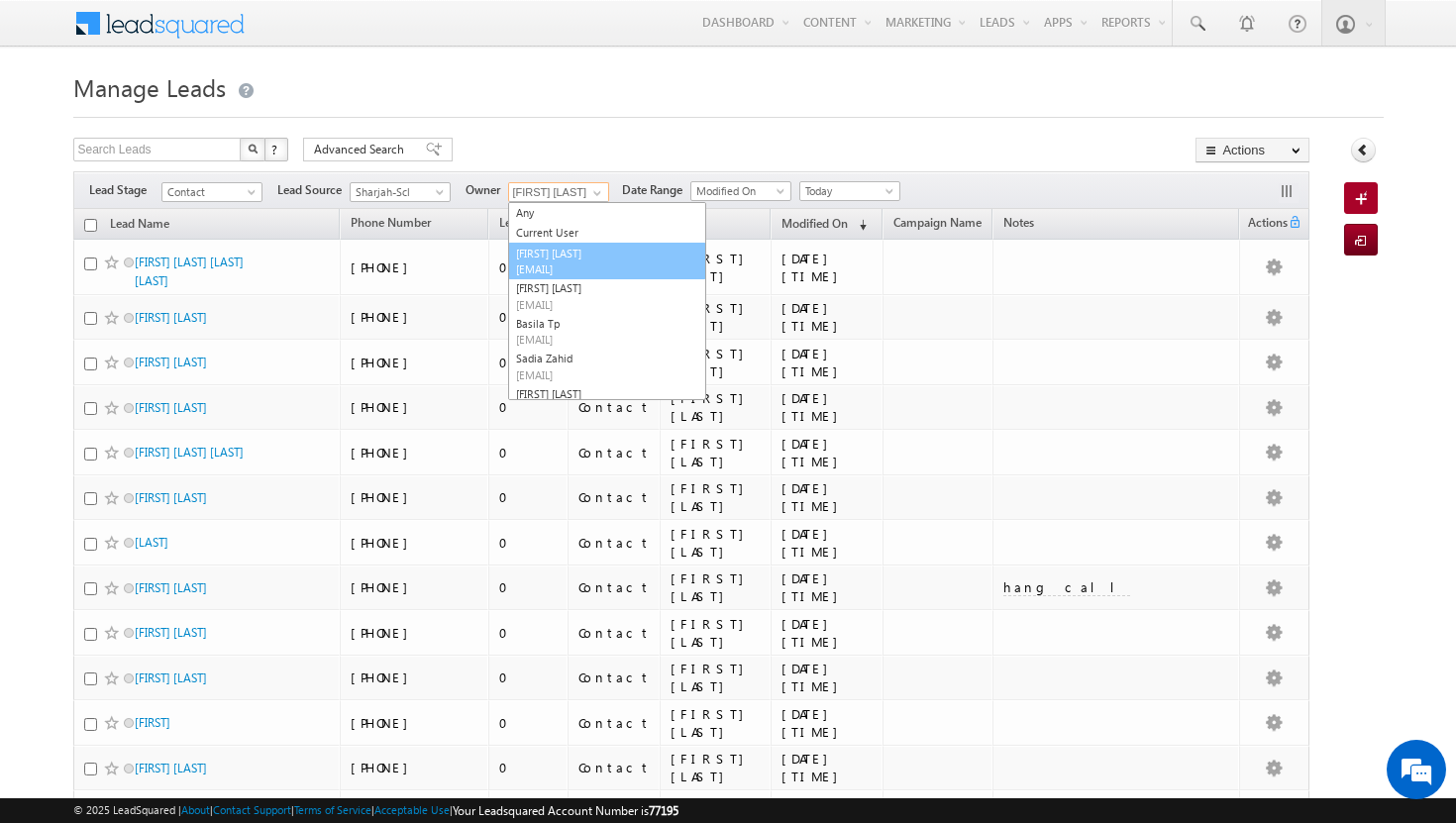 click on "[FIRST] [LAST] [EMAIL]" at bounding box center [607, 261] 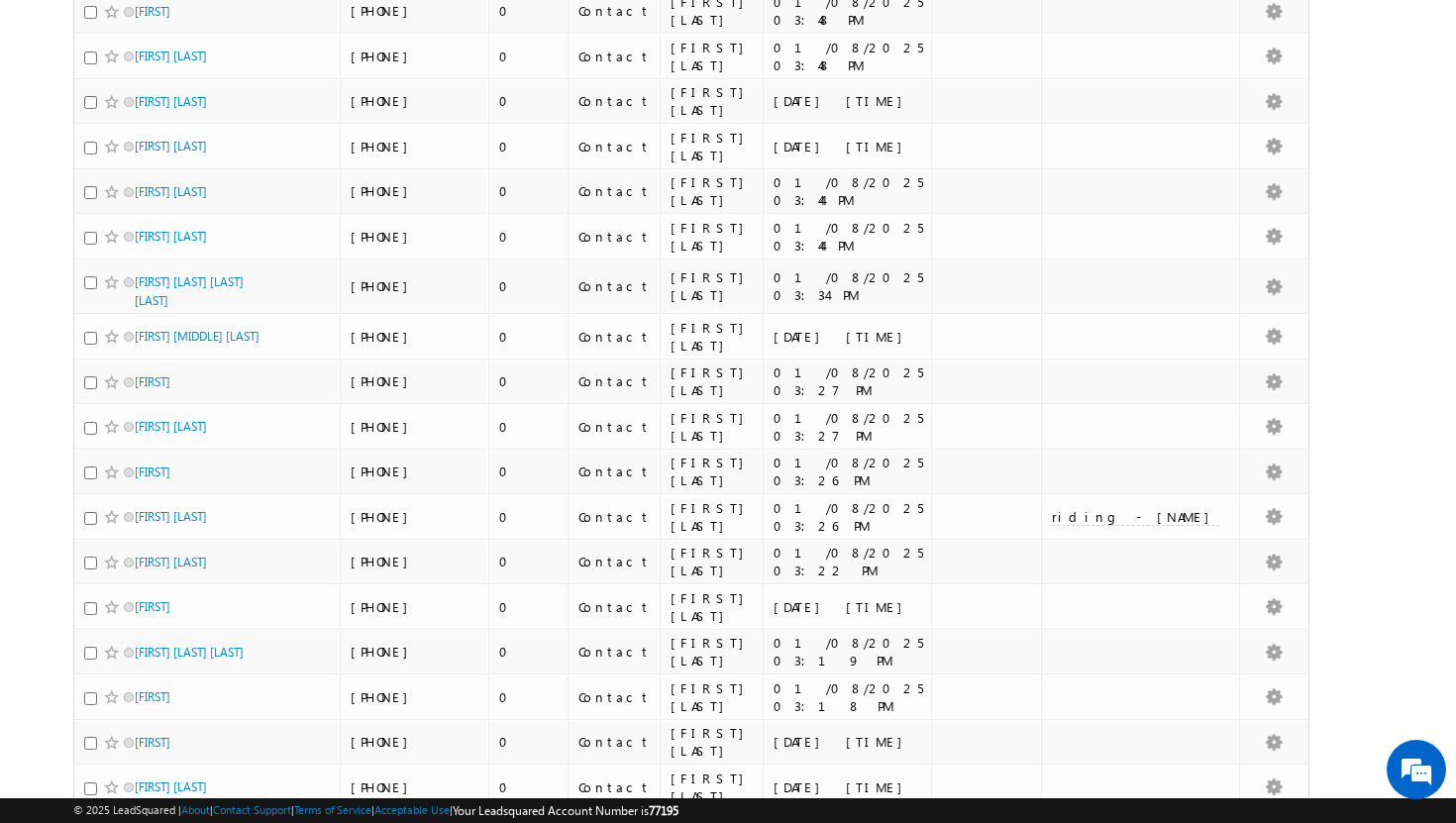 scroll, scrollTop: 0, scrollLeft: 0, axis: both 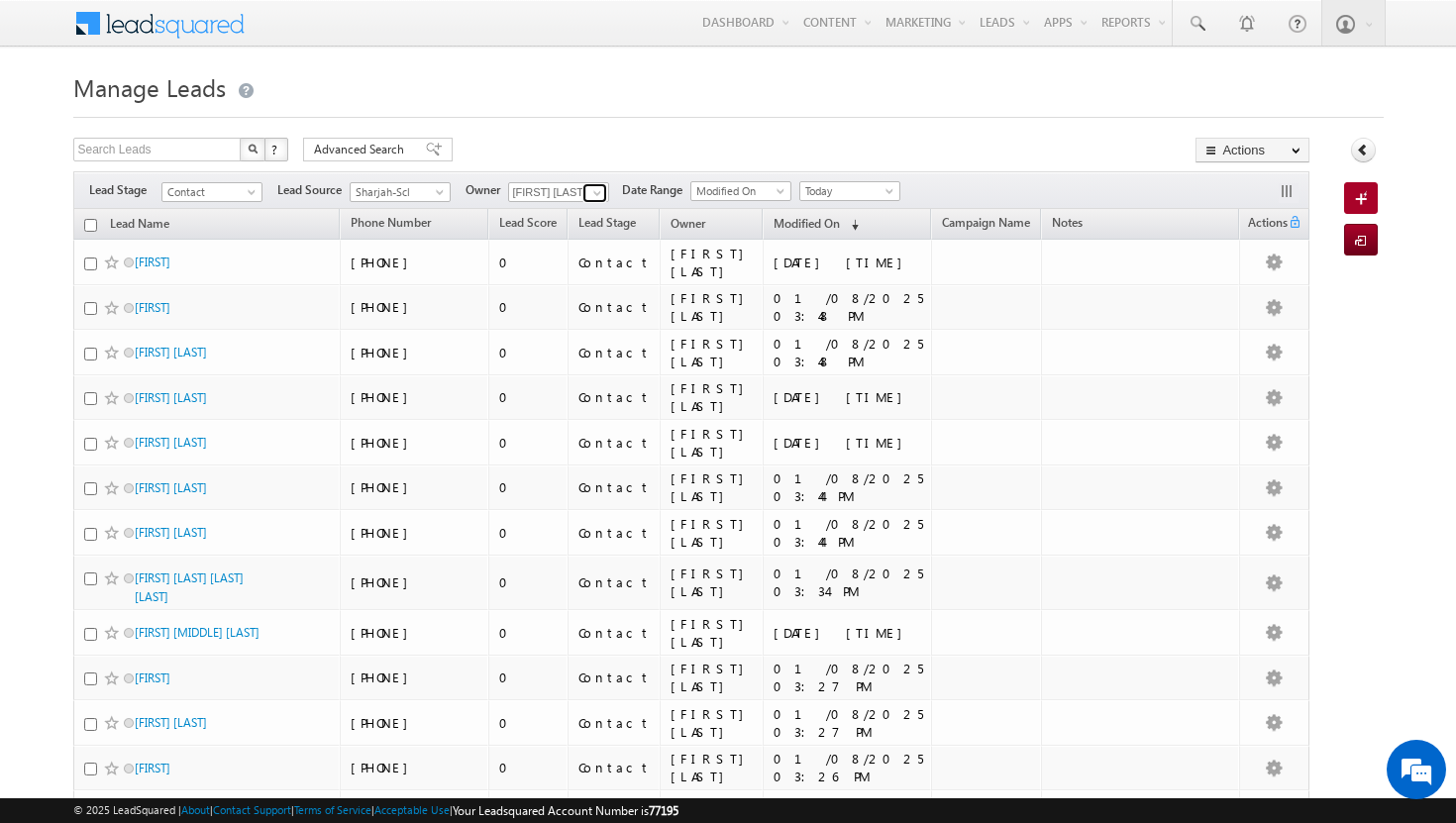 click at bounding box center (597, 193) 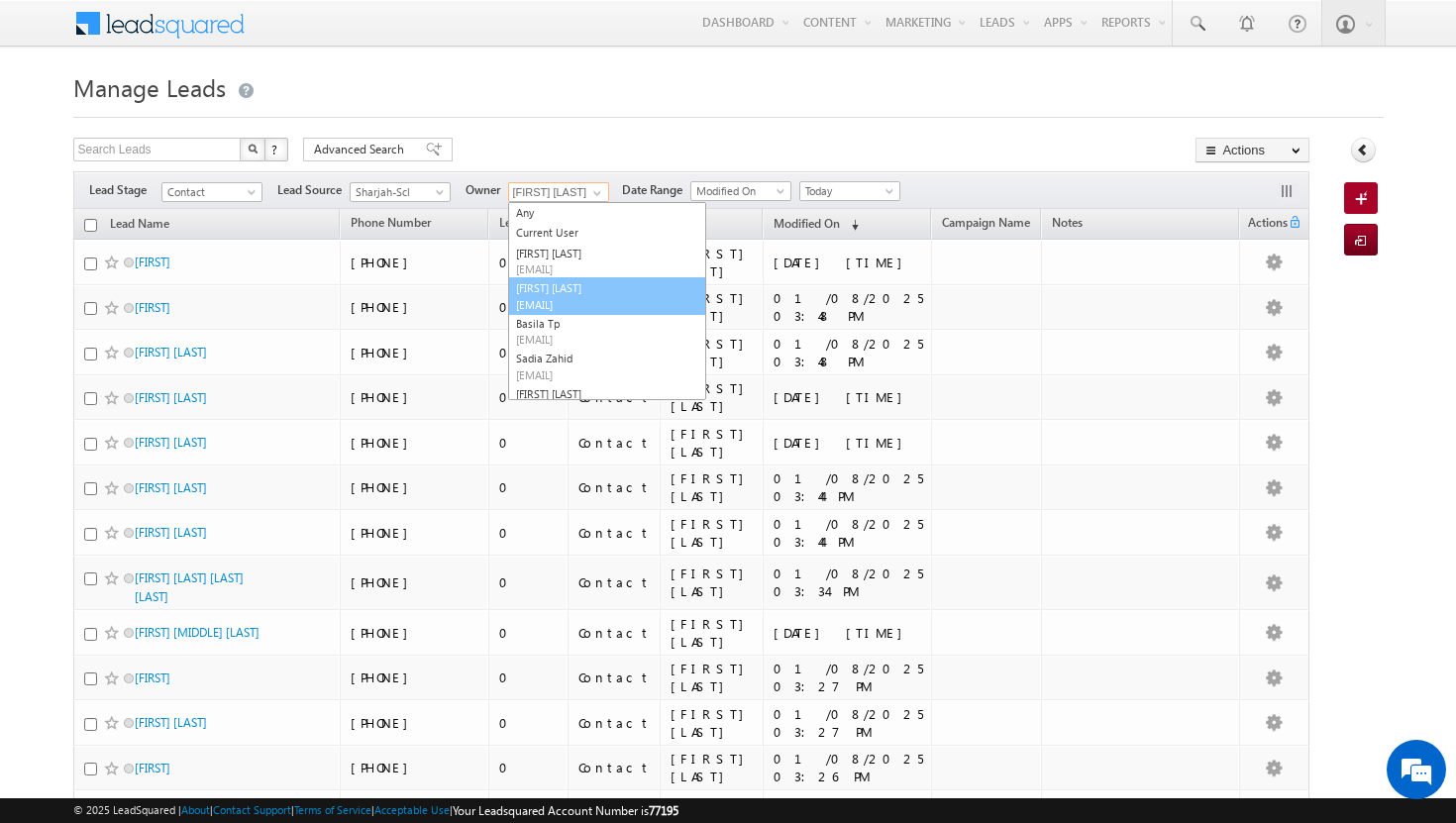 click on "[EMAIL]" at bounding box center [605, 304] 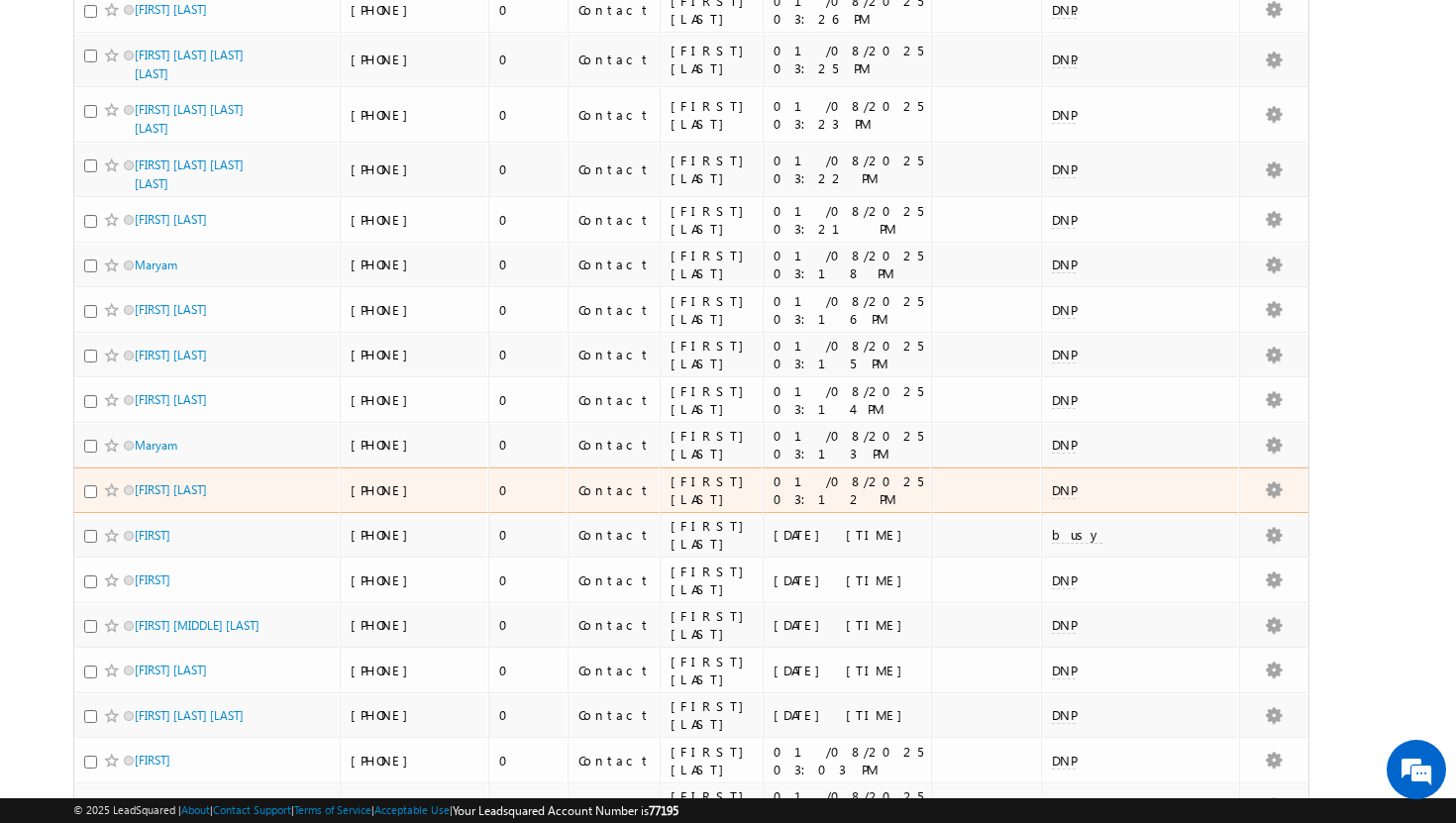 scroll, scrollTop: 0, scrollLeft: 0, axis: both 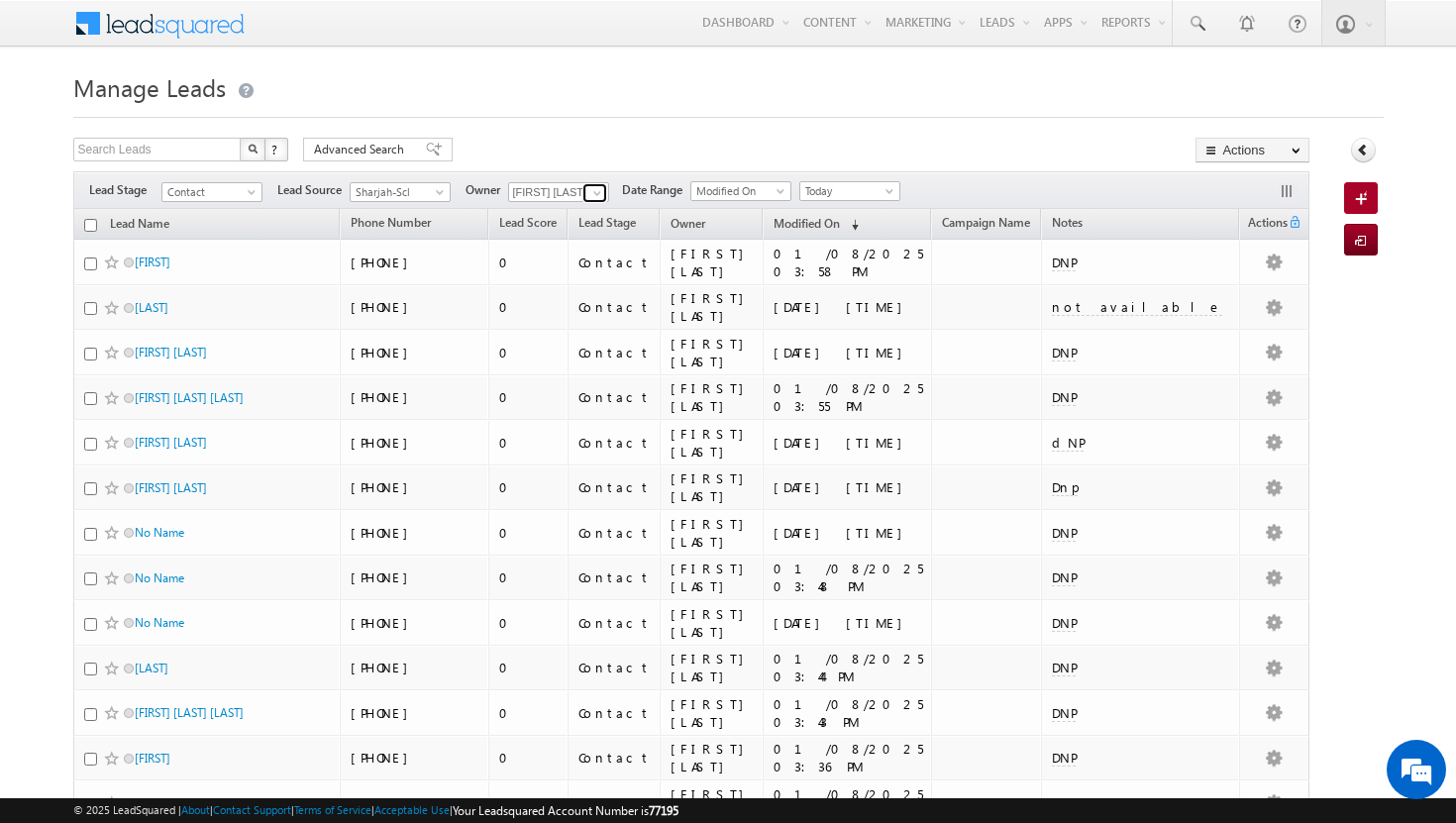 click at bounding box center [597, 193] 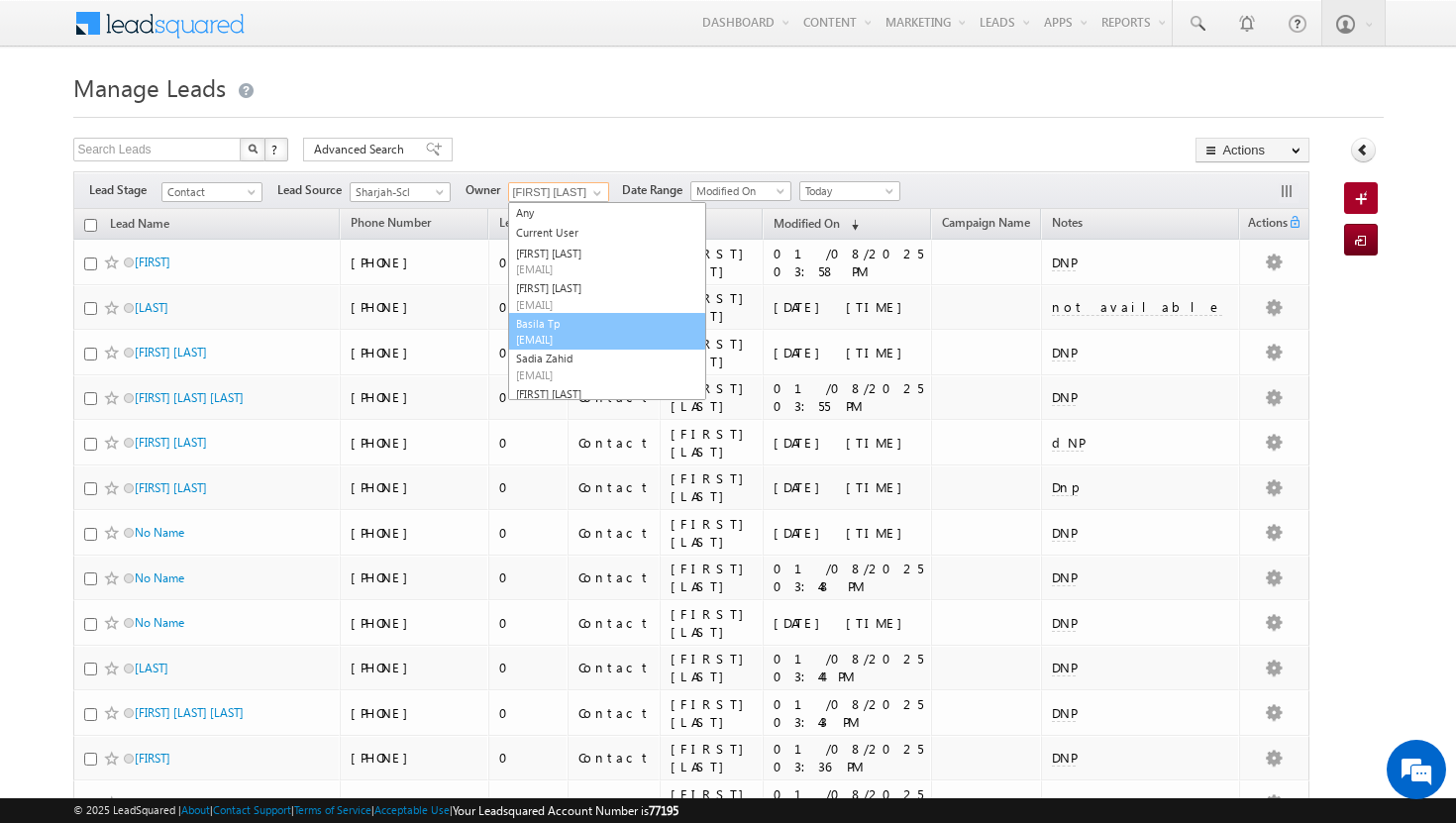 click on "[EMAIL]" at bounding box center (605, 339) 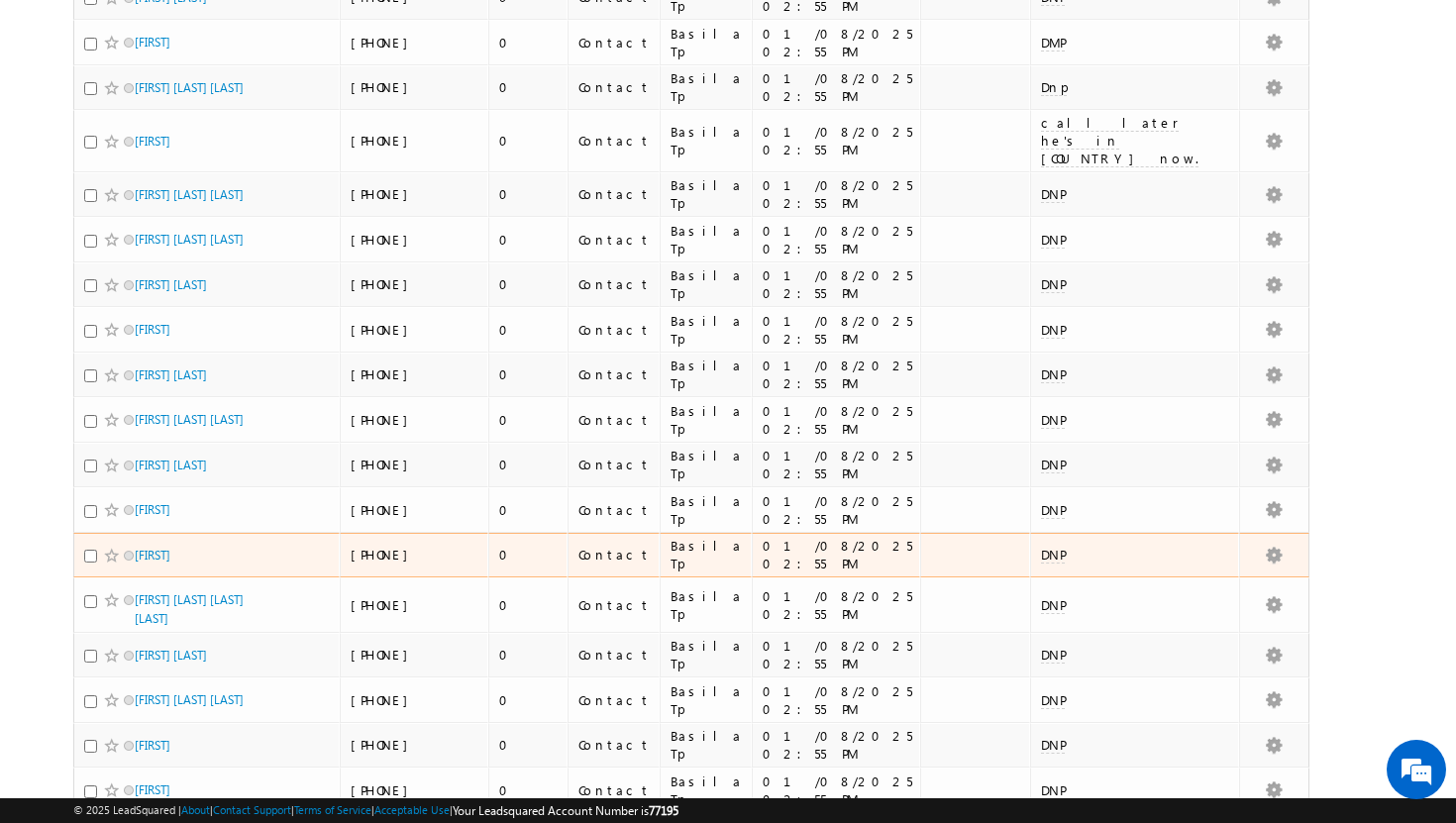 scroll, scrollTop: 0, scrollLeft: 0, axis: both 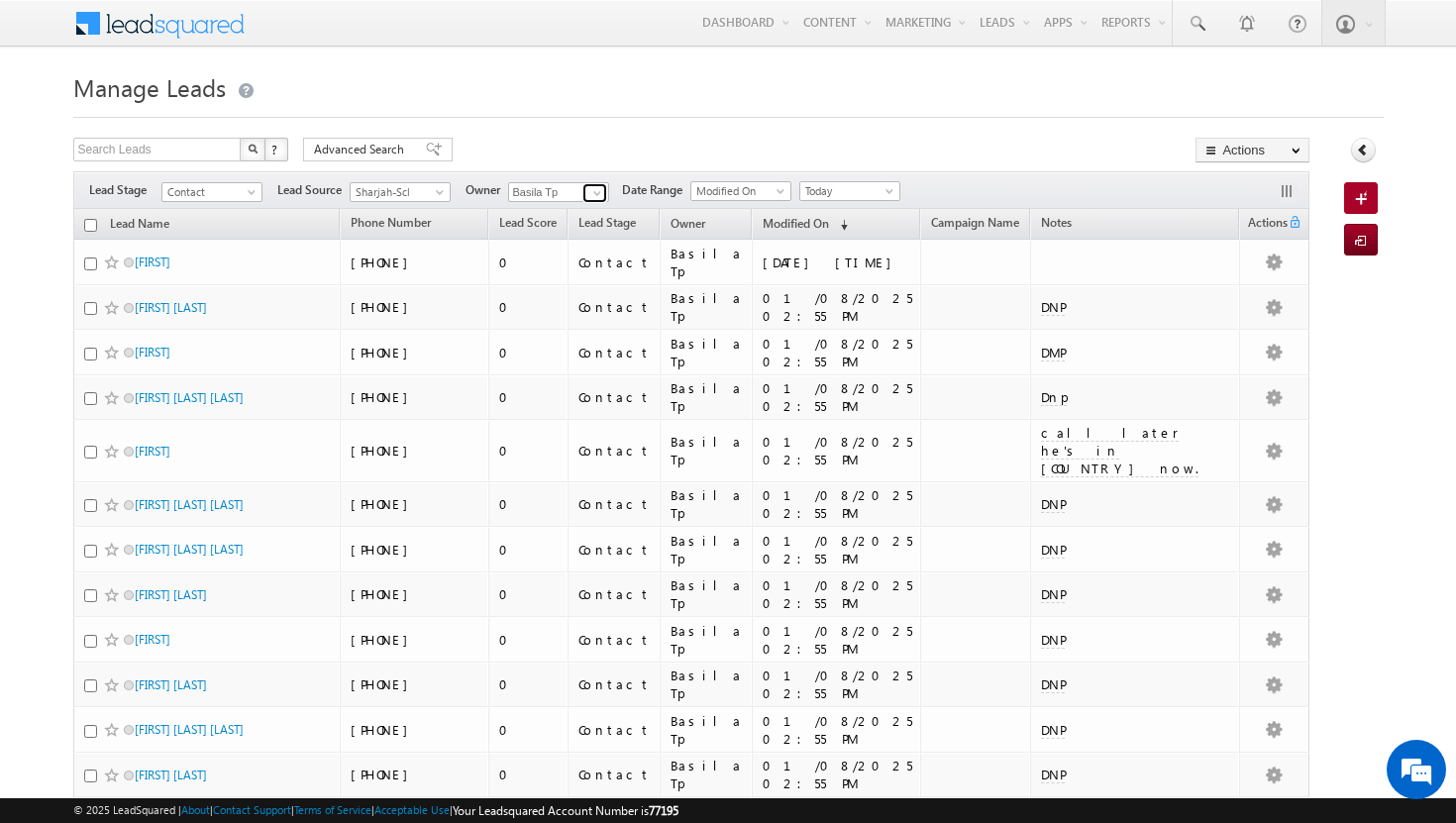click at bounding box center [597, 193] 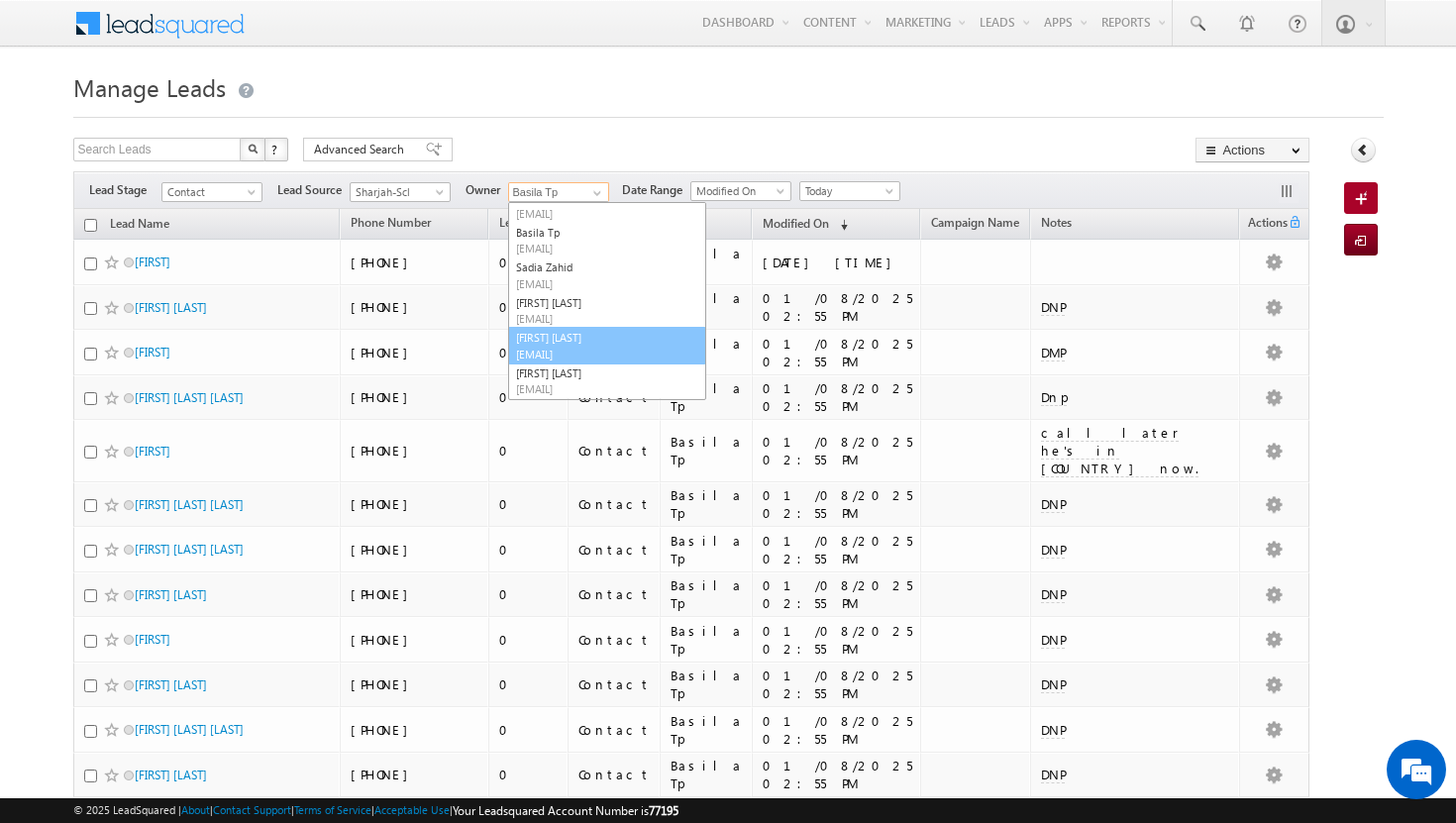 scroll, scrollTop: 90, scrollLeft: 0, axis: vertical 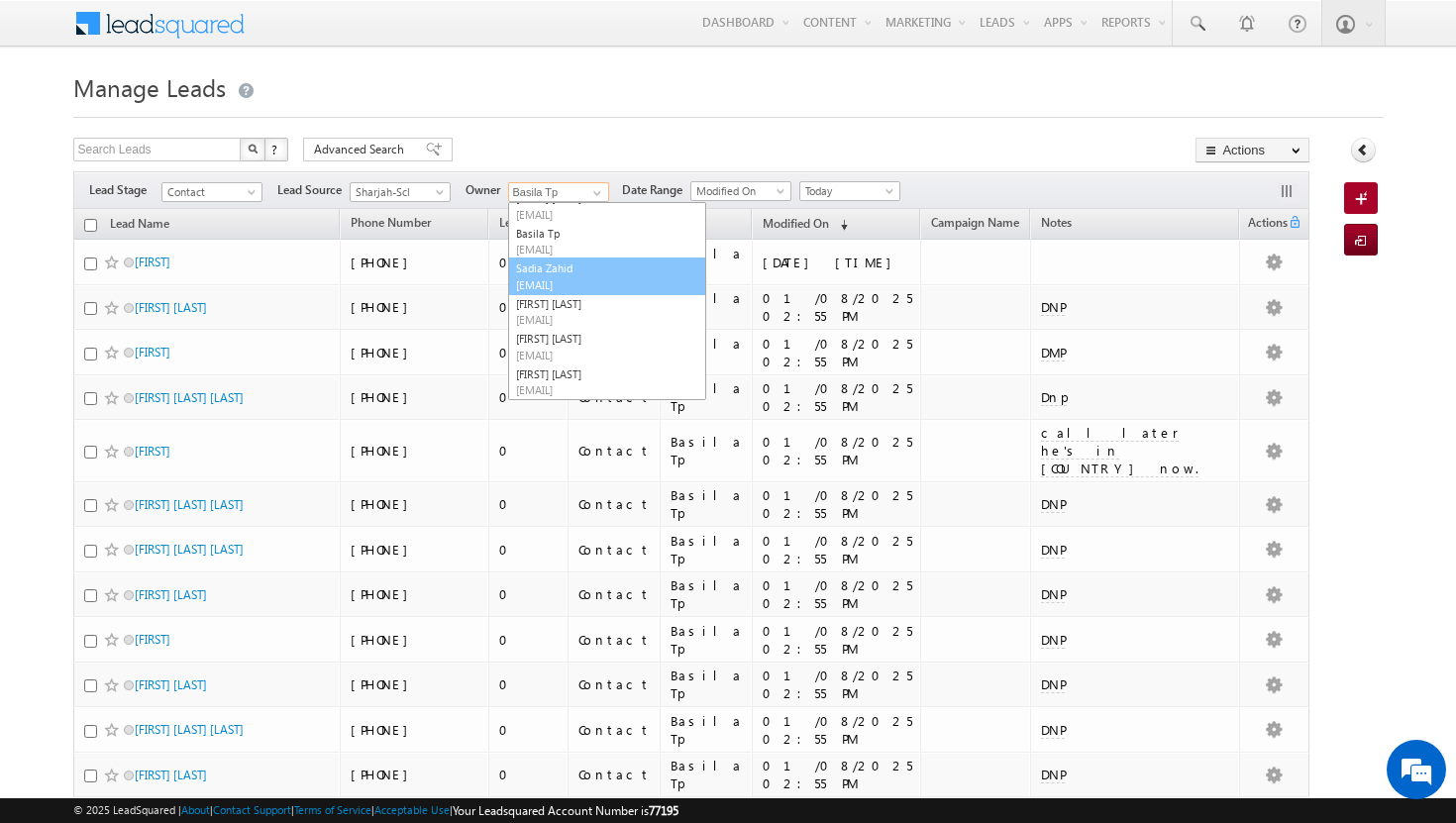 click on "[EMAIL]" at bounding box center [605, 284] 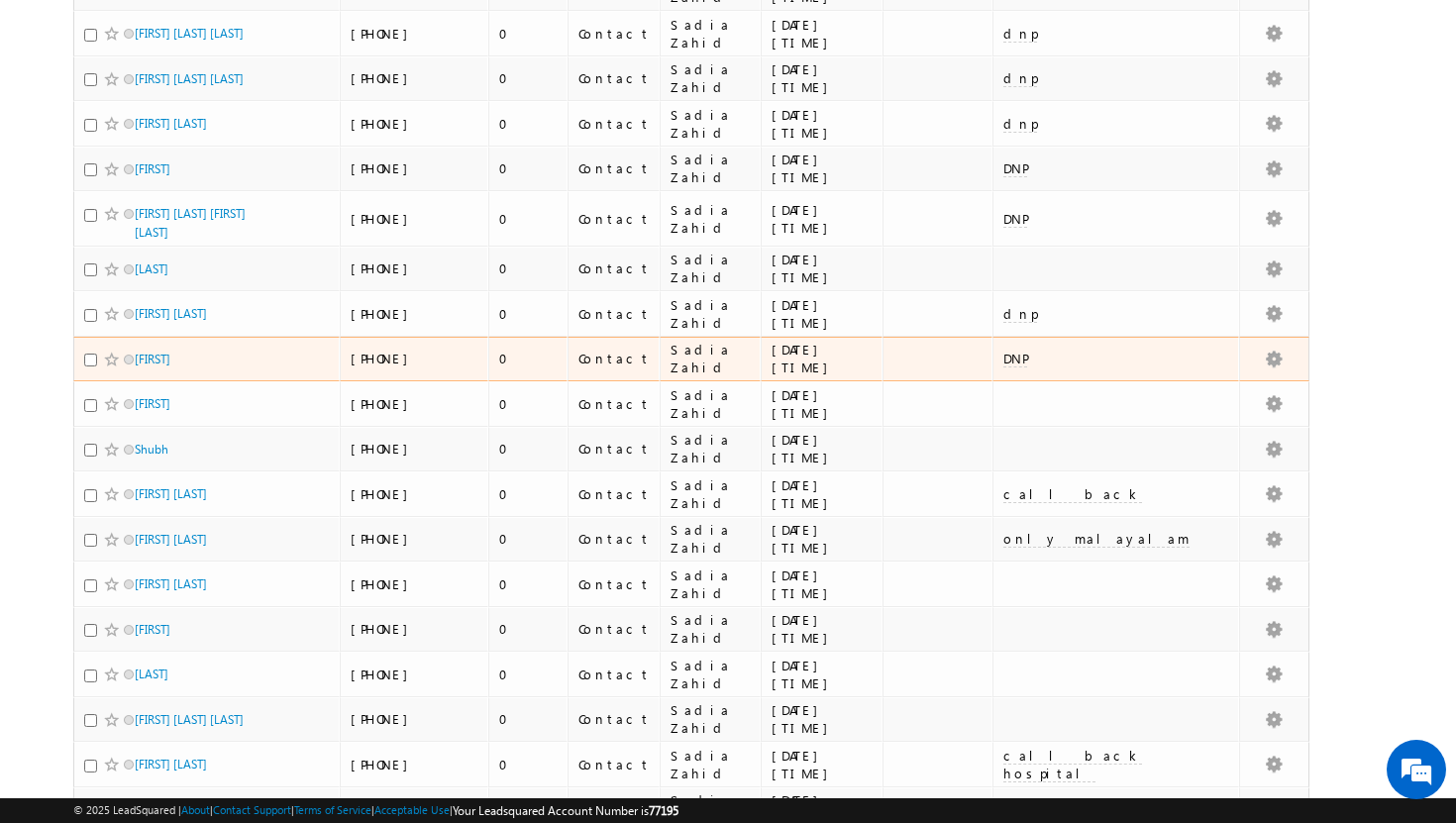 scroll, scrollTop: 3134, scrollLeft: 0, axis: vertical 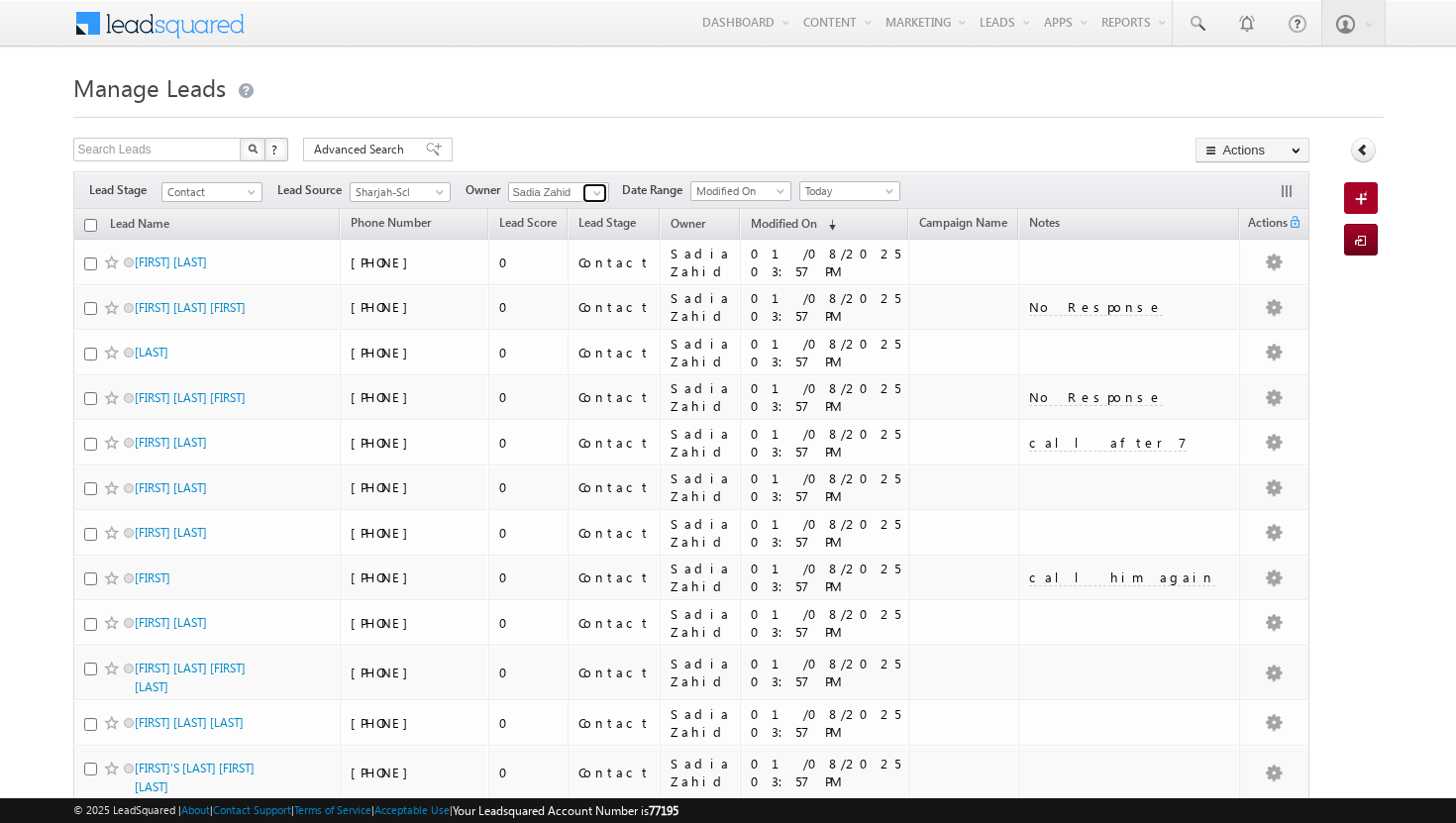 click at bounding box center (597, 193) 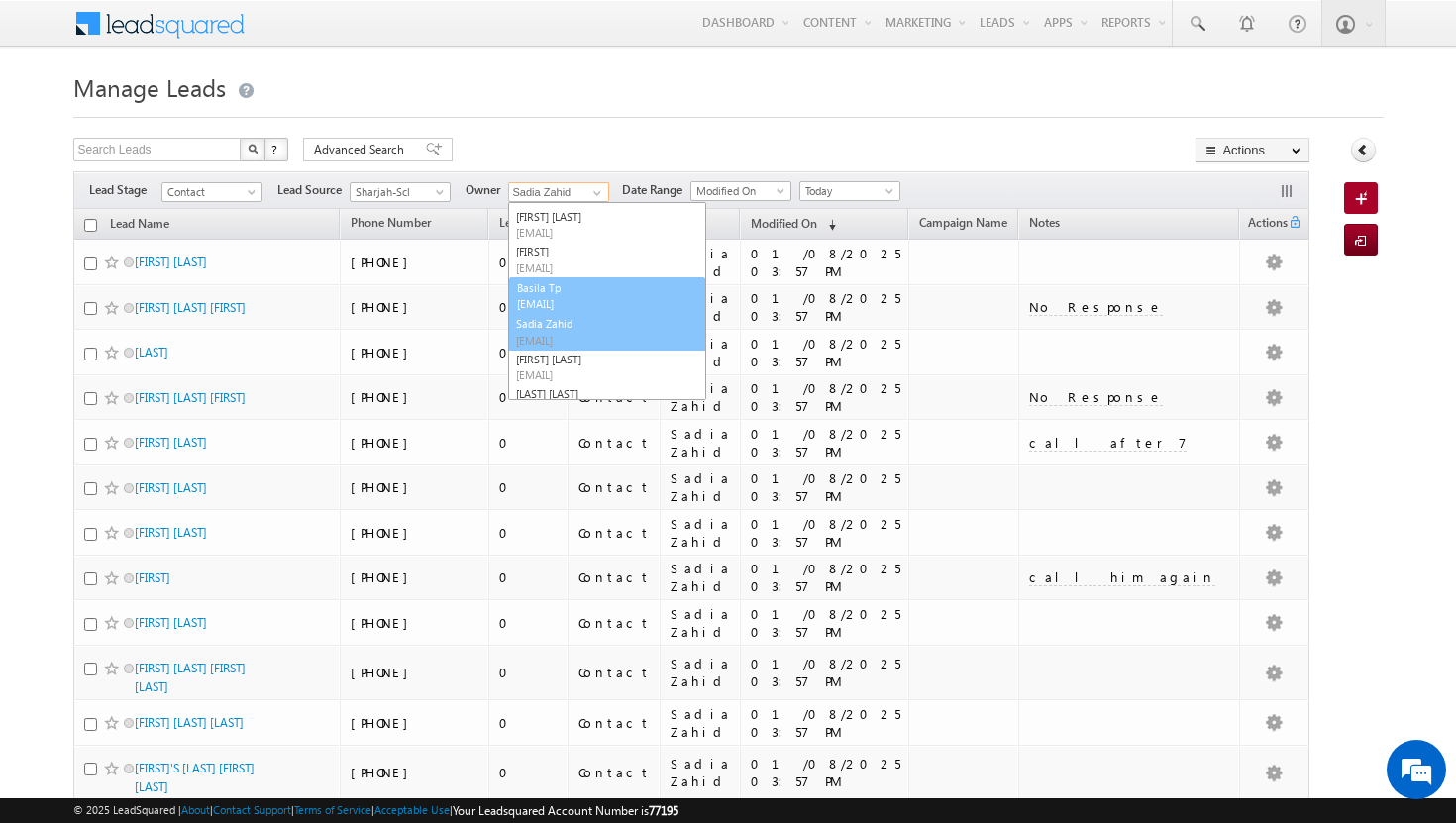 scroll, scrollTop: 90, scrollLeft: 0, axis: vertical 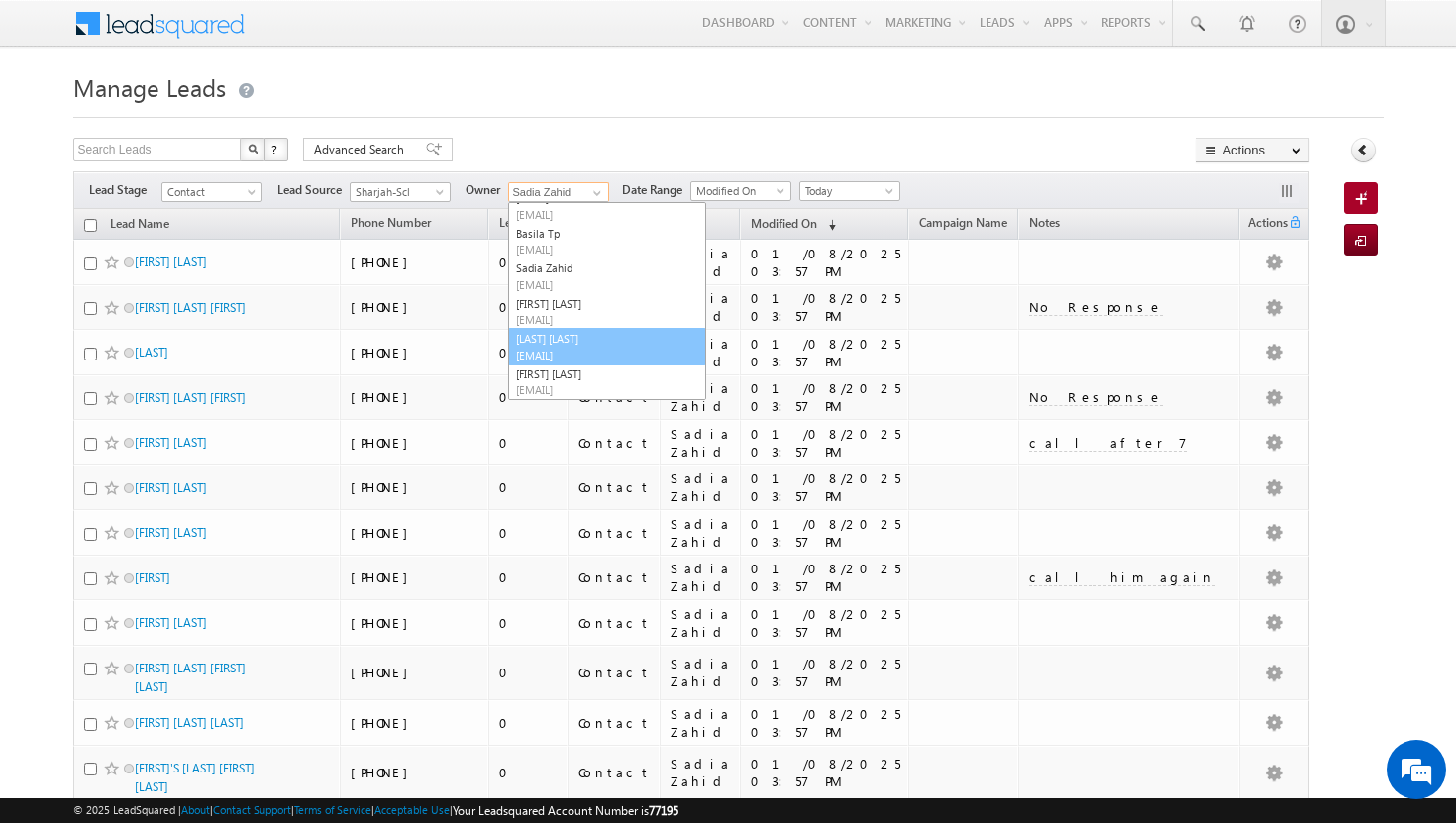 click on "syeda bibijan   syeda.bibijan@indglobal.ae" at bounding box center [607, 347] 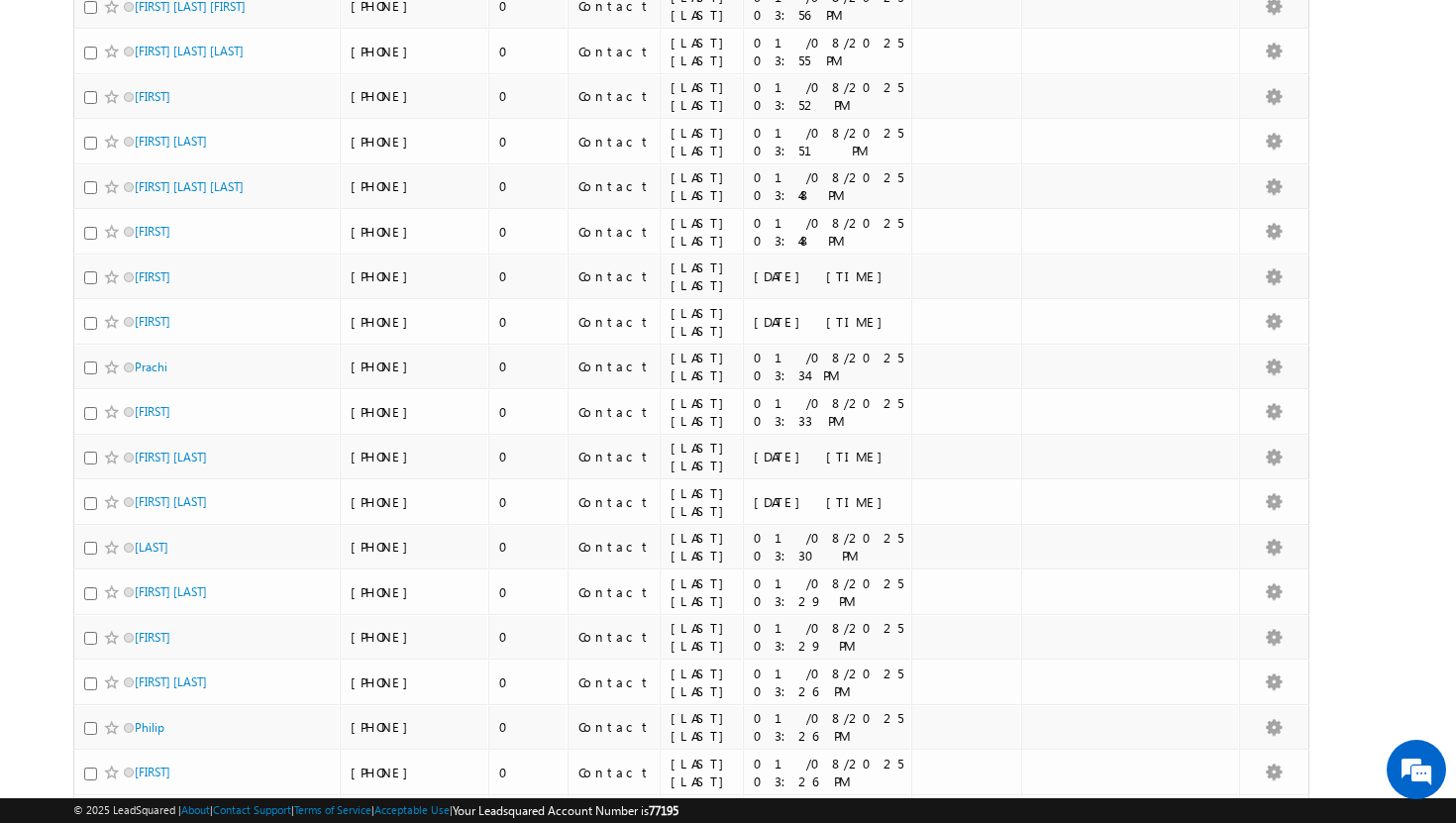 scroll, scrollTop: 123, scrollLeft: 0, axis: vertical 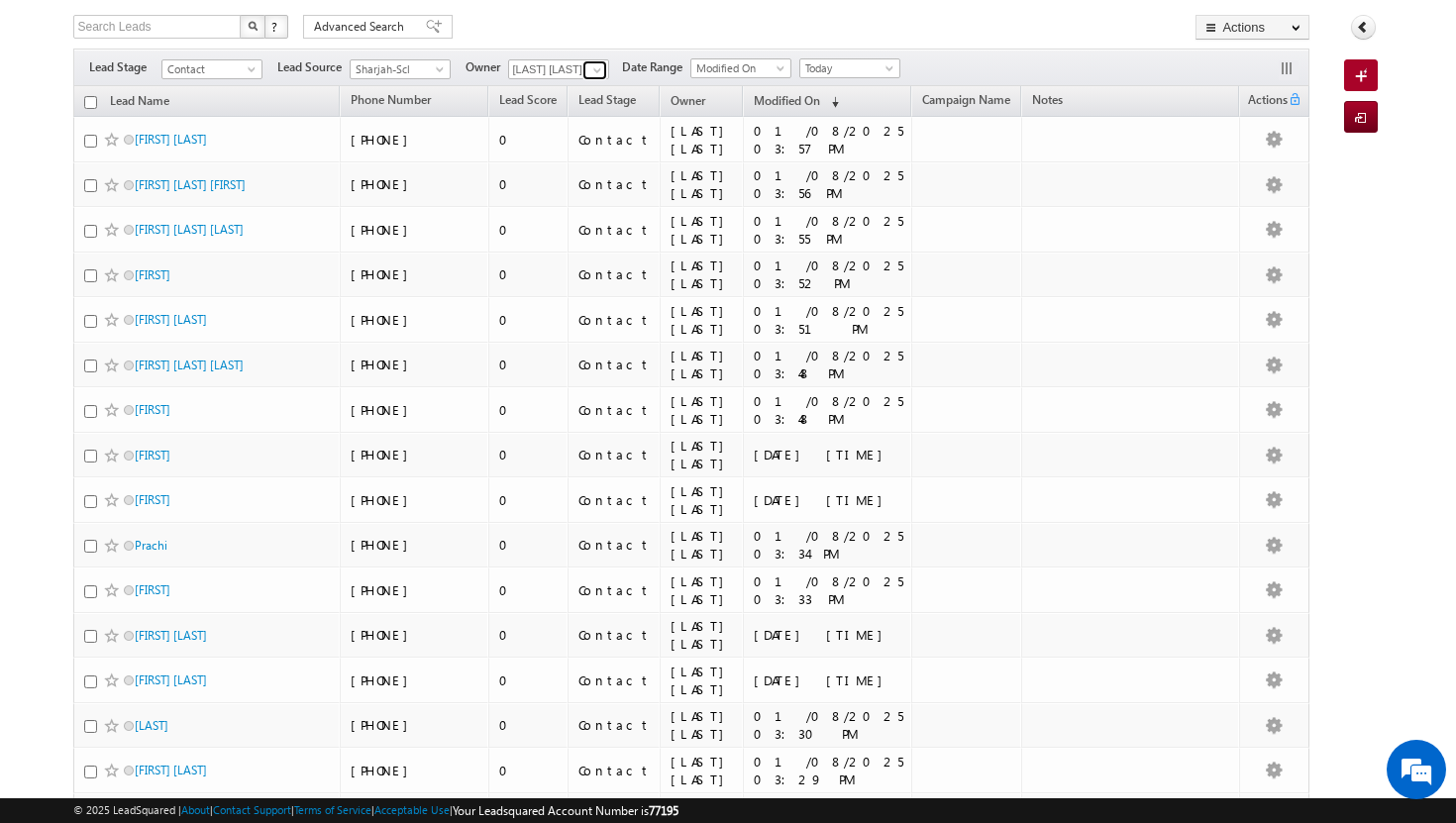 click at bounding box center [597, 70] 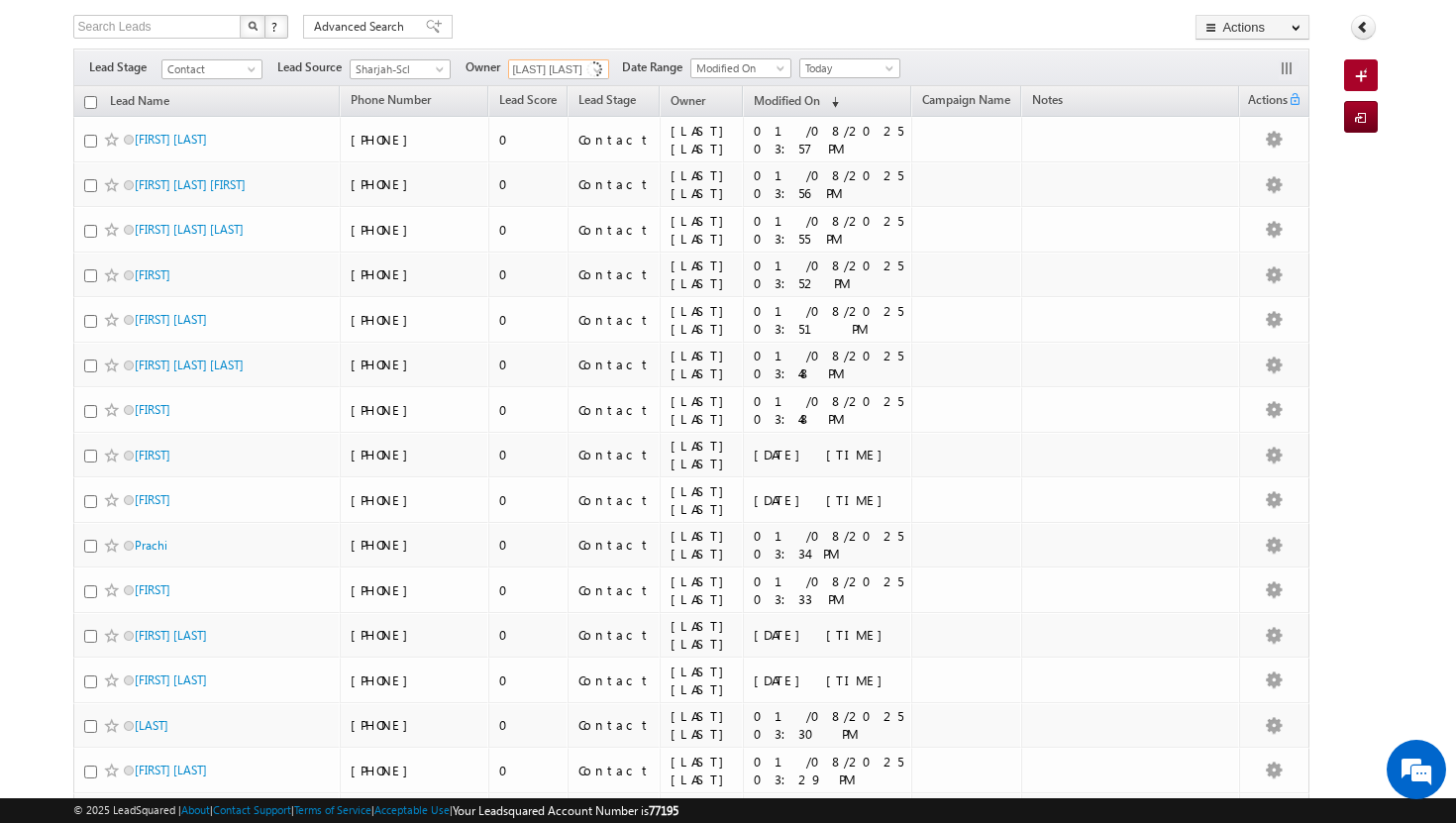 scroll, scrollTop: 0, scrollLeft: 0, axis: both 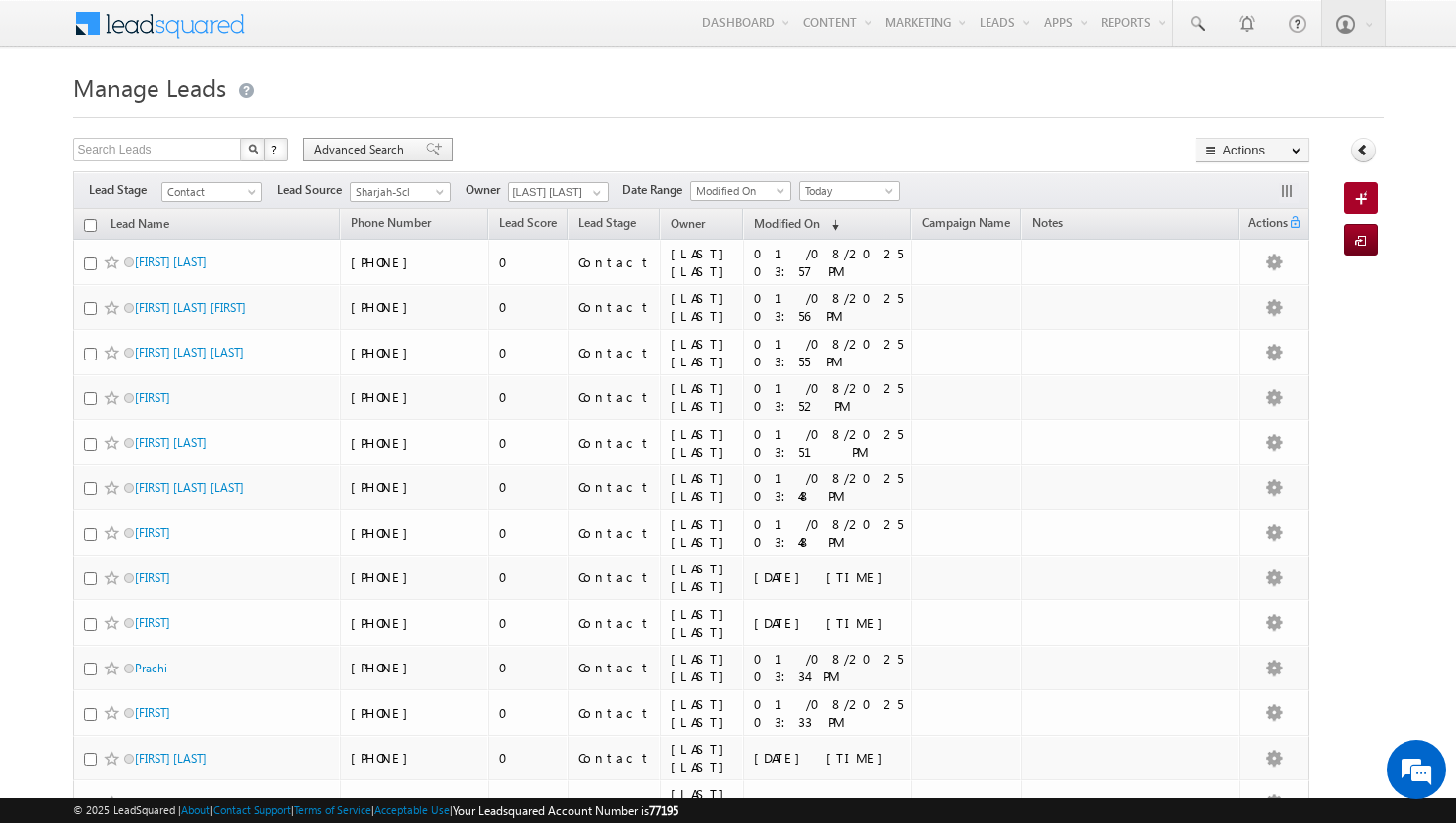 click on "Advanced Search" at bounding box center (377, 150) 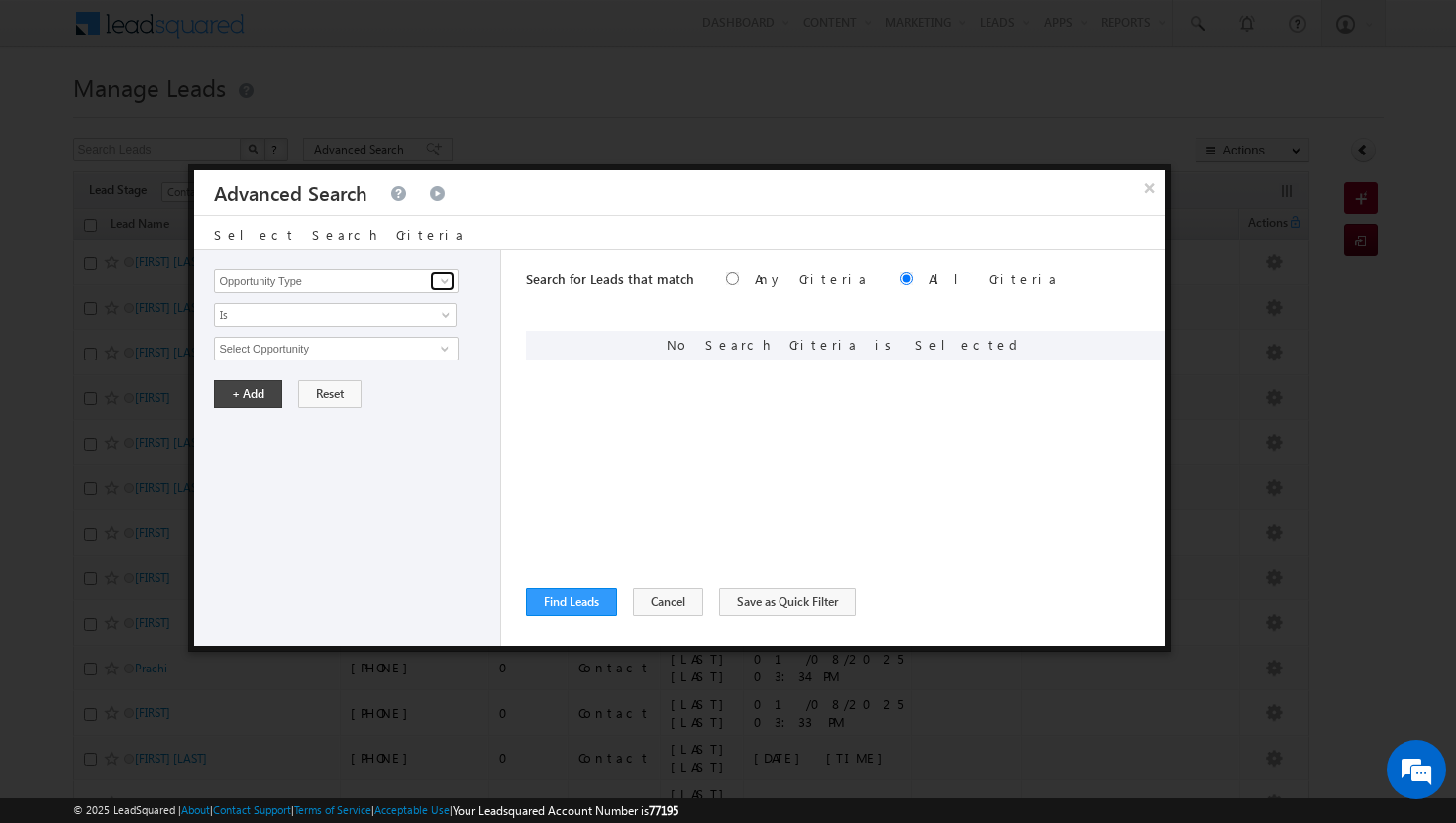 click at bounding box center [445, 281] 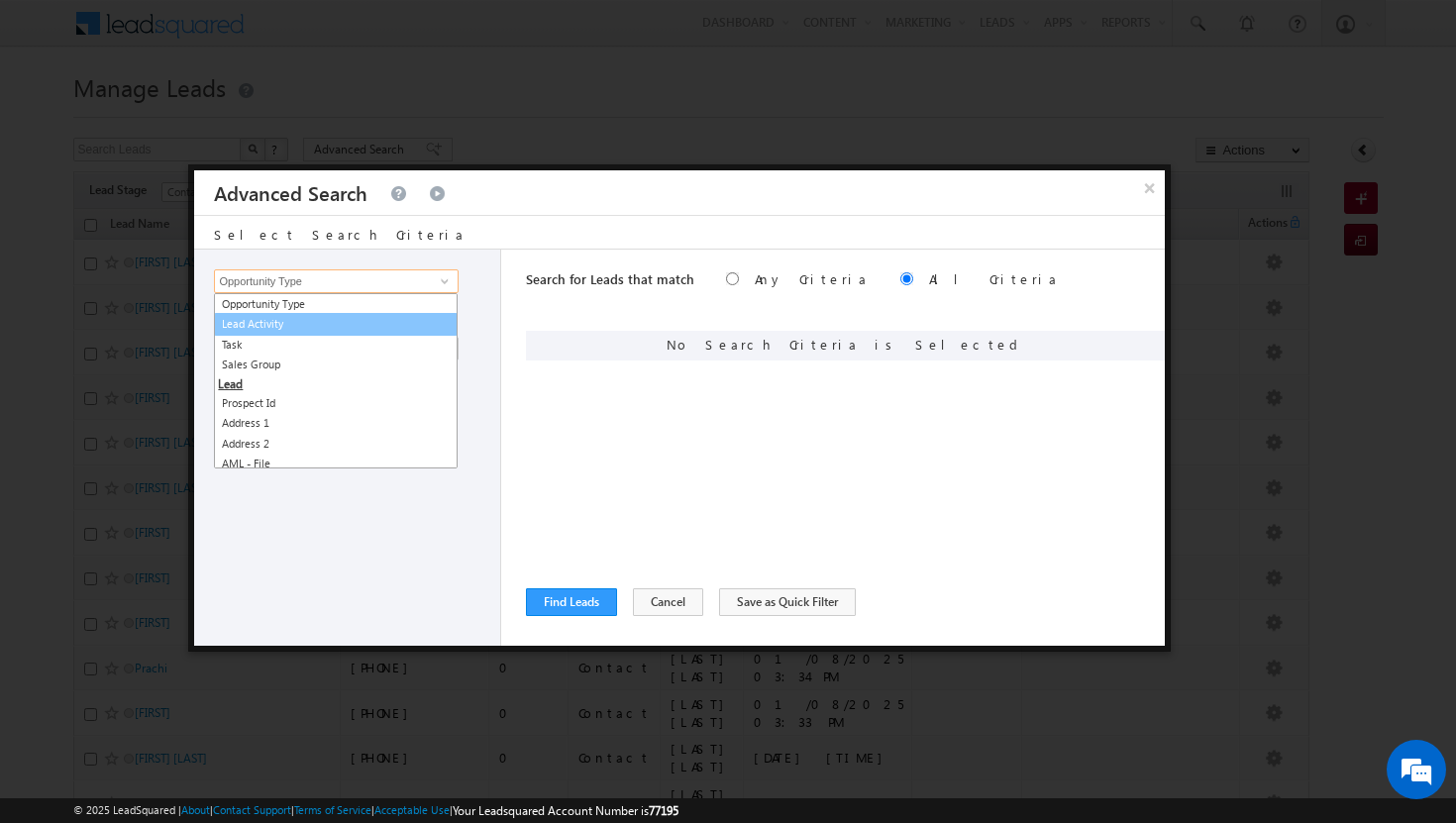 click on "Lead Activity" at bounding box center (336, 324) 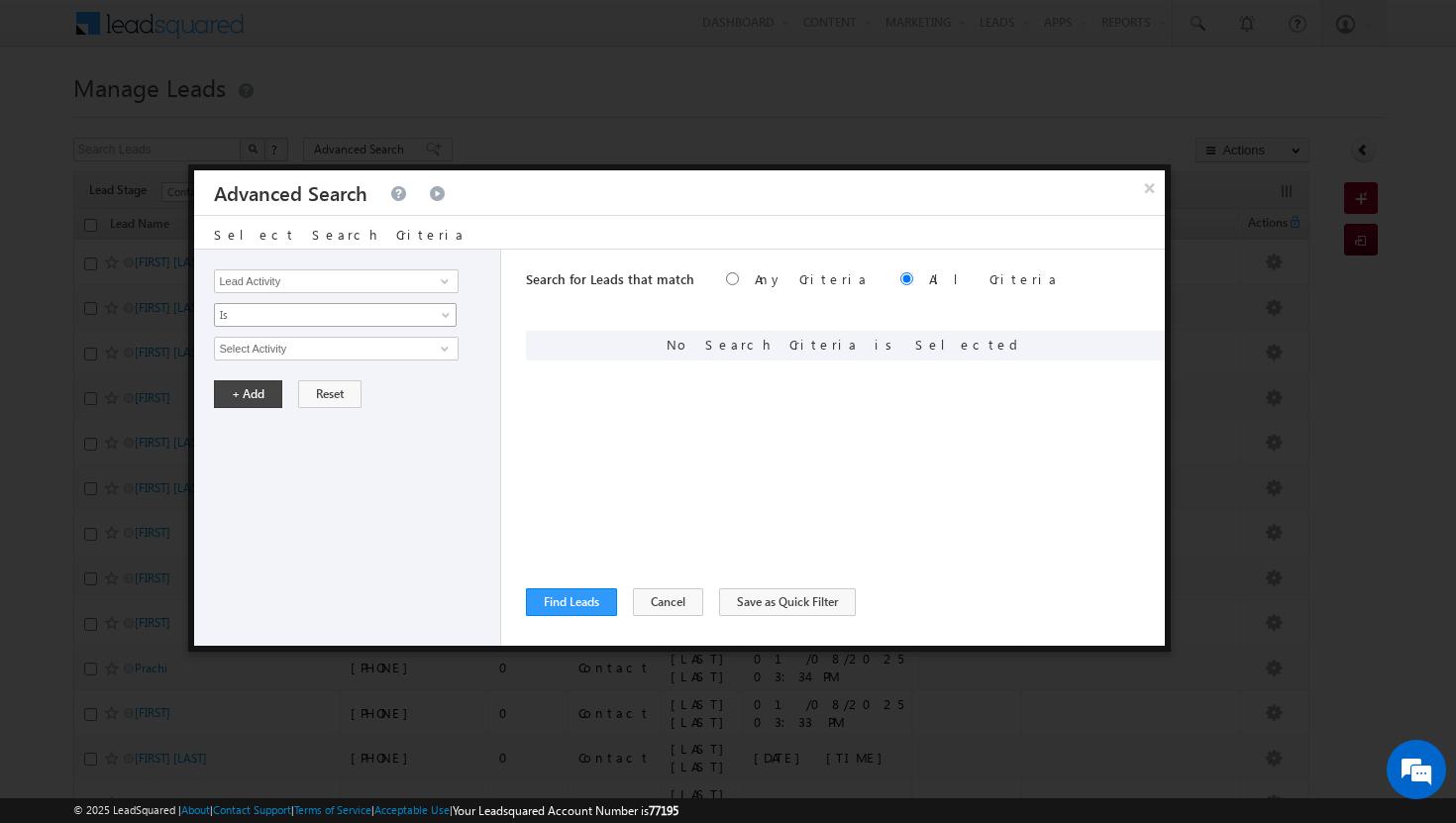 click at bounding box center (448, 319) 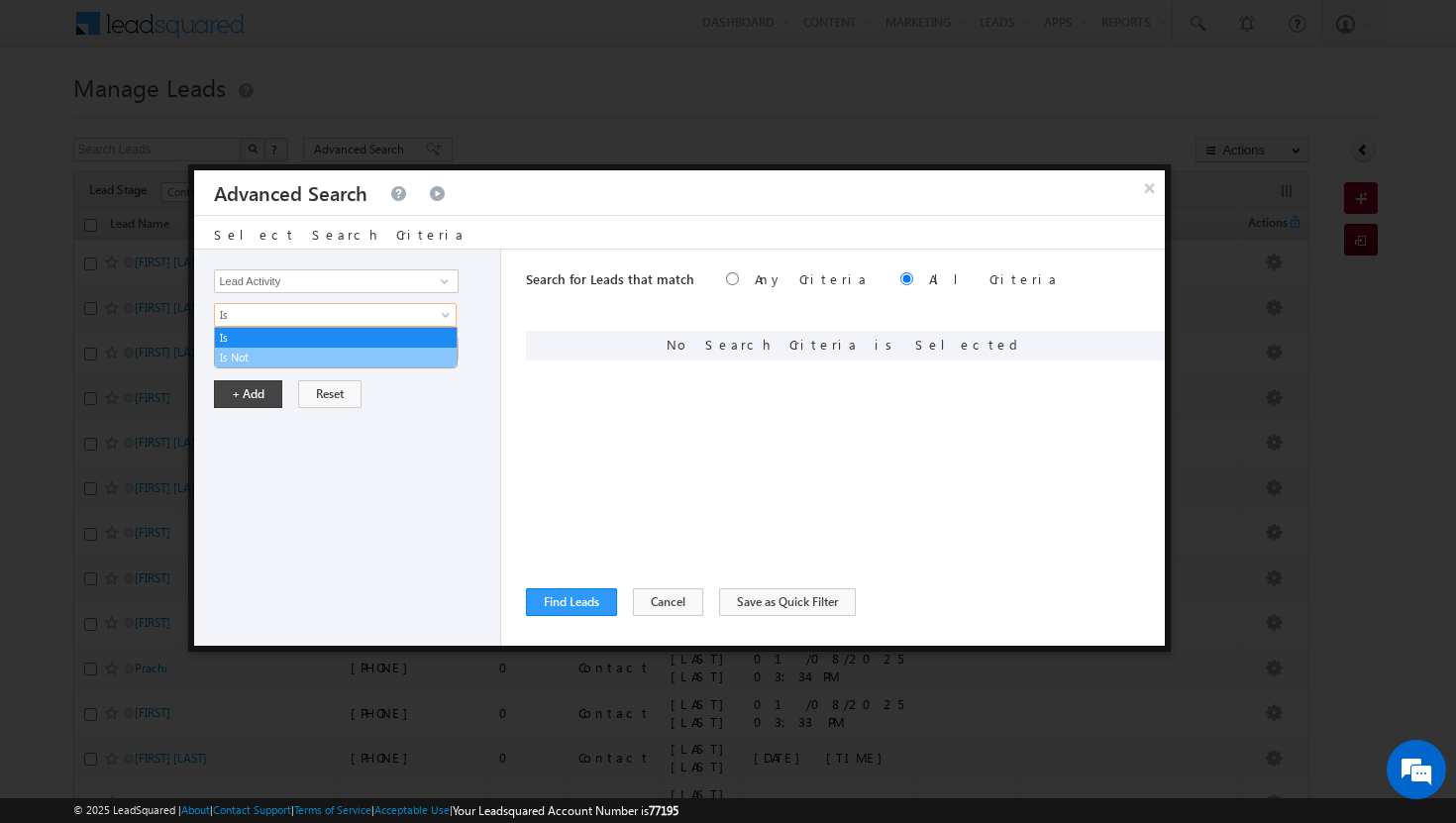 click on "Is Not" at bounding box center [336, 358] 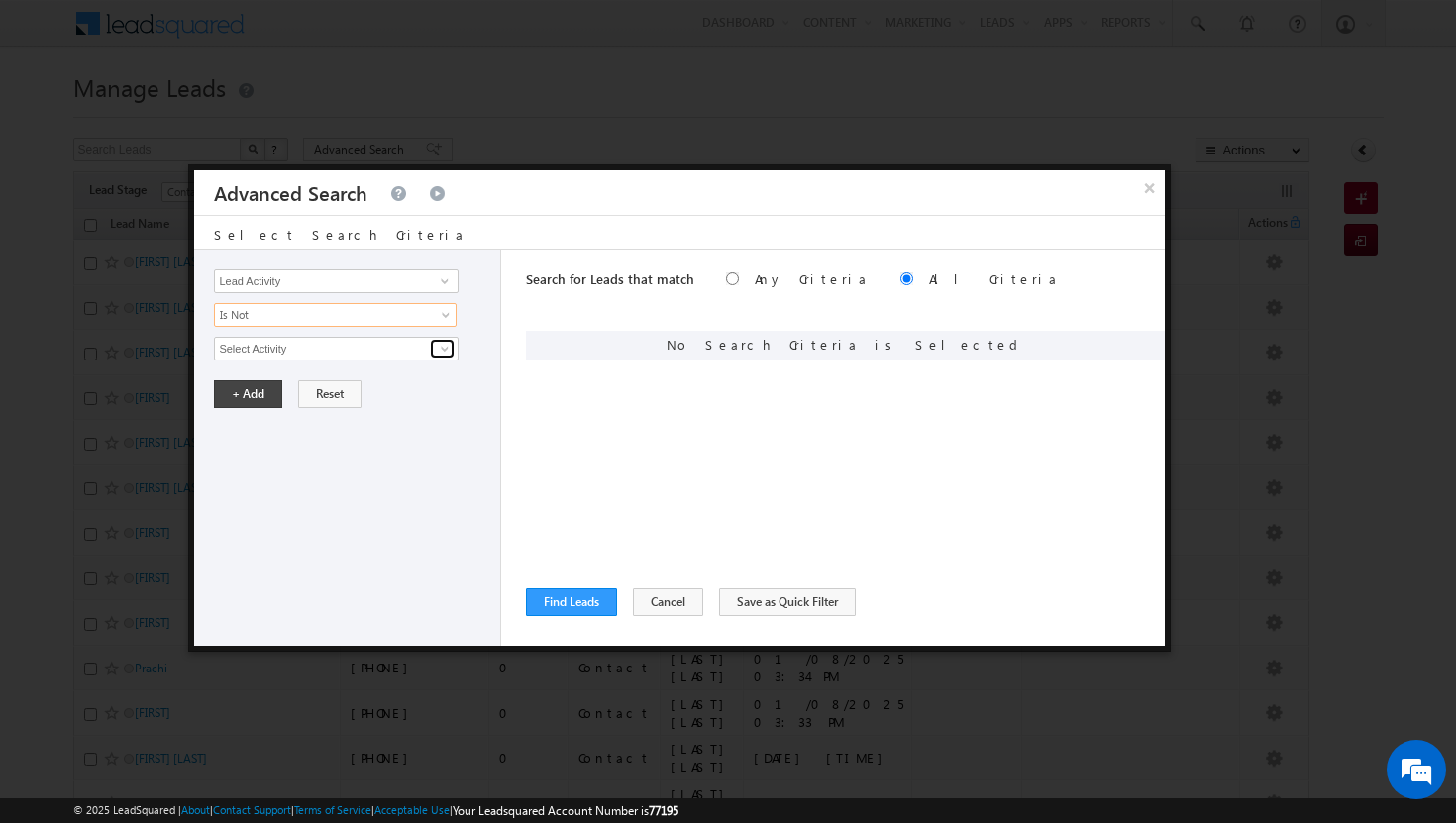 click at bounding box center (445, 349) 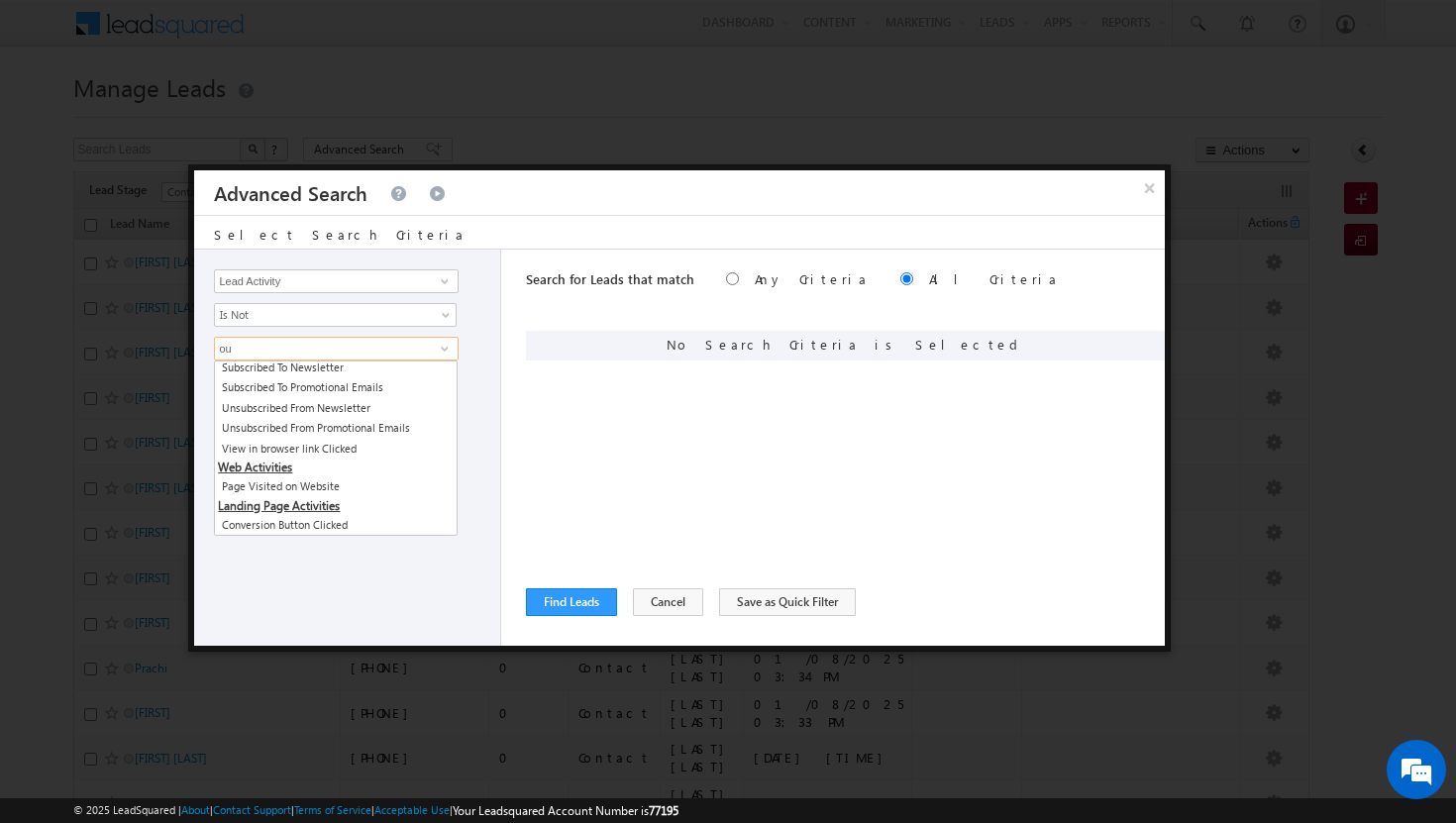 scroll, scrollTop: 0, scrollLeft: 0, axis: both 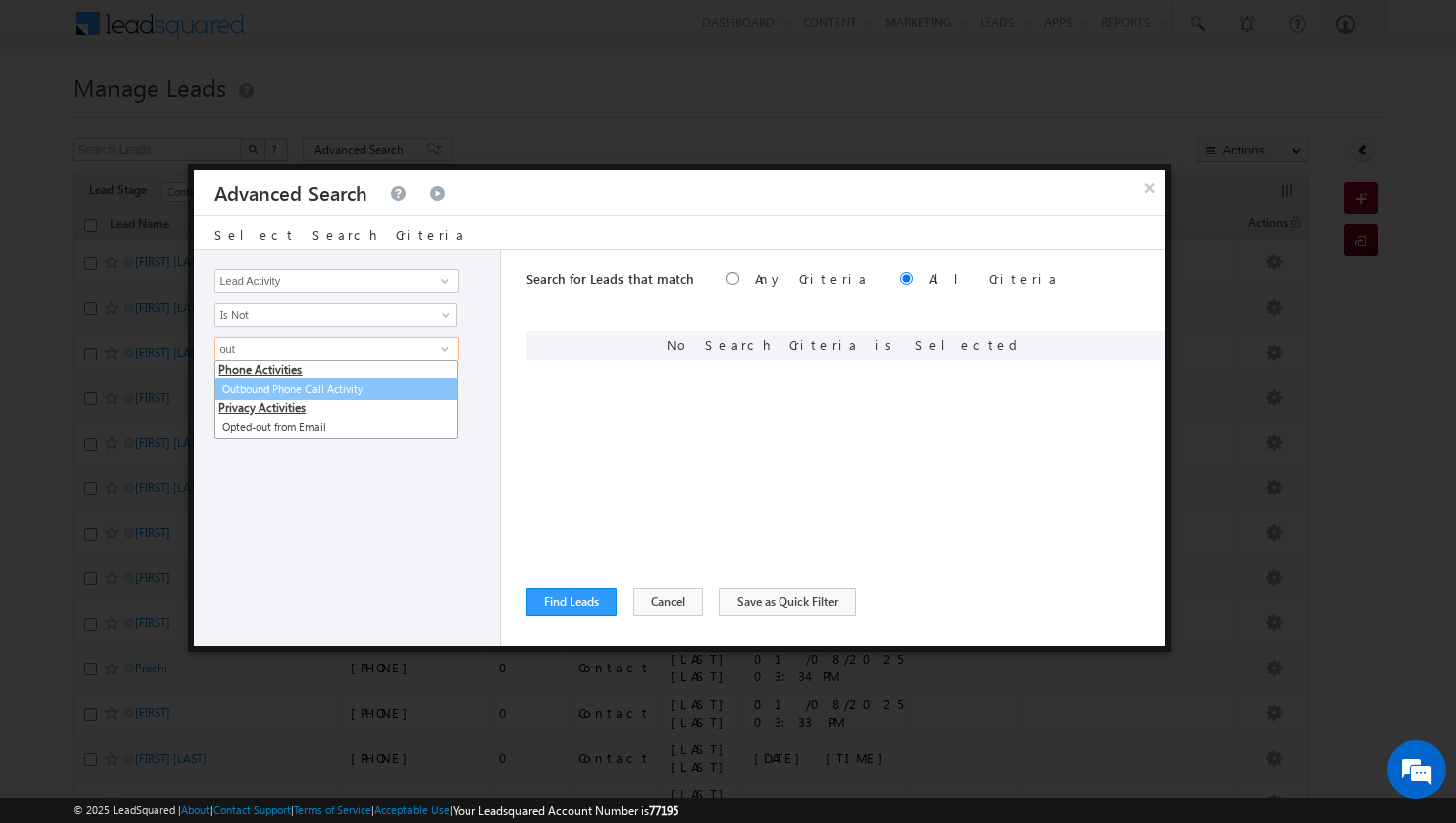 click on "Outbound Phone Call Activity" at bounding box center (336, 389) 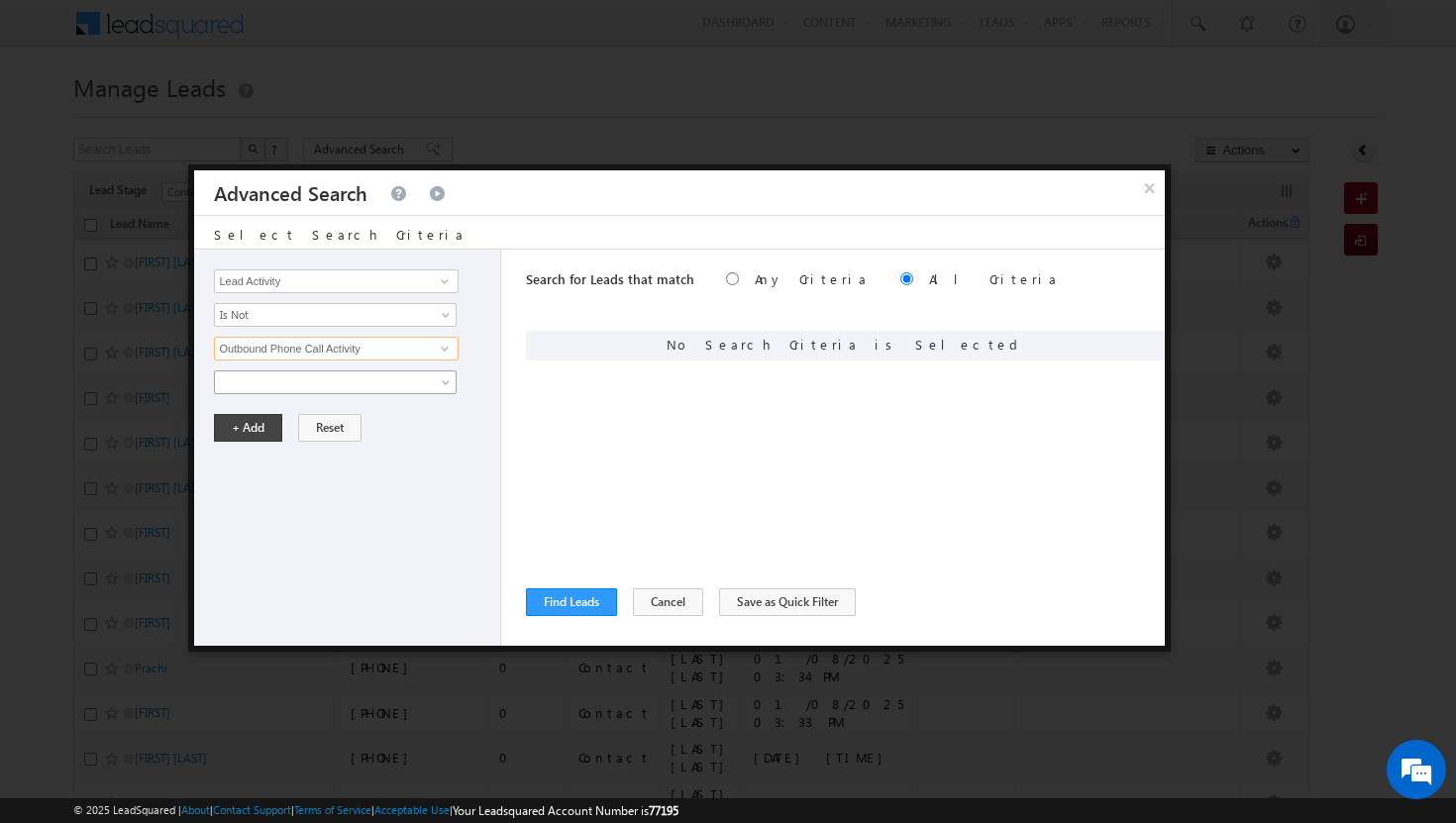 type on "Outbound Phone Call Activity" 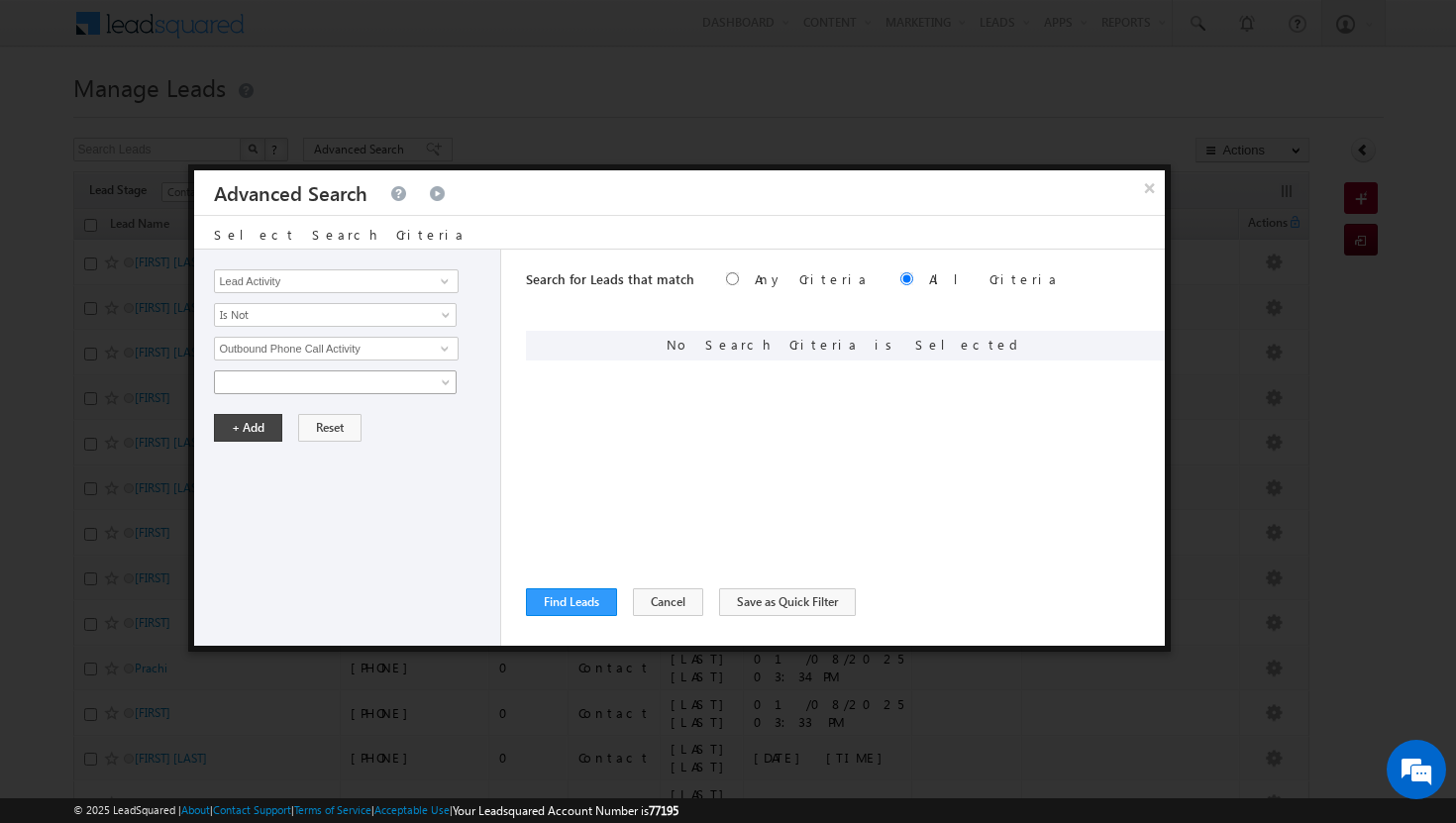 click at bounding box center [448, 386] 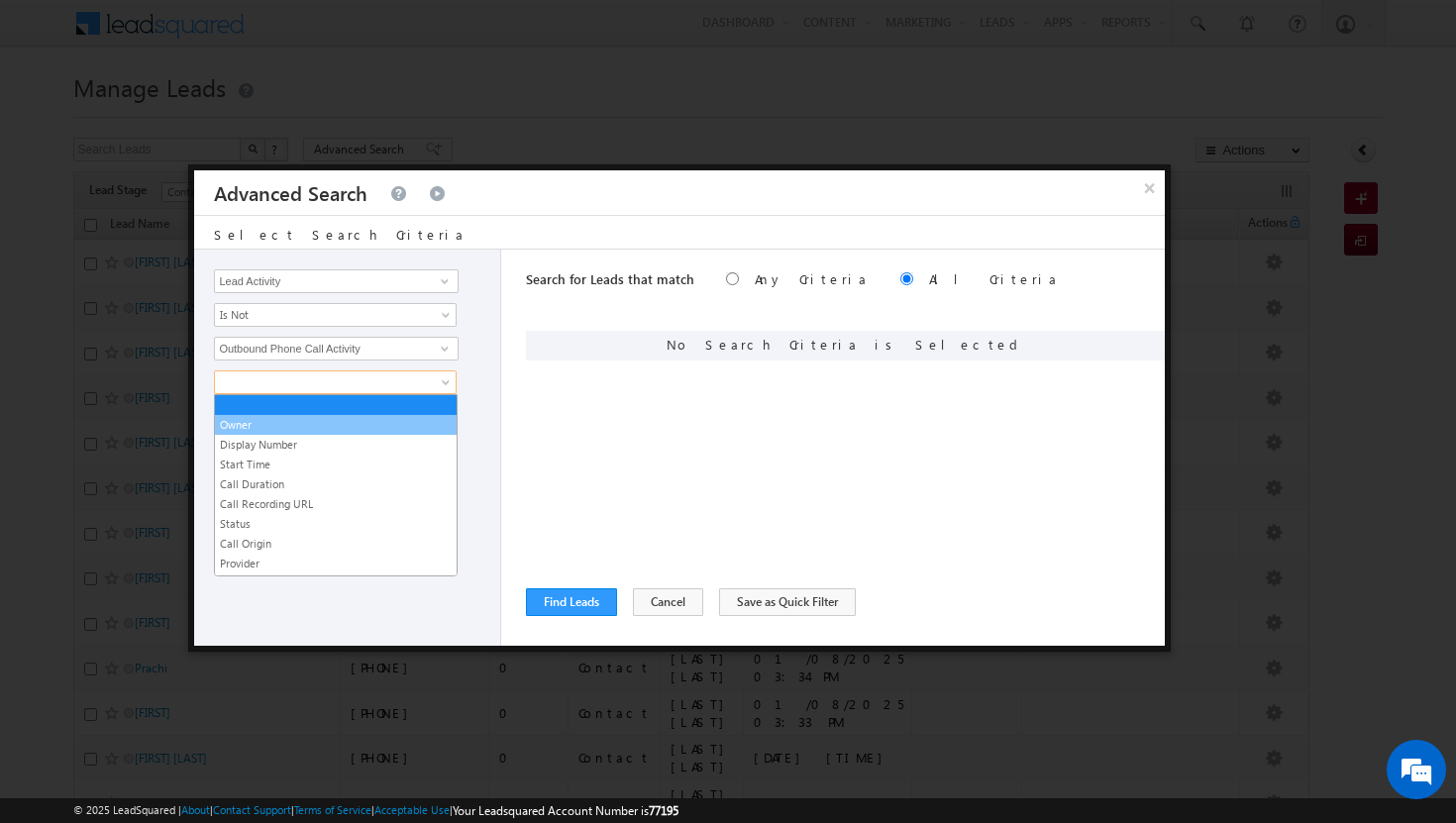 click on "Owner" at bounding box center [336, 425] 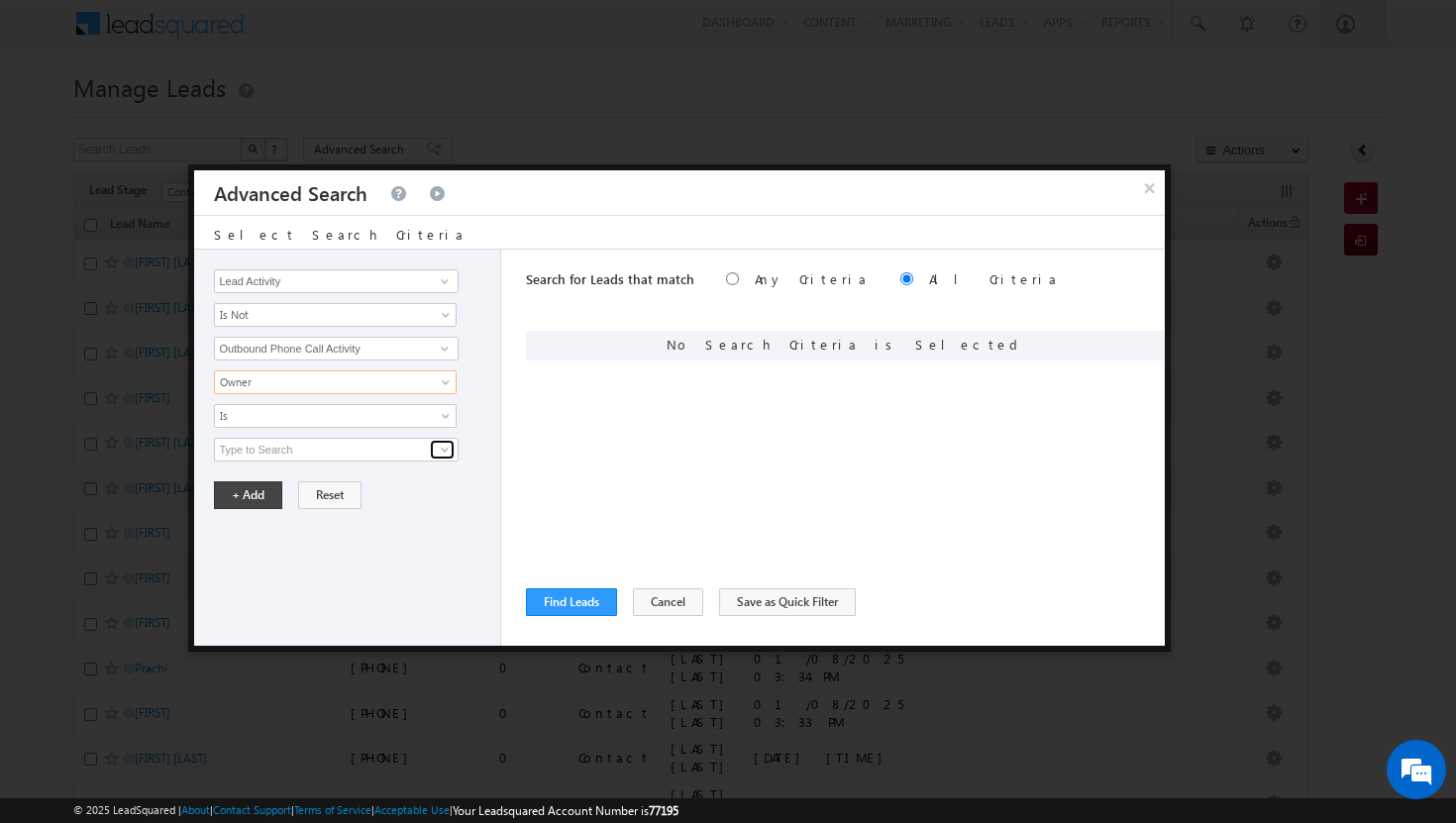click at bounding box center (445, 450) 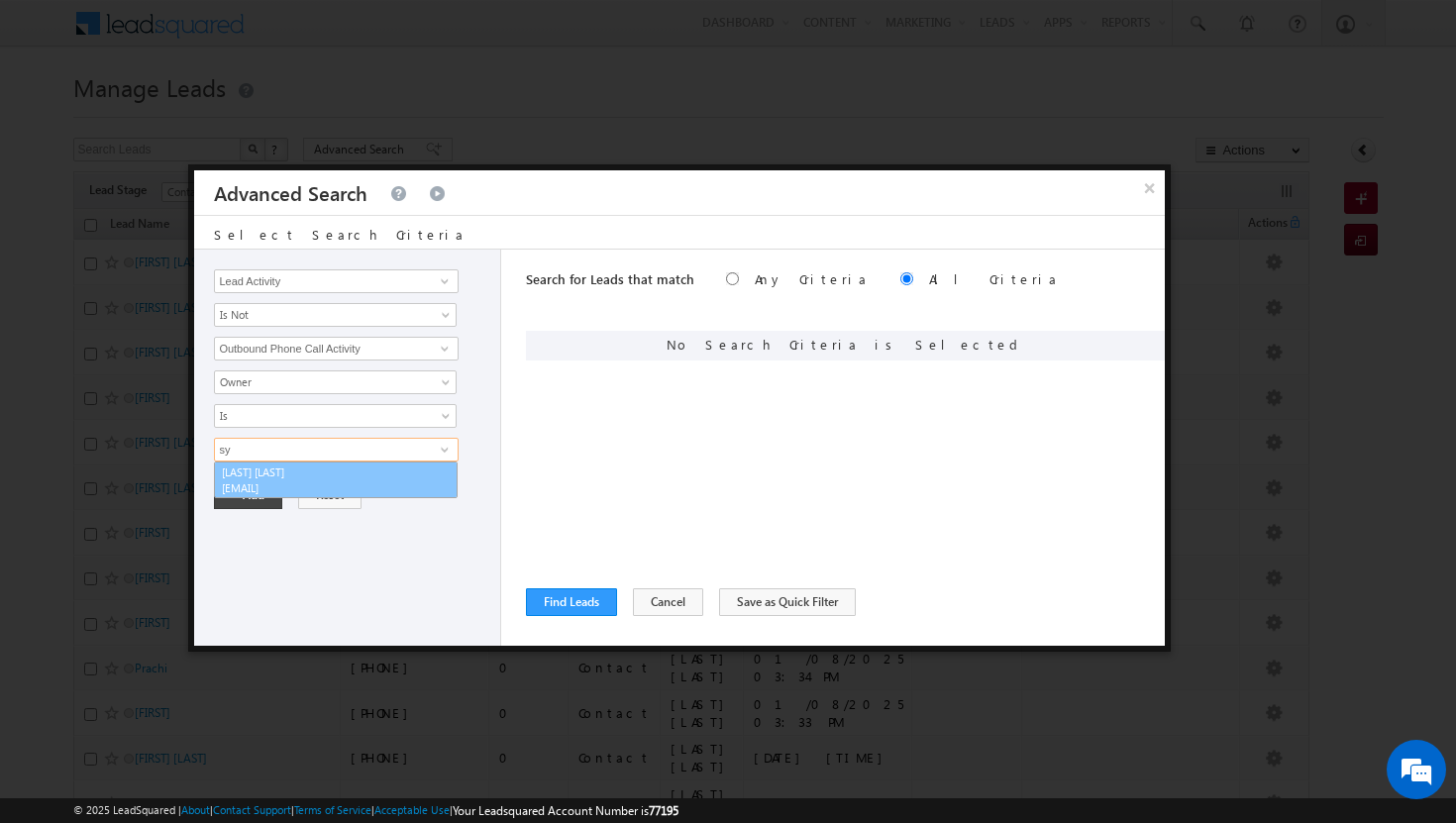 click on "[EMAIL]" at bounding box center (311, 487) 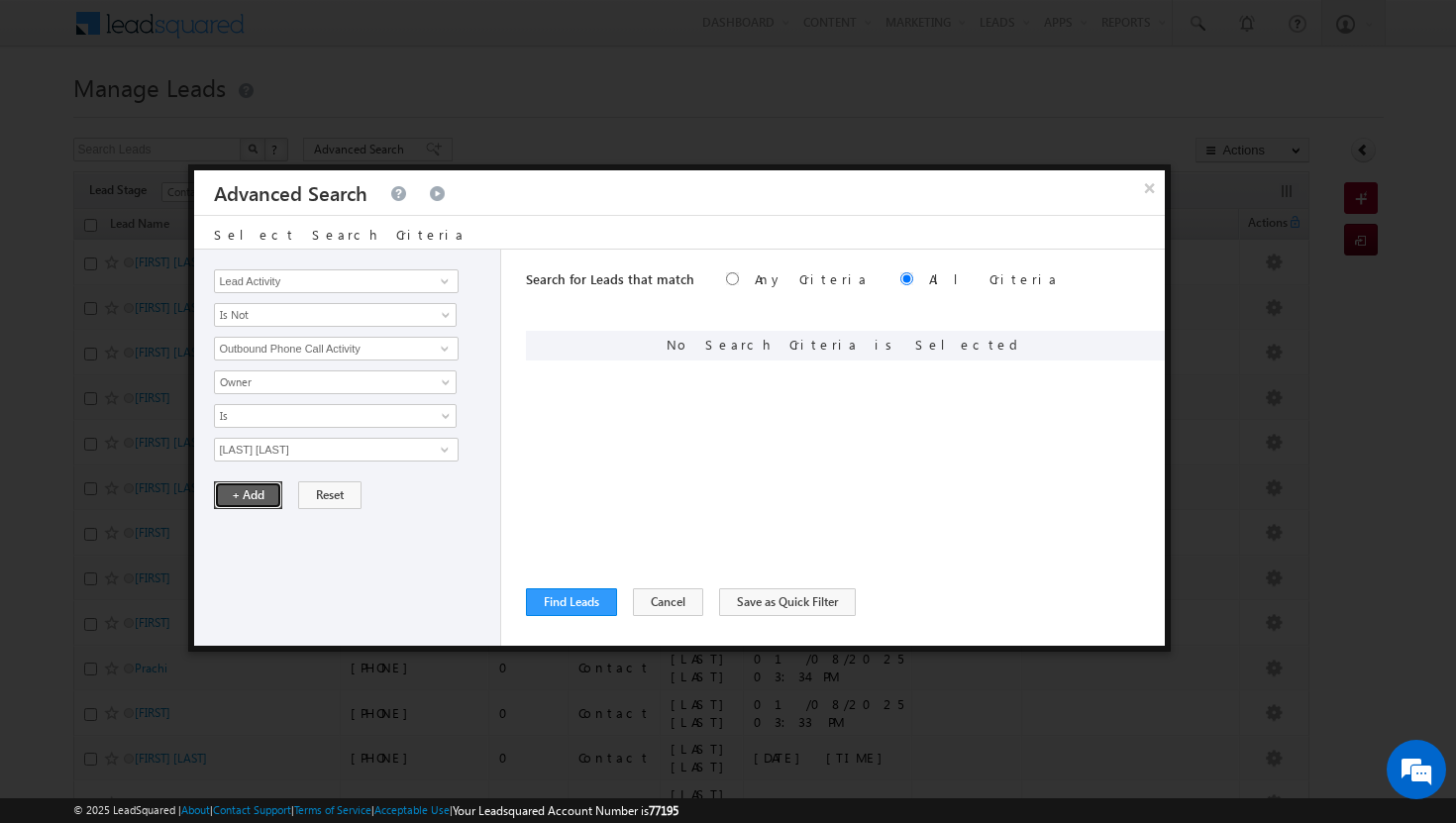 click on "+ Add" at bounding box center [248, 495] 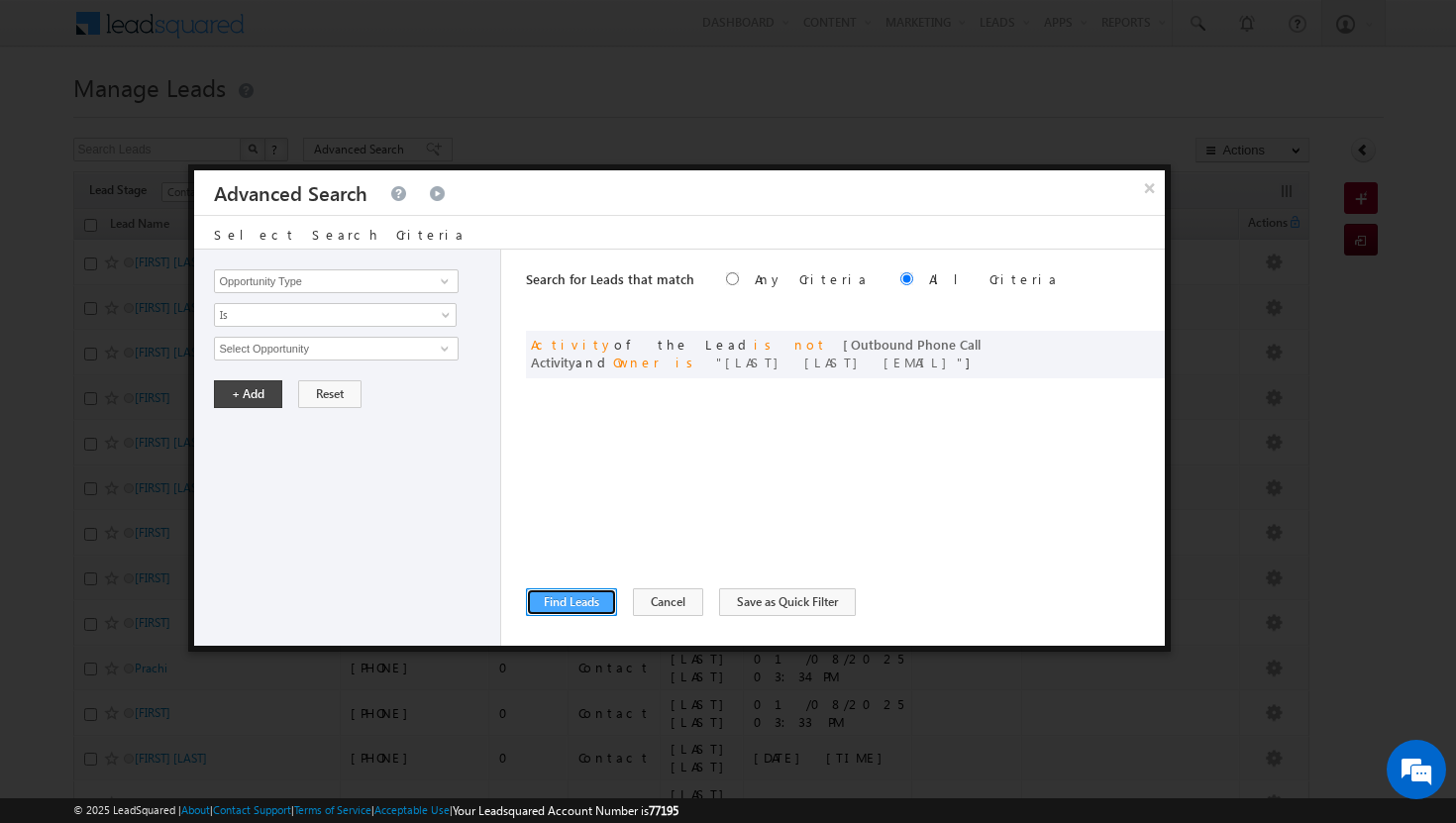 click on "Find Leads" at bounding box center [572, 602] 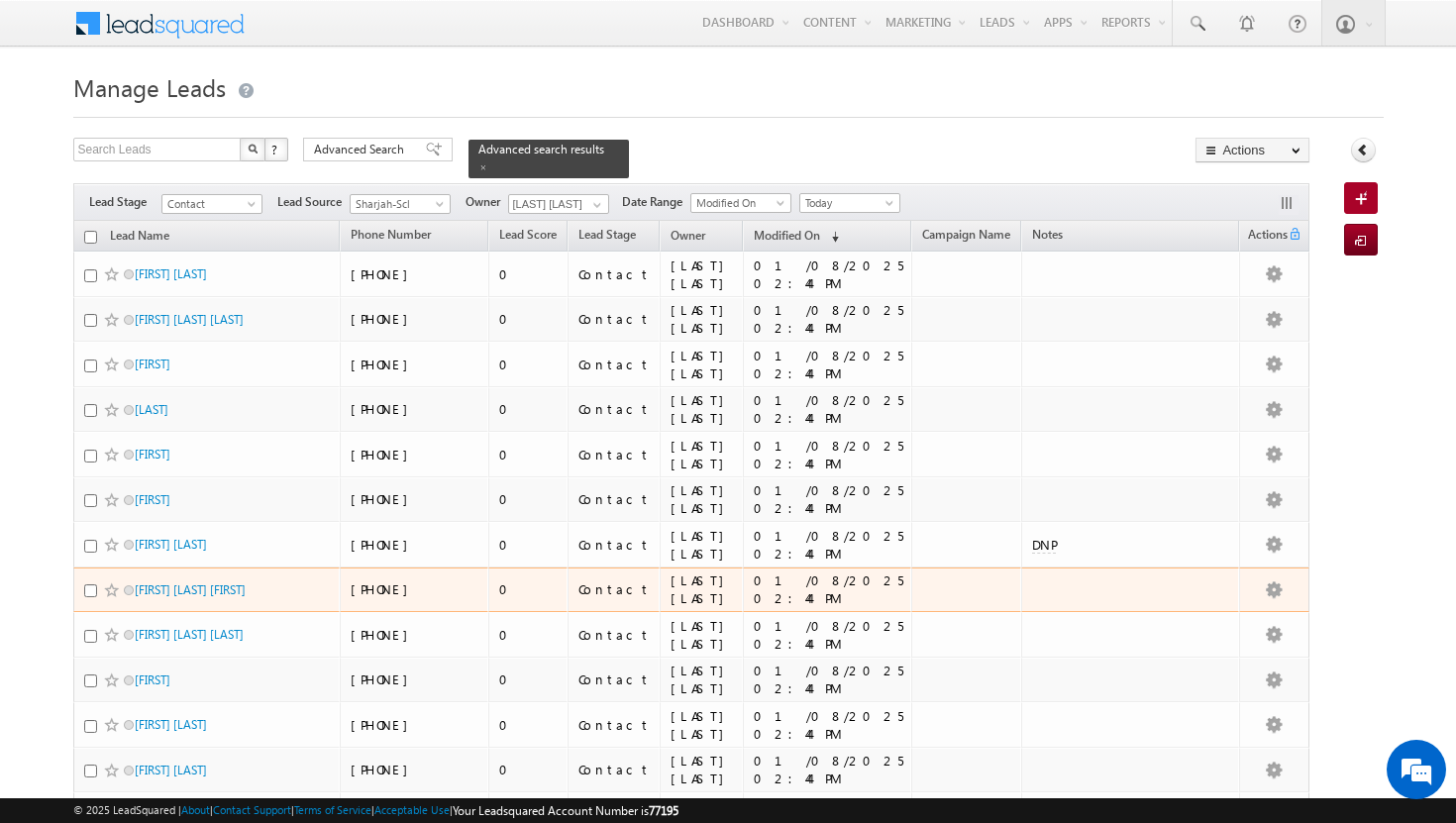 scroll, scrollTop: 267, scrollLeft: 0, axis: vertical 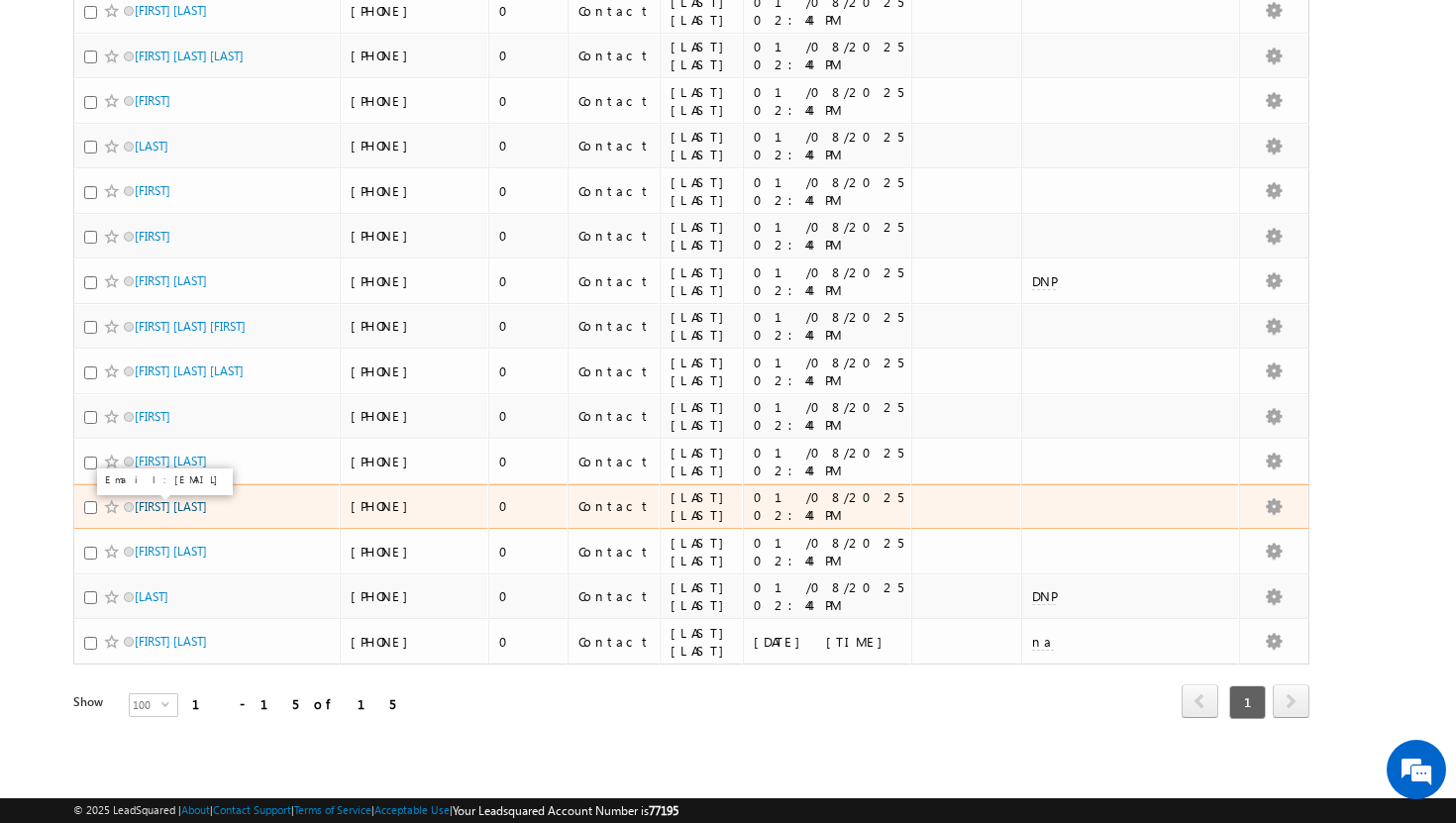 click on "Pramod Chhokar" at bounding box center (170, 506) 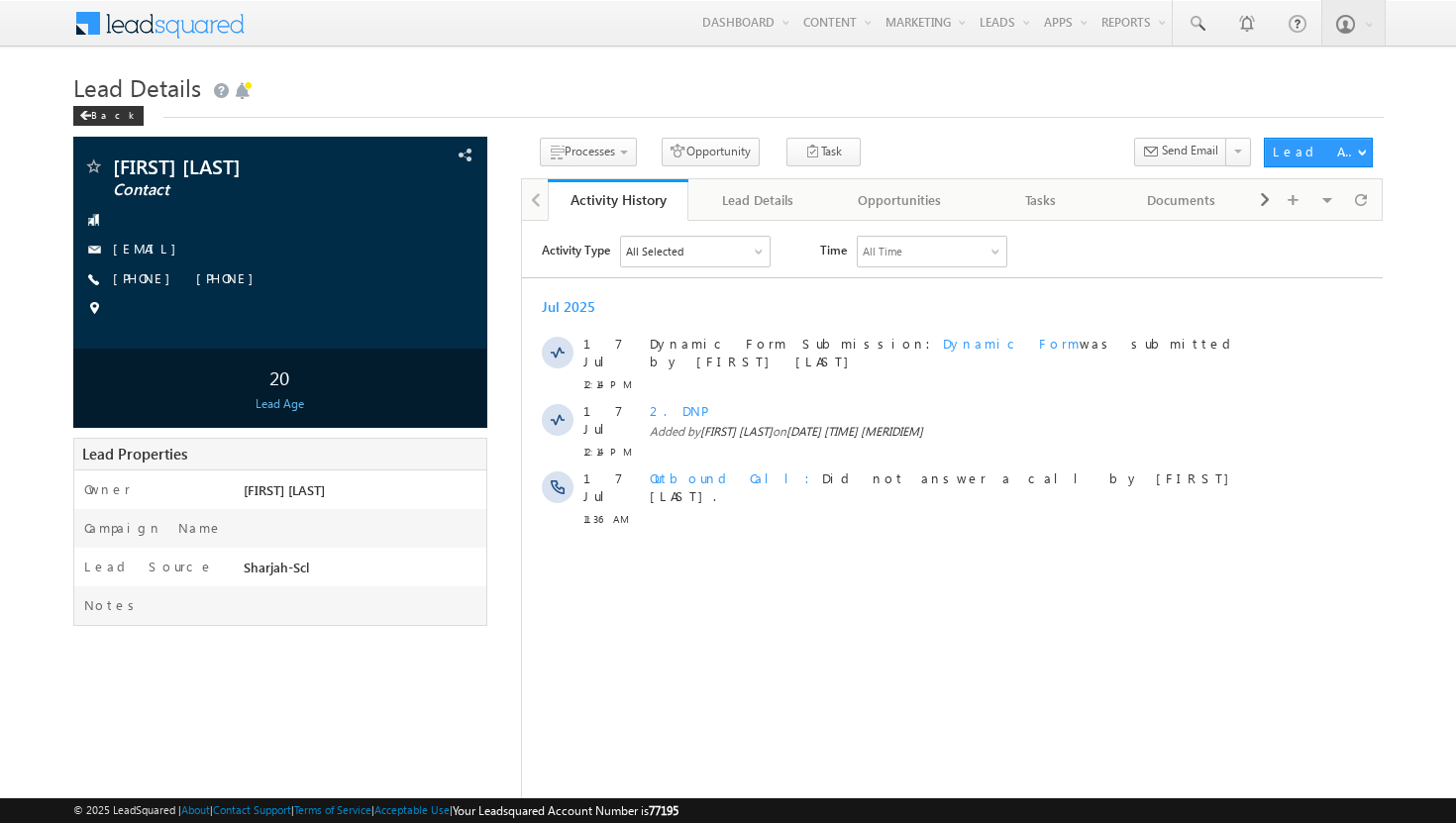 scroll, scrollTop: 0, scrollLeft: 0, axis: both 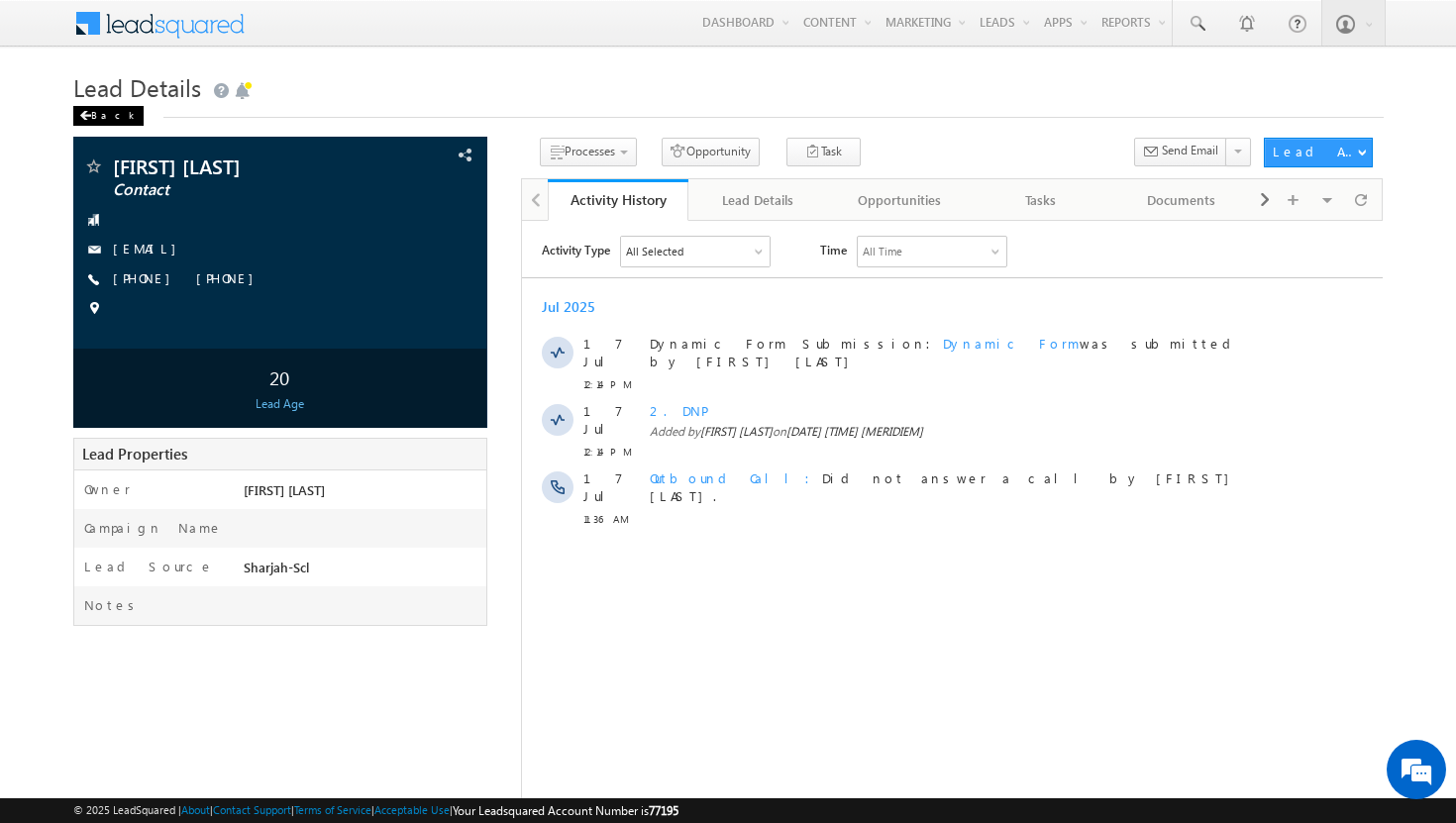 click on "Back" at bounding box center [108, 116] 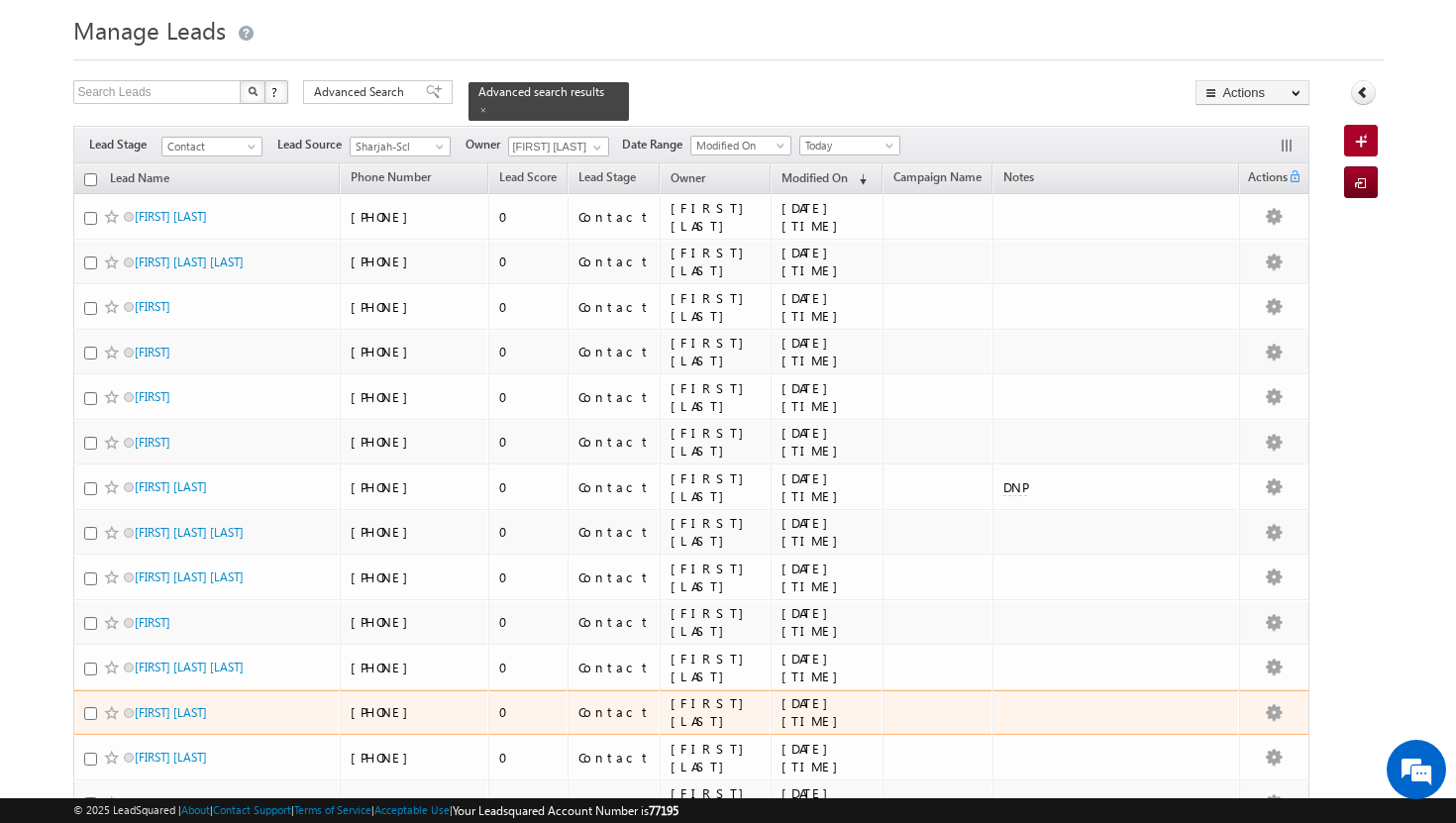 scroll, scrollTop: 0, scrollLeft: 0, axis: both 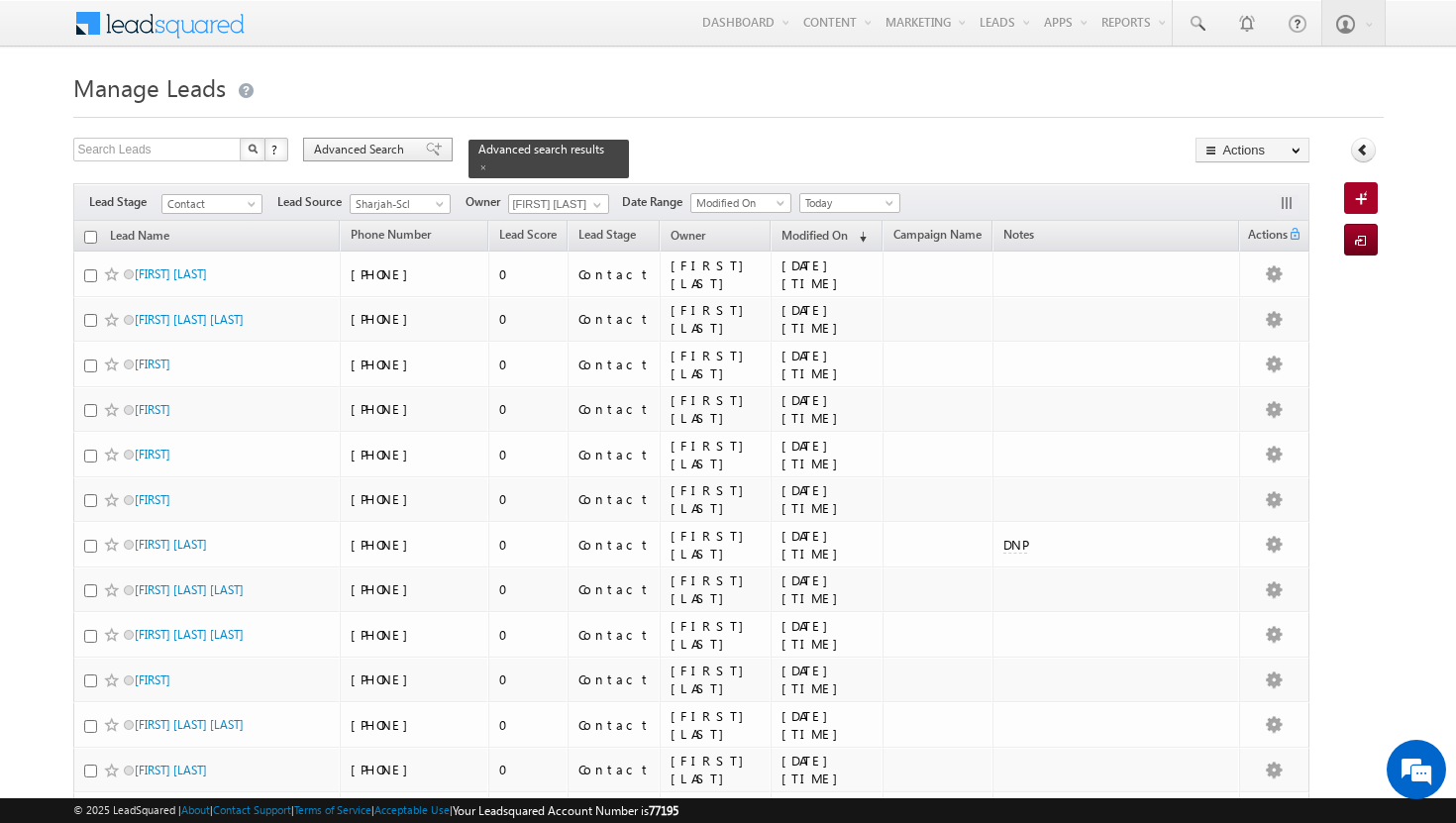 click on "Advanced Search" at bounding box center [362, 150] 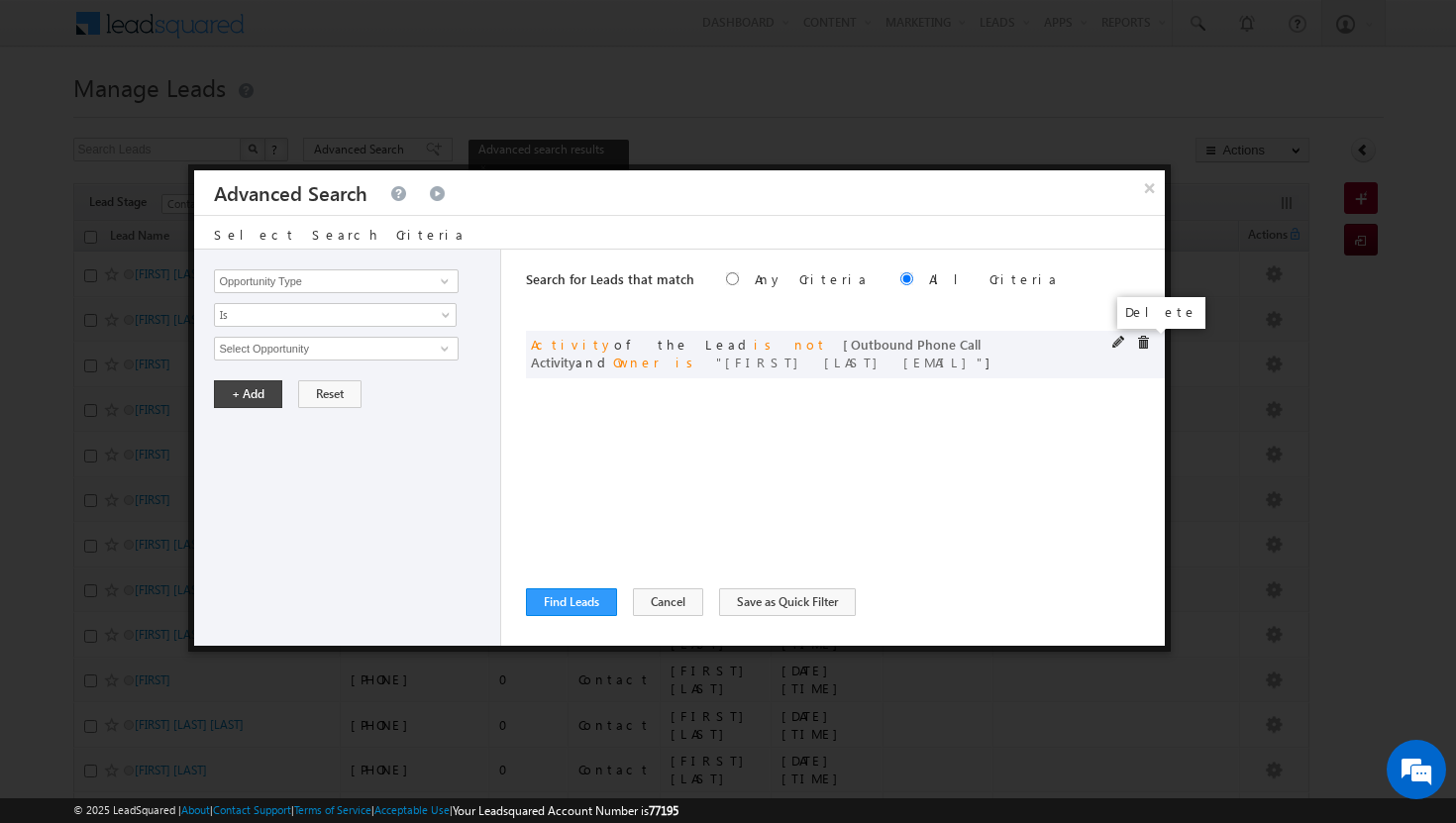 scroll, scrollTop: 0, scrollLeft: 0, axis: both 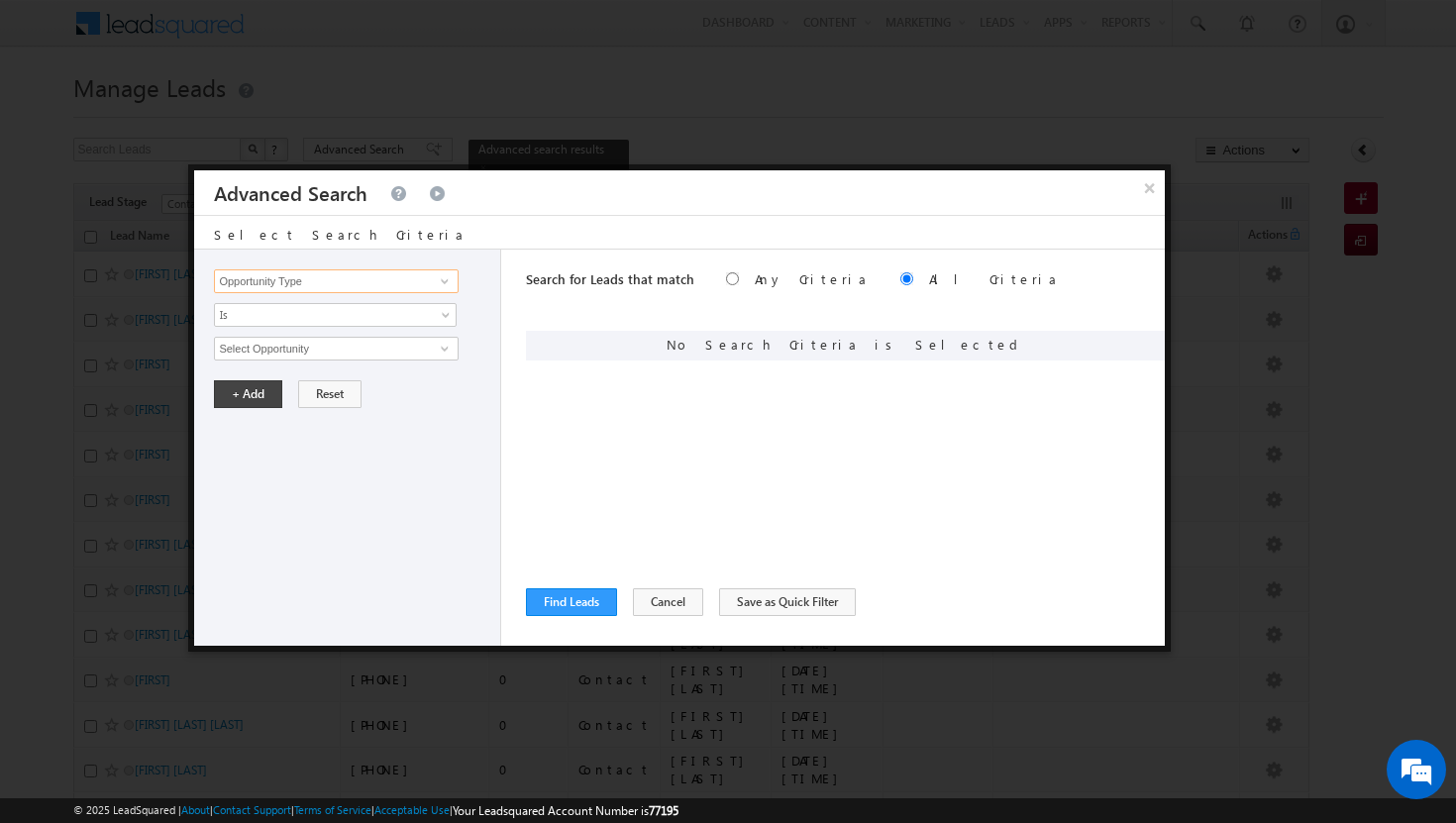 click on "Opportunity Type" at bounding box center (336, 281) 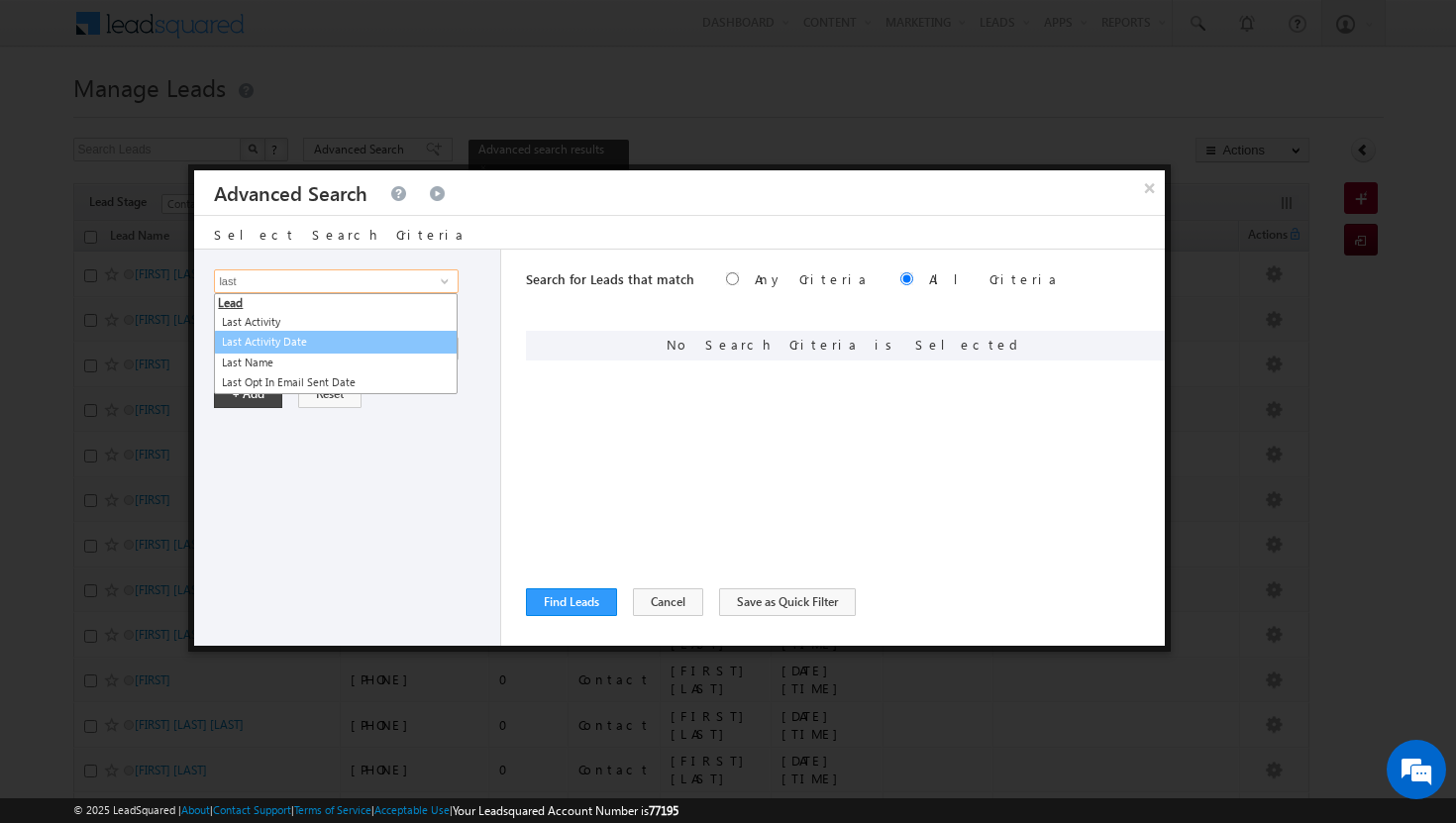 click on "Last Activity Date" at bounding box center (336, 342) 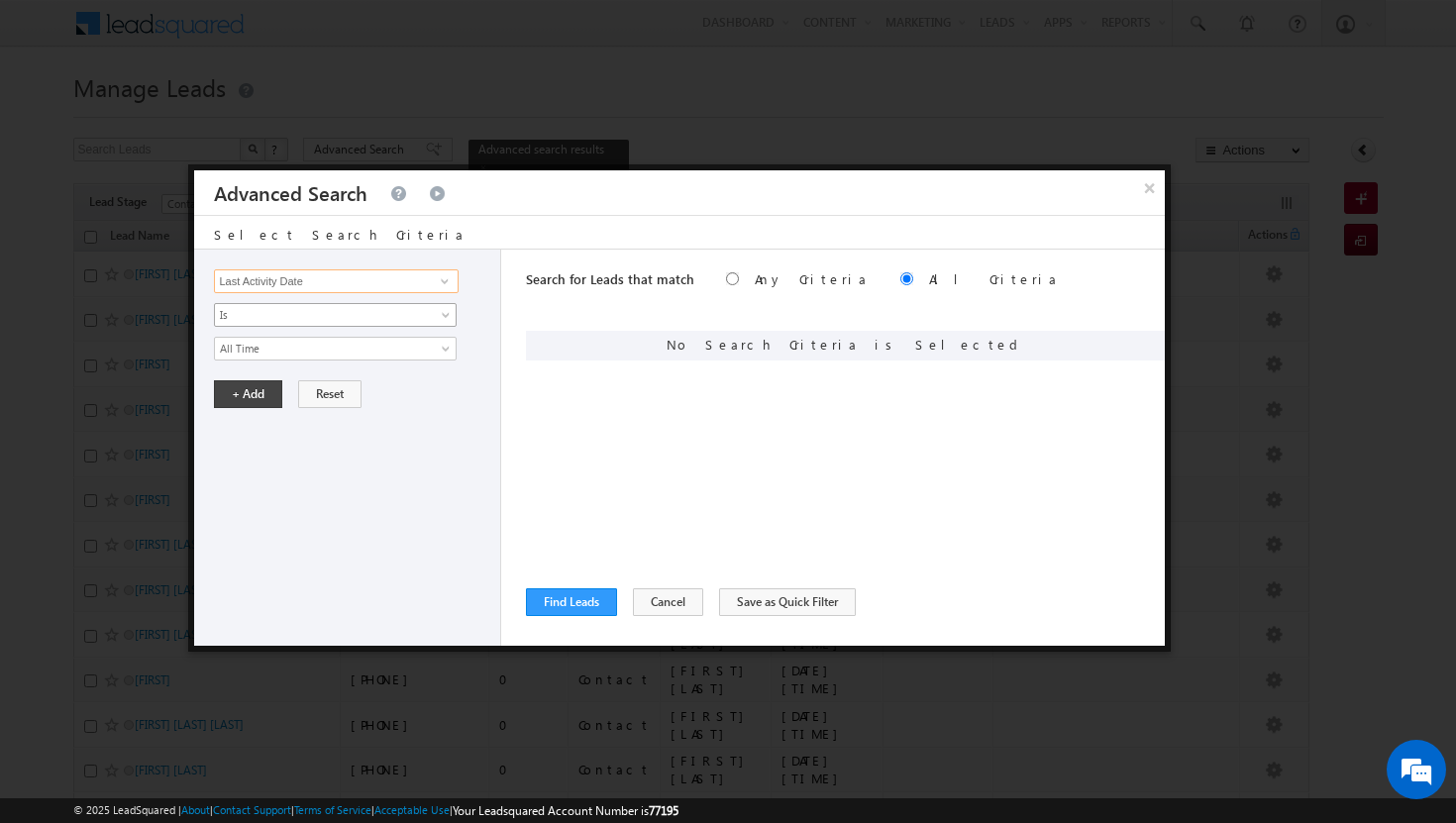 type on "Last Activity Date" 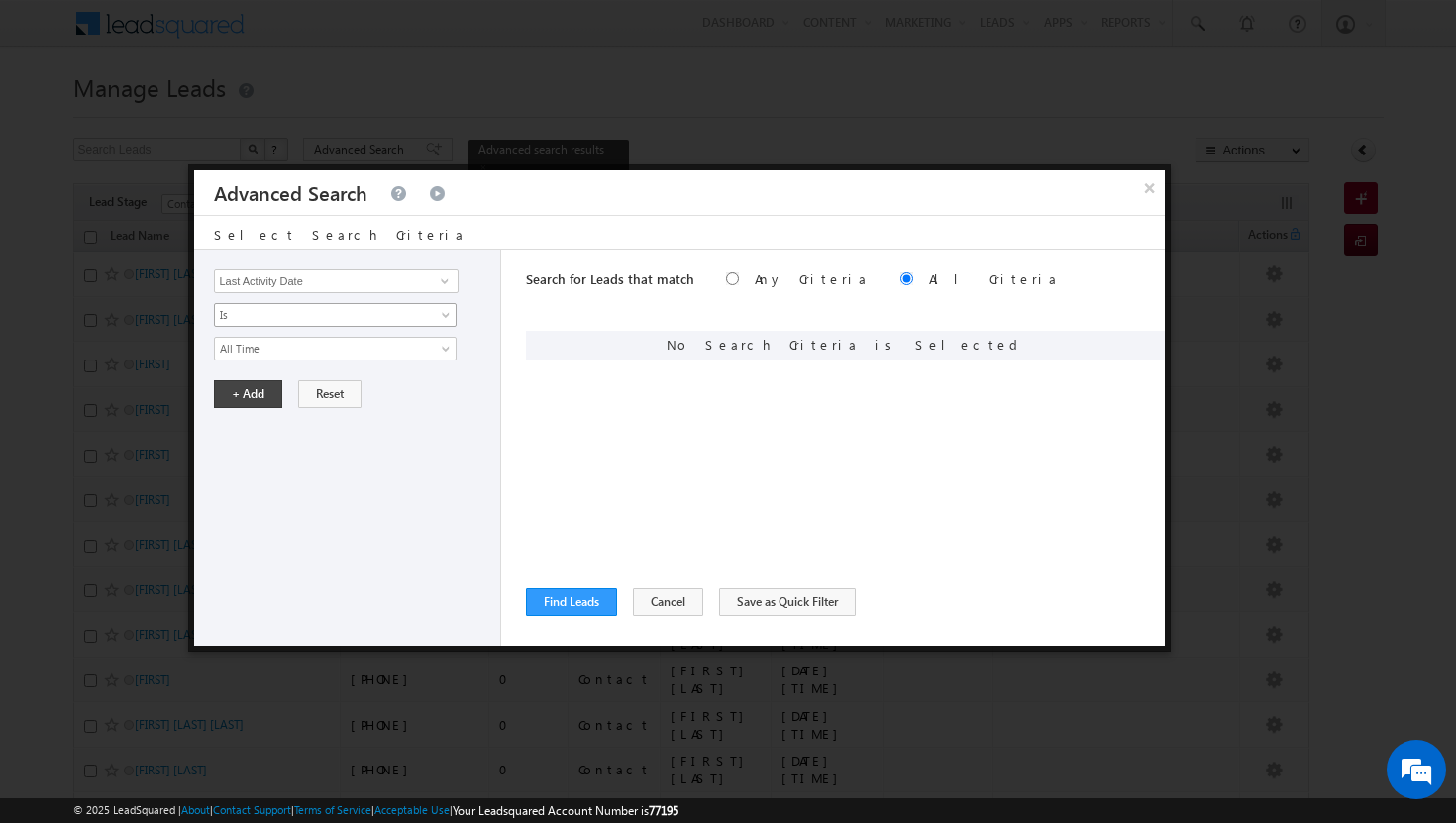 click at bounding box center [448, 319] 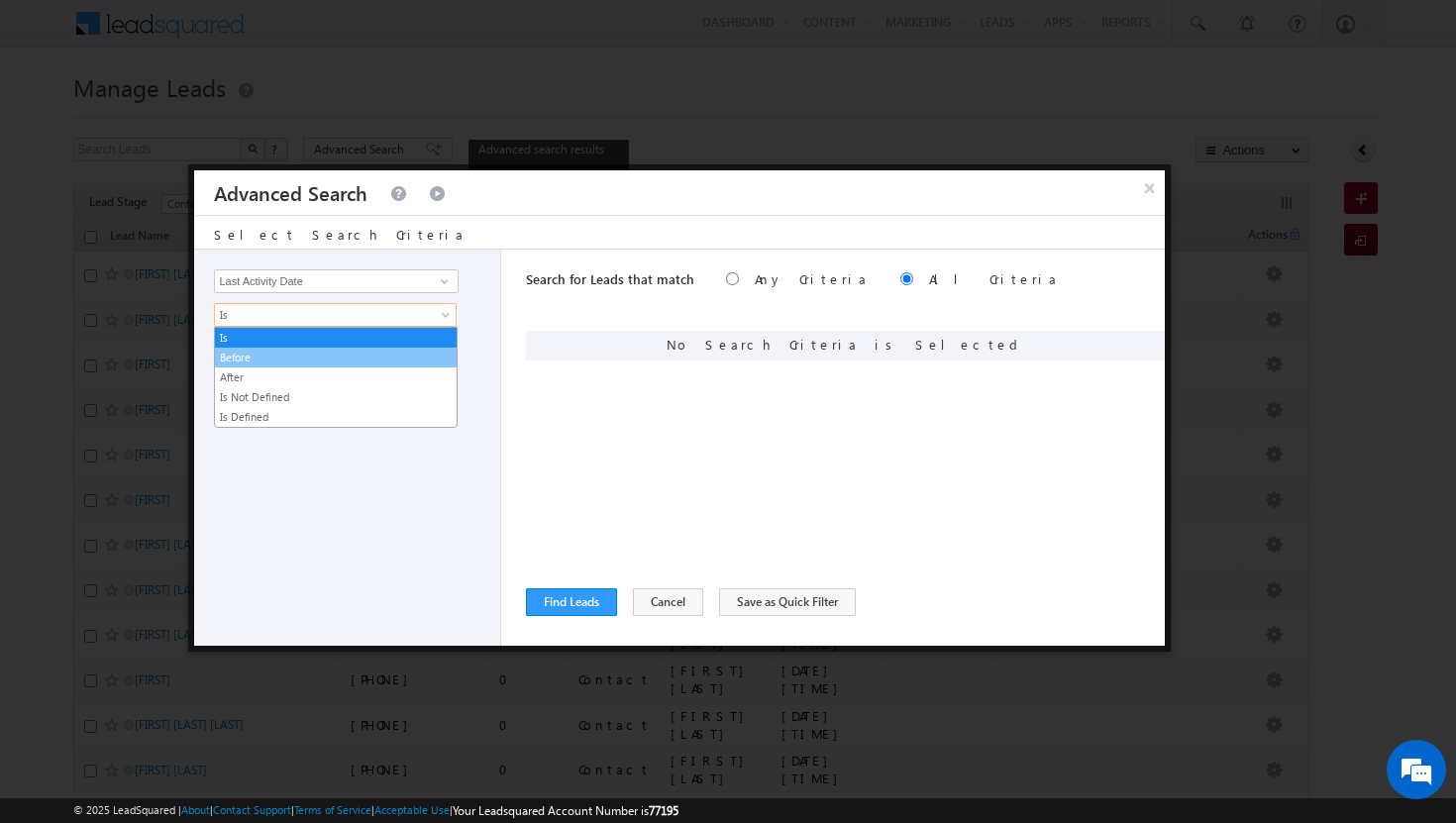 click on "Before" at bounding box center [336, 358] 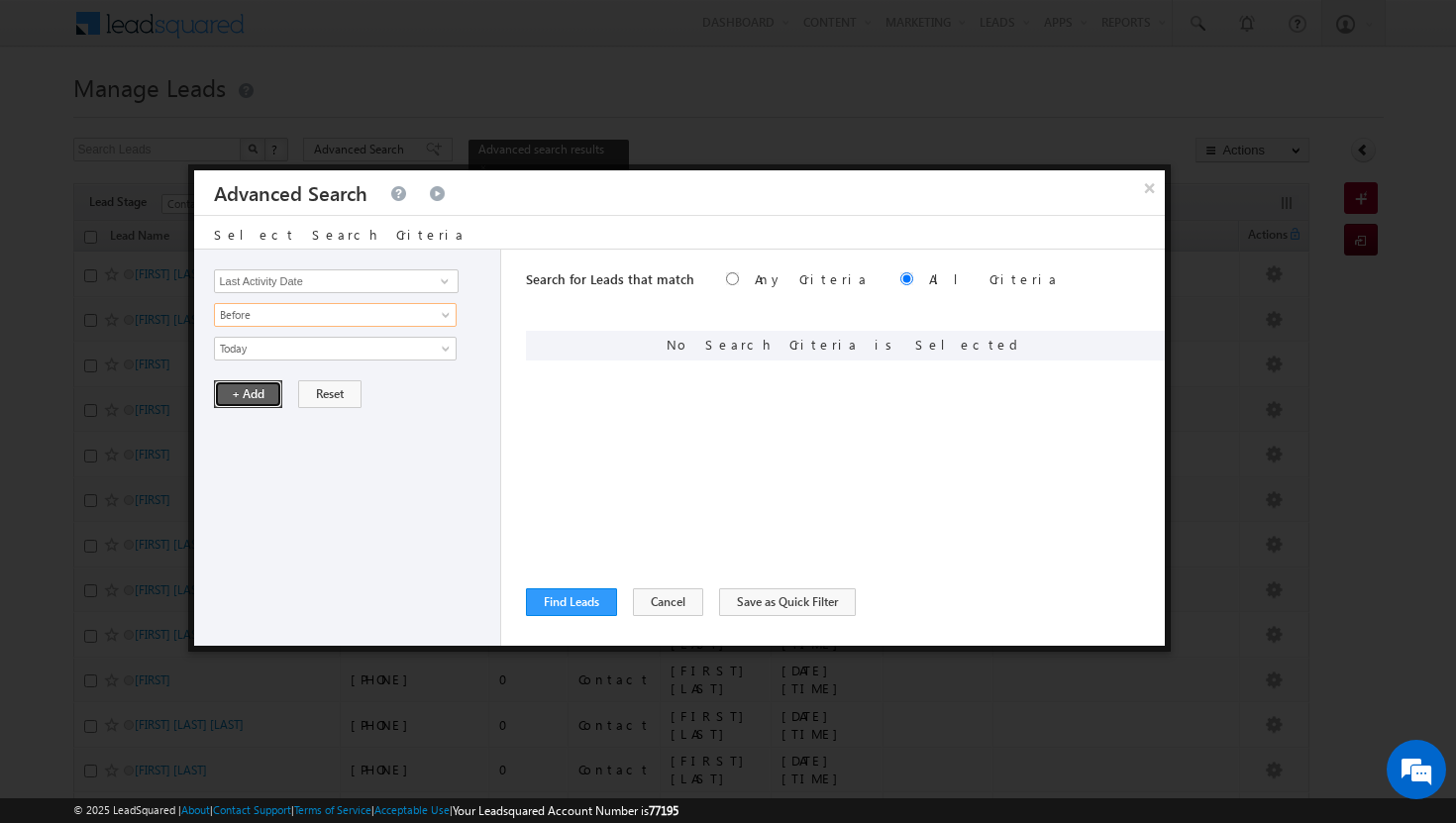 click on "+ Add" at bounding box center [248, 394] 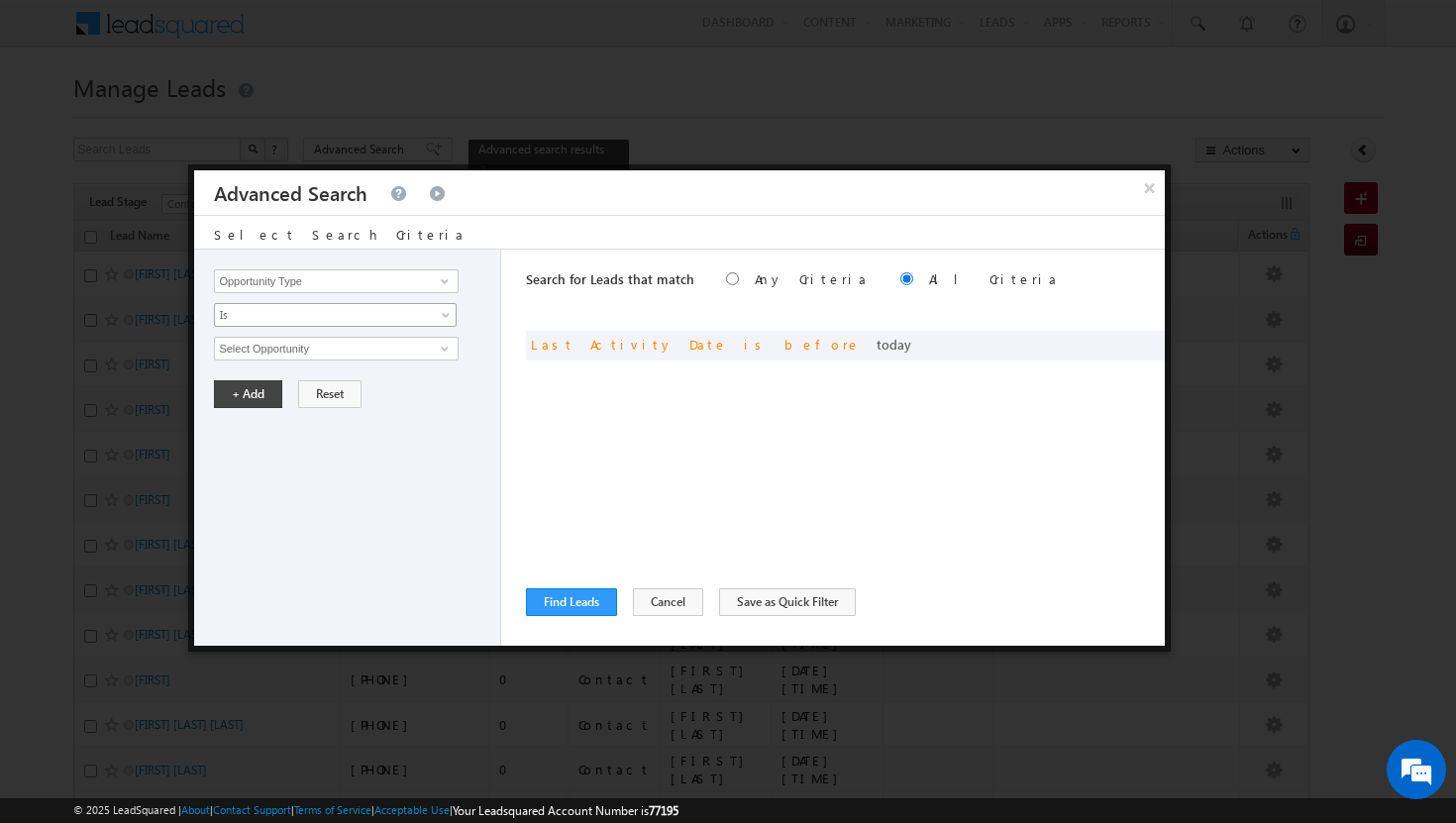 click at bounding box center (448, 319) 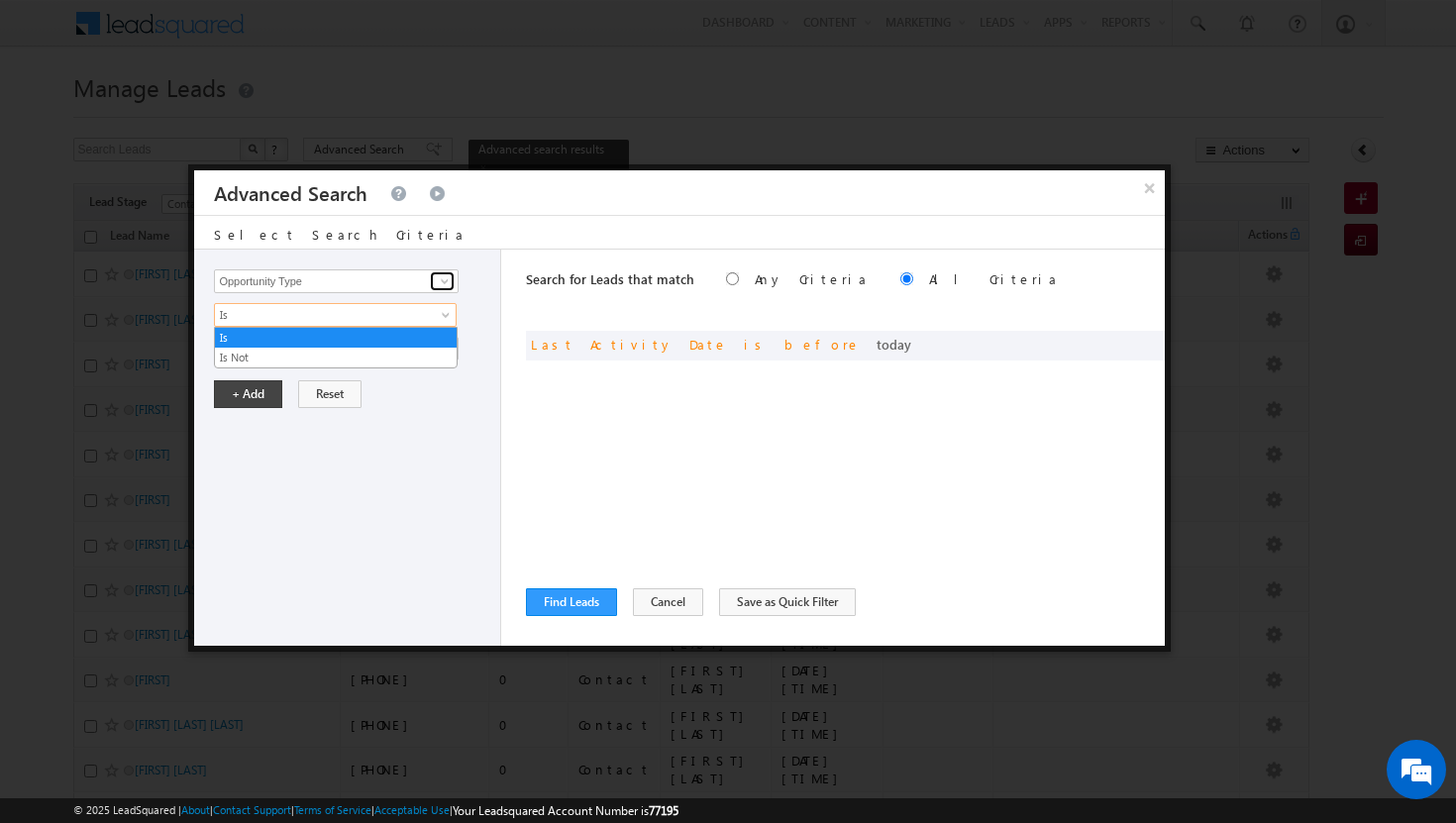 click at bounding box center (445, 281) 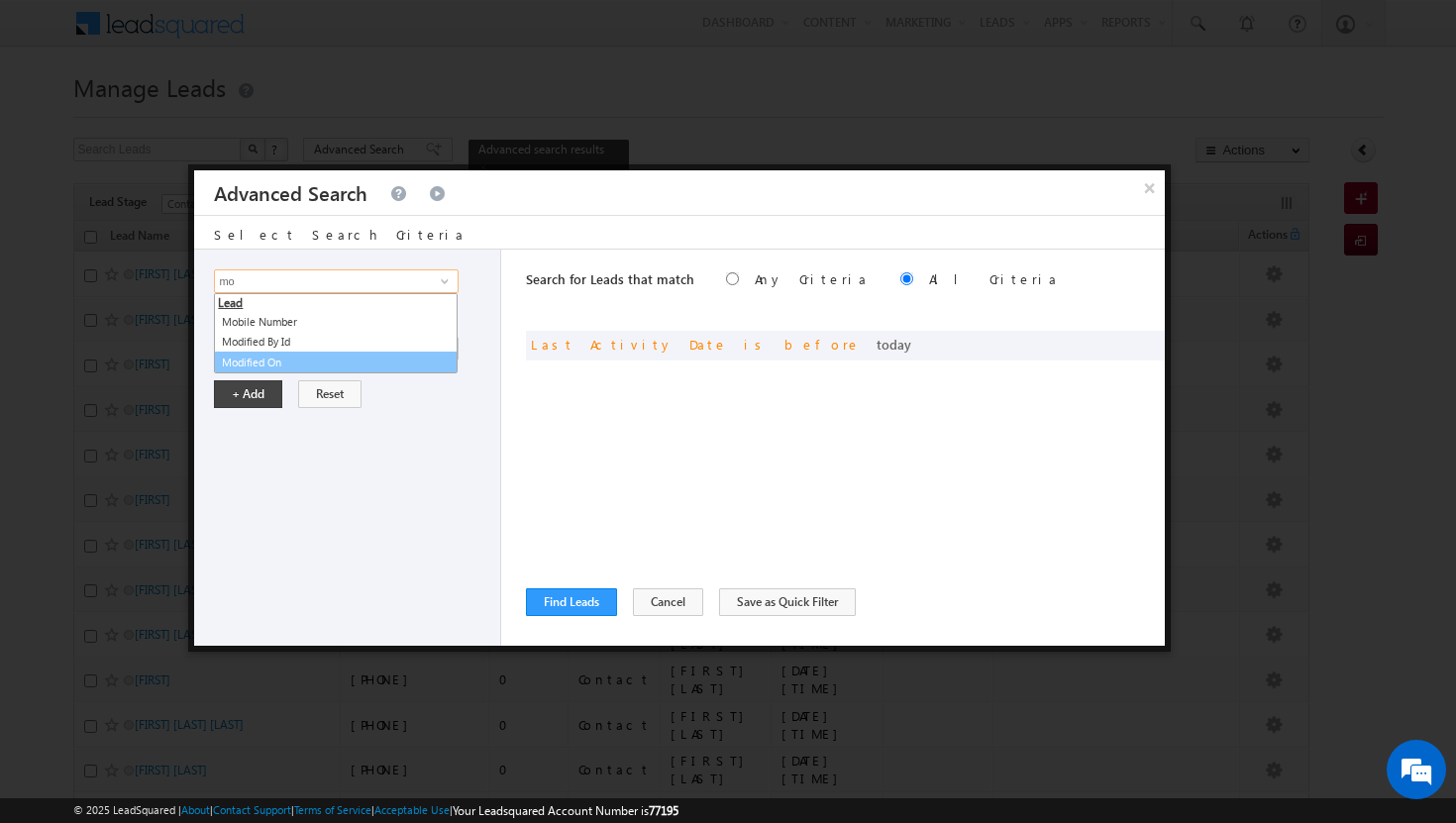 click on "Modified On" at bounding box center [336, 362] 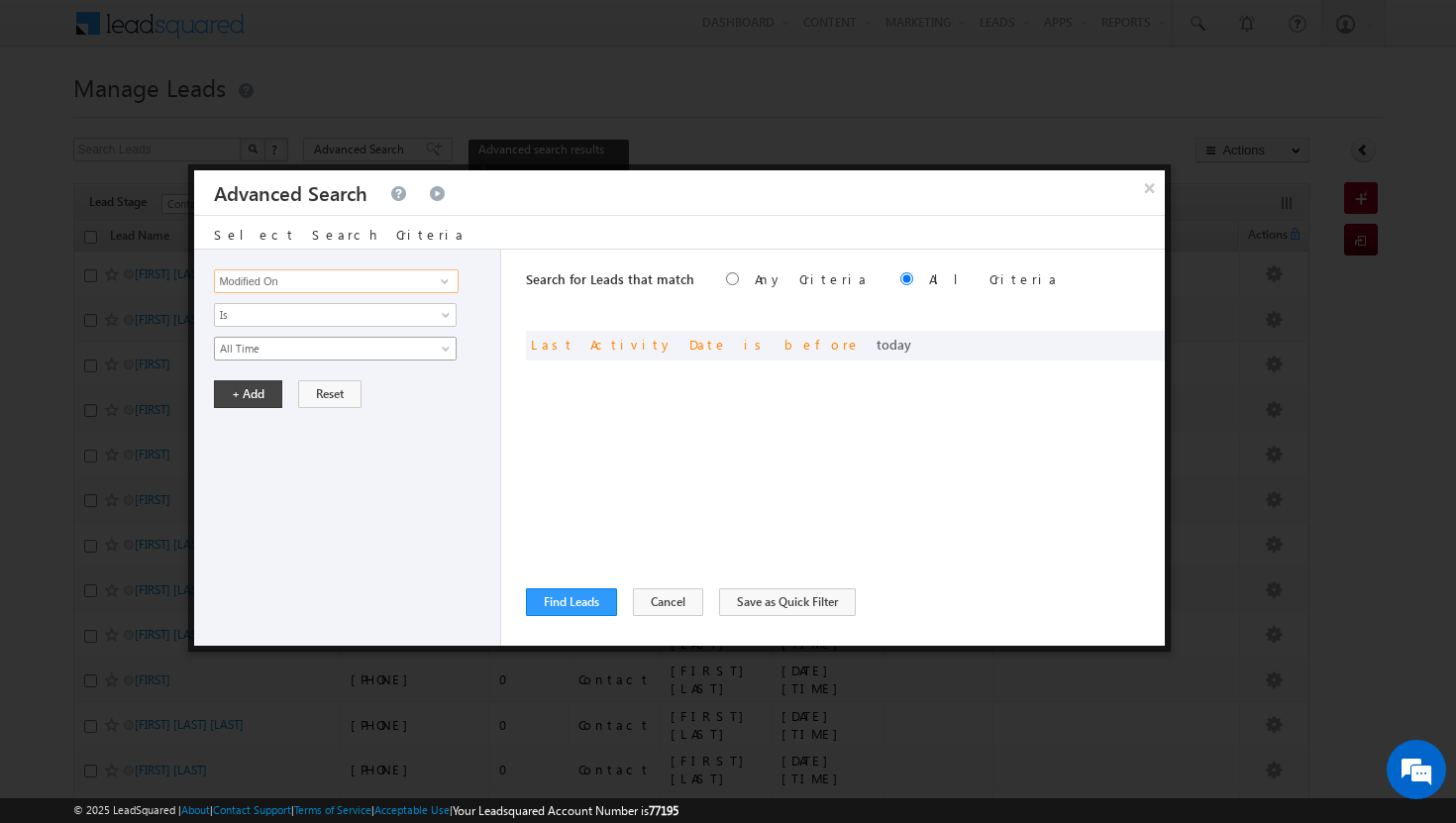 type on "Modified On" 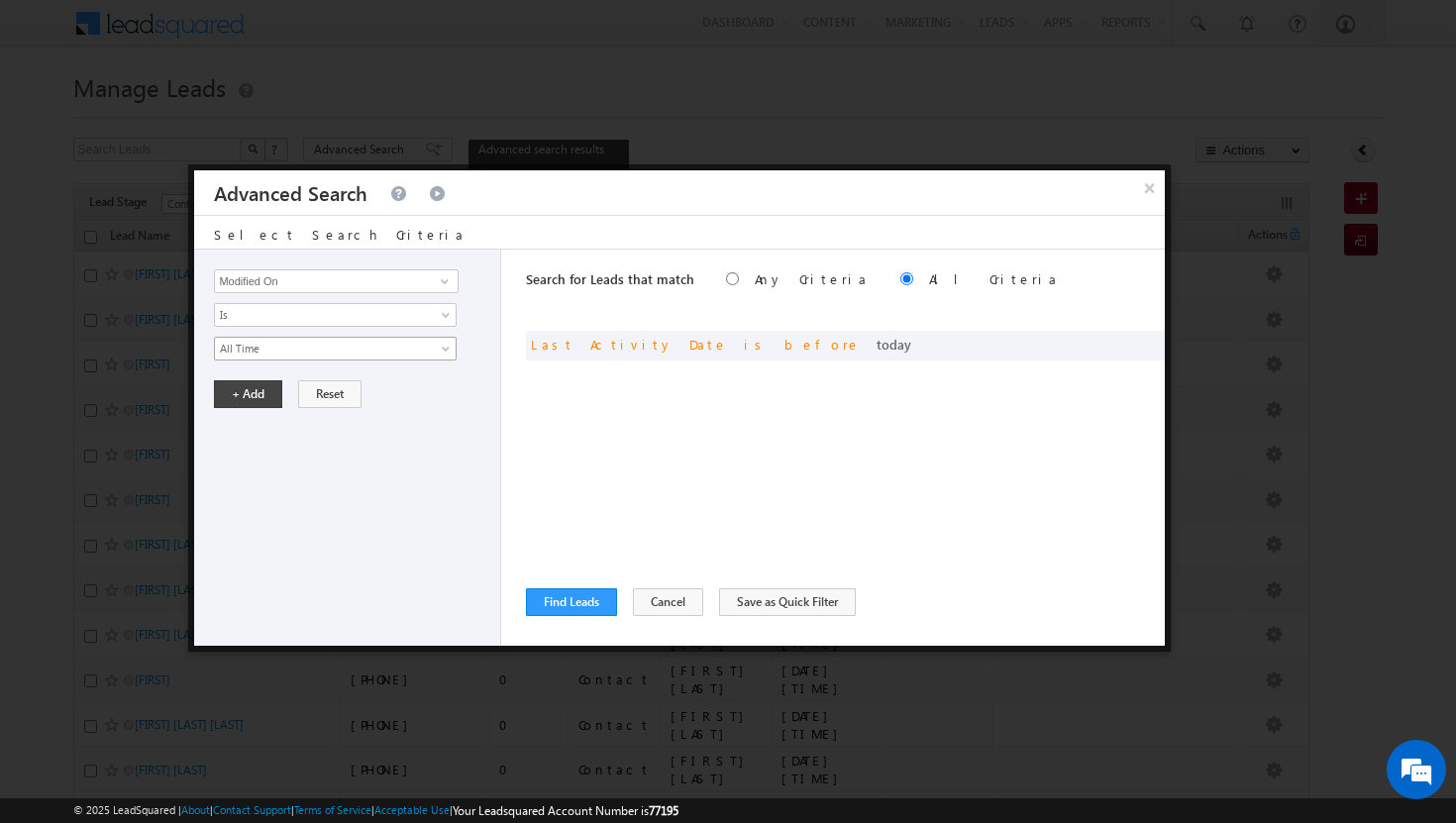 click at bounding box center [448, 353] 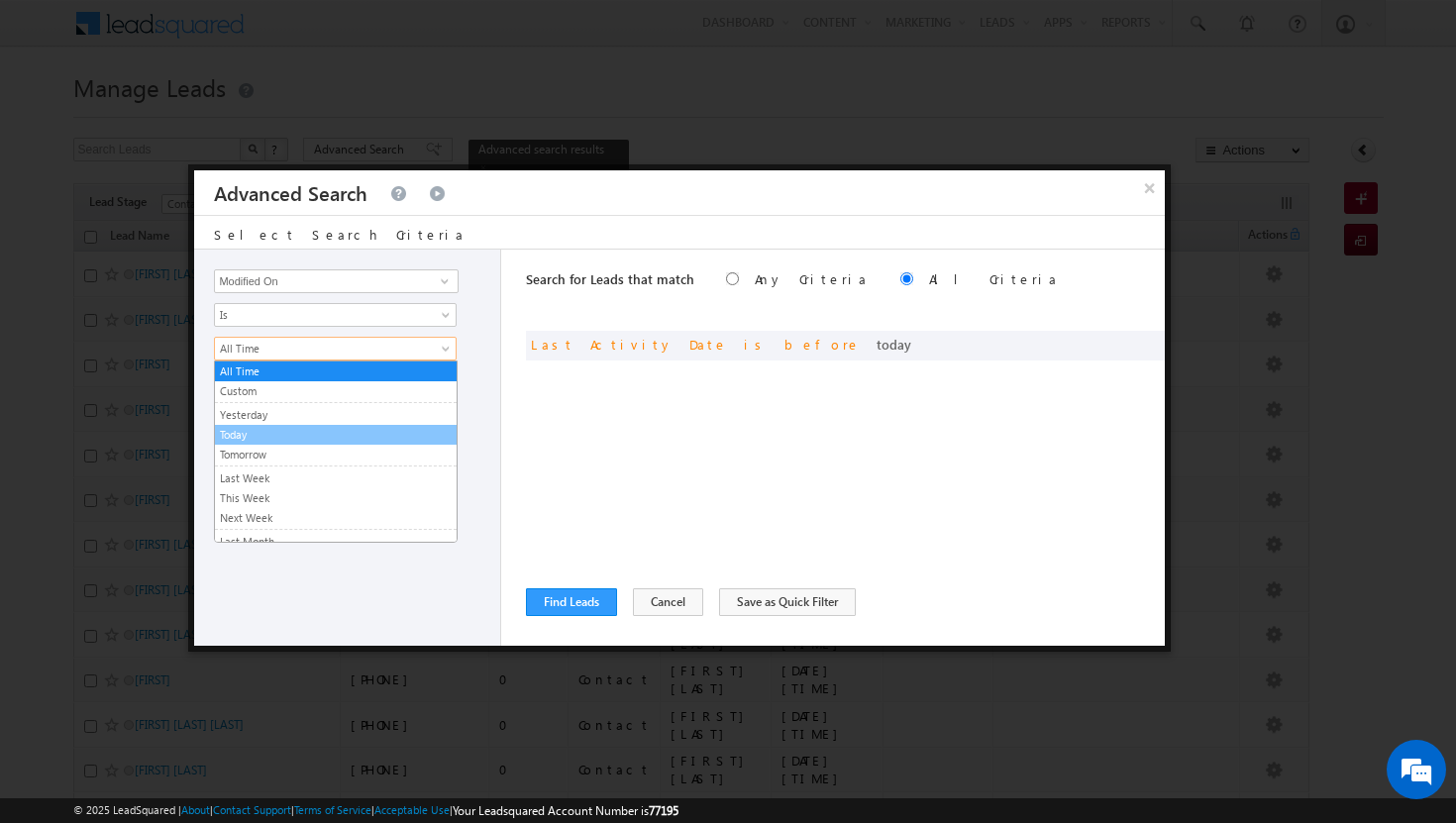 click on "Today" at bounding box center [336, 435] 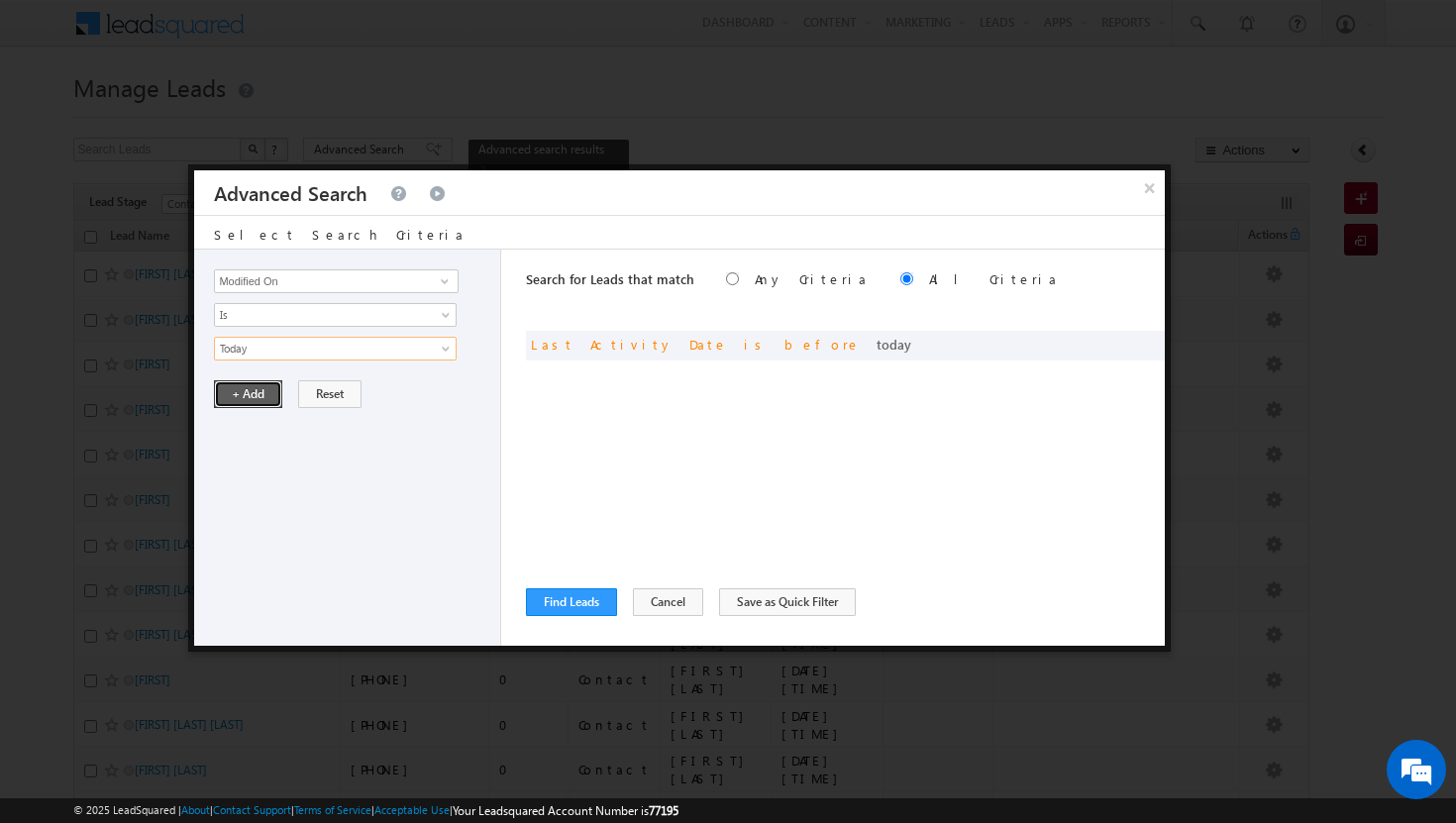click on "+ Add" at bounding box center [248, 394] 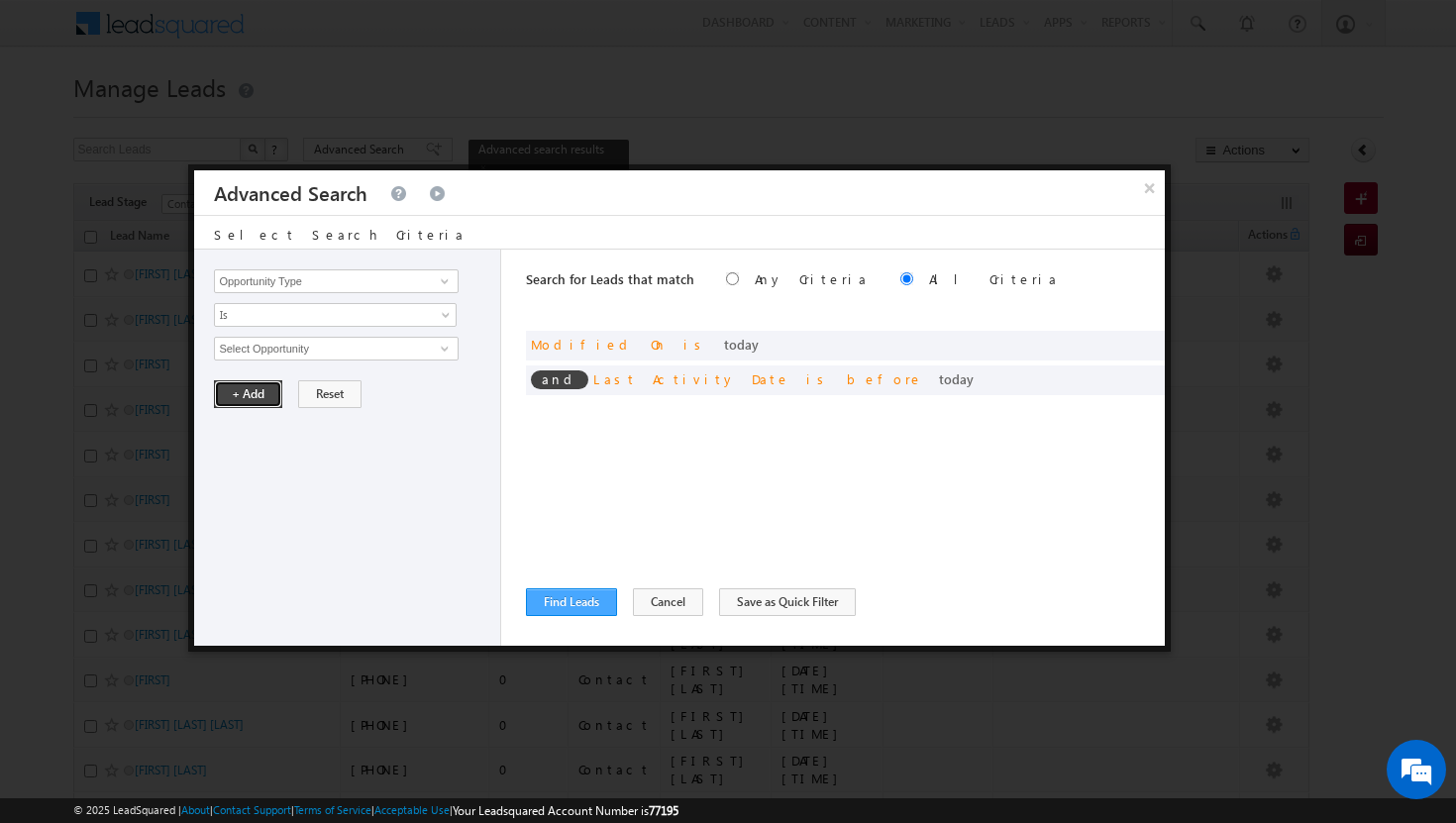 type 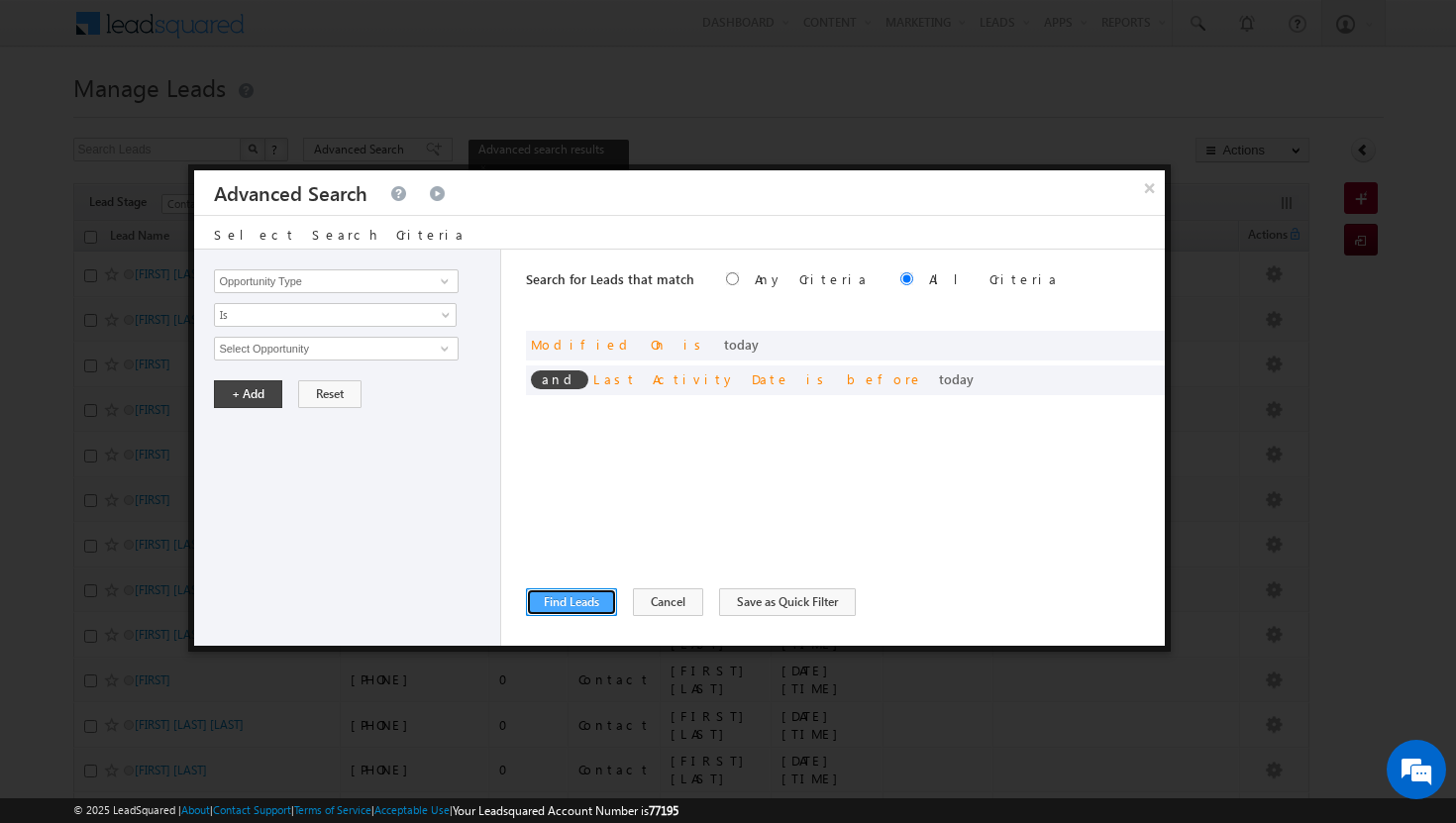 click on "Find Leads" at bounding box center [572, 602] 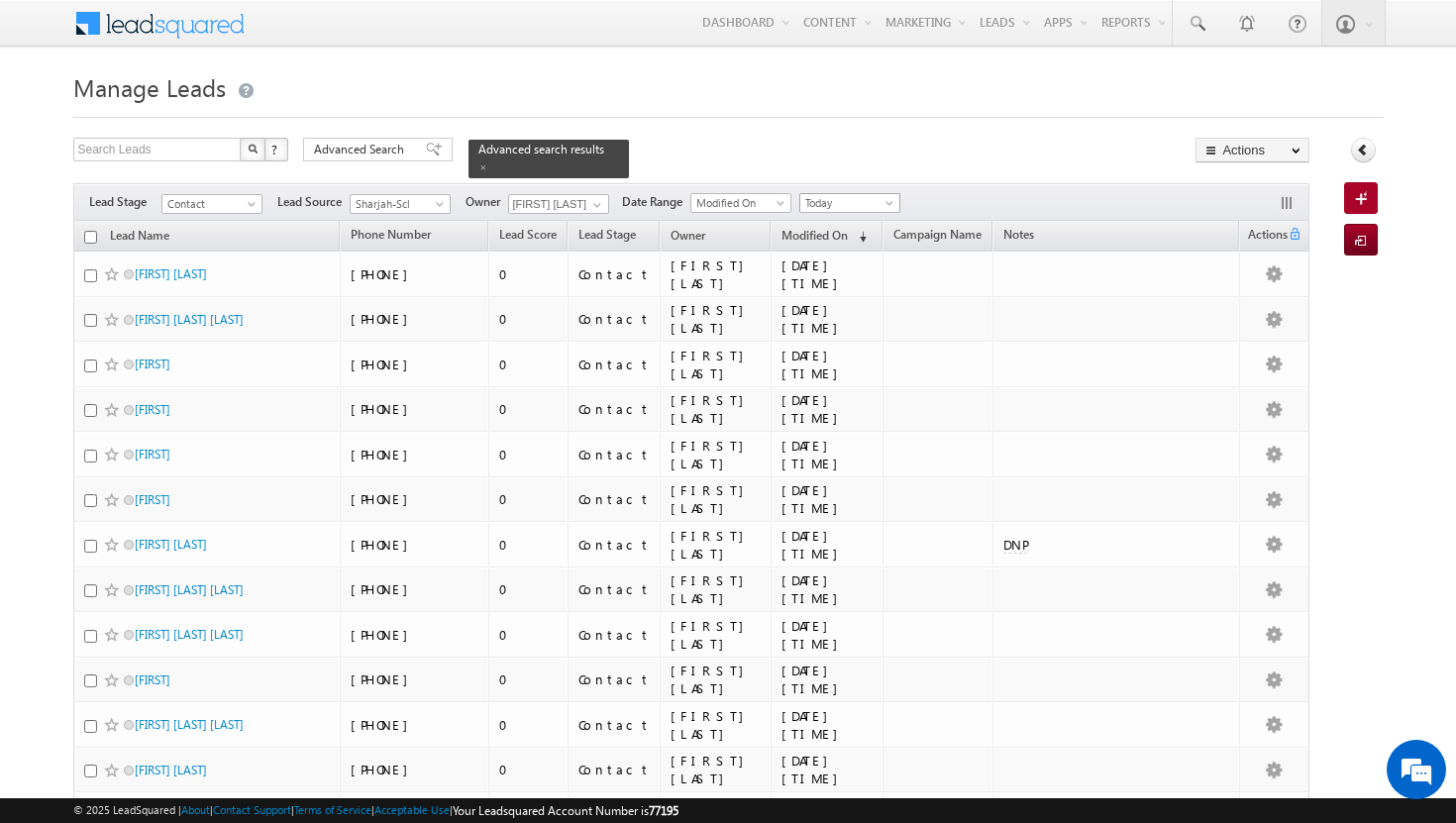 click at bounding box center [891, 207] 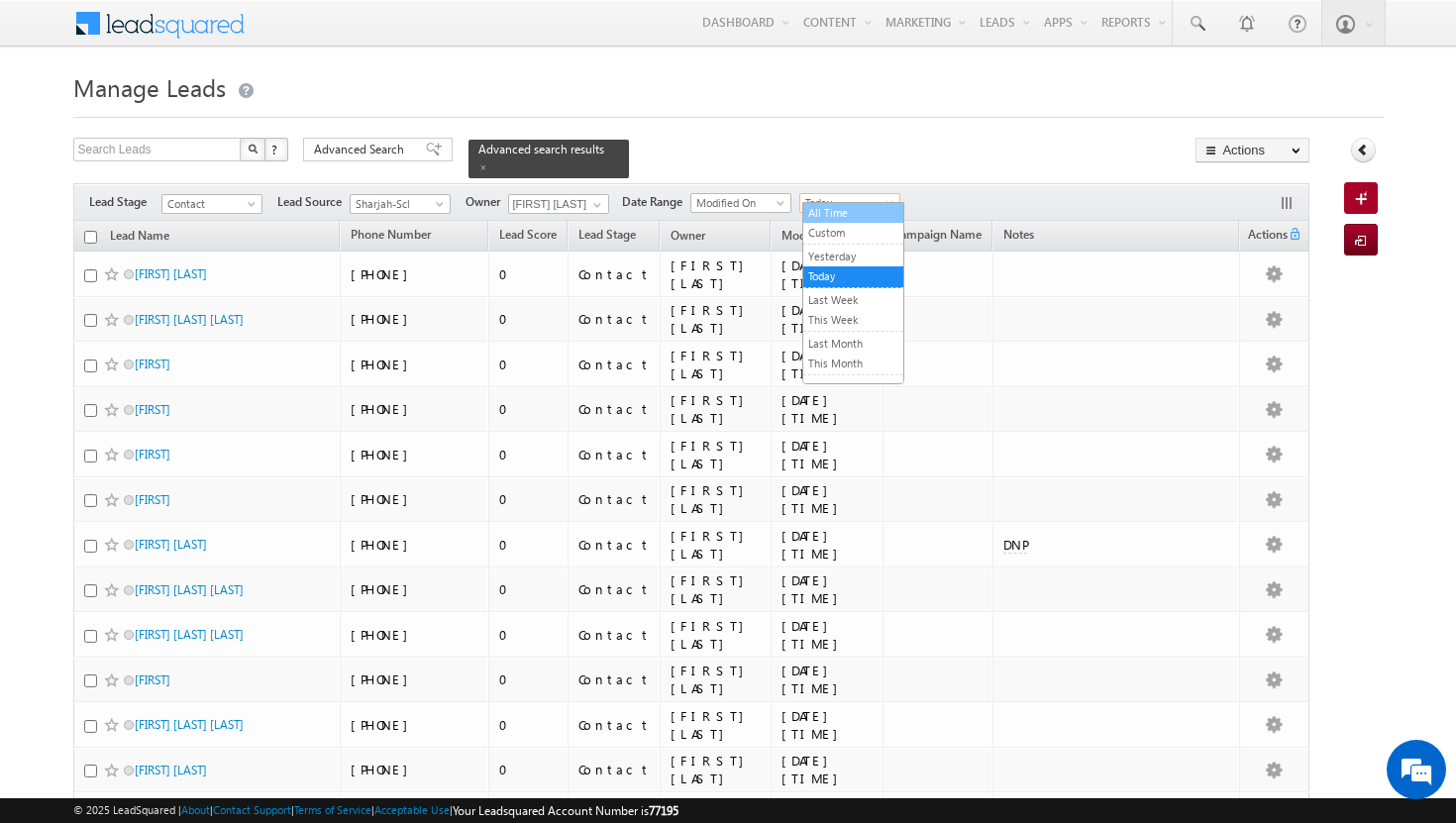 click on "All Time" at bounding box center [853, 213] 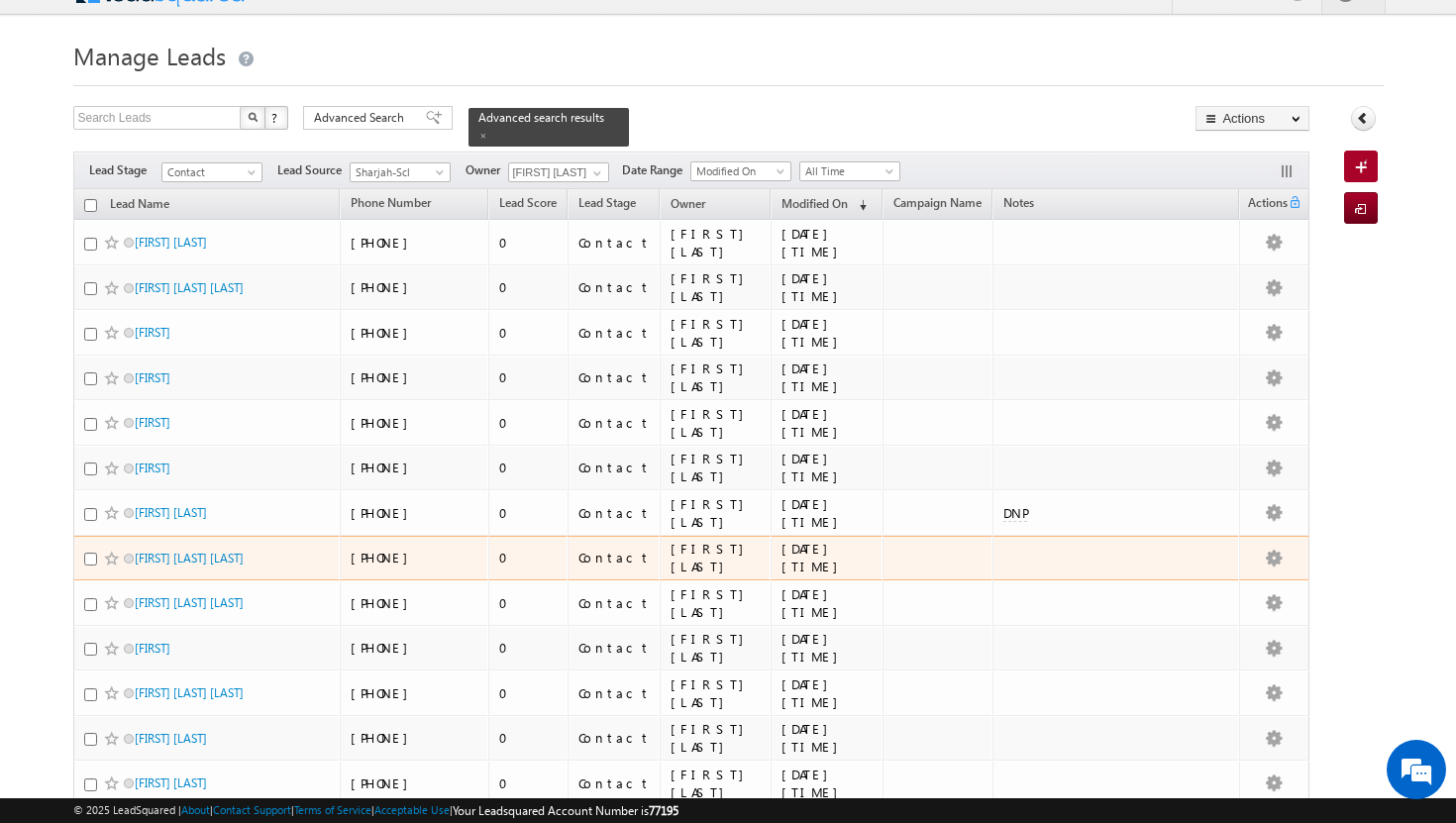 scroll, scrollTop: 0, scrollLeft: 0, axis: both 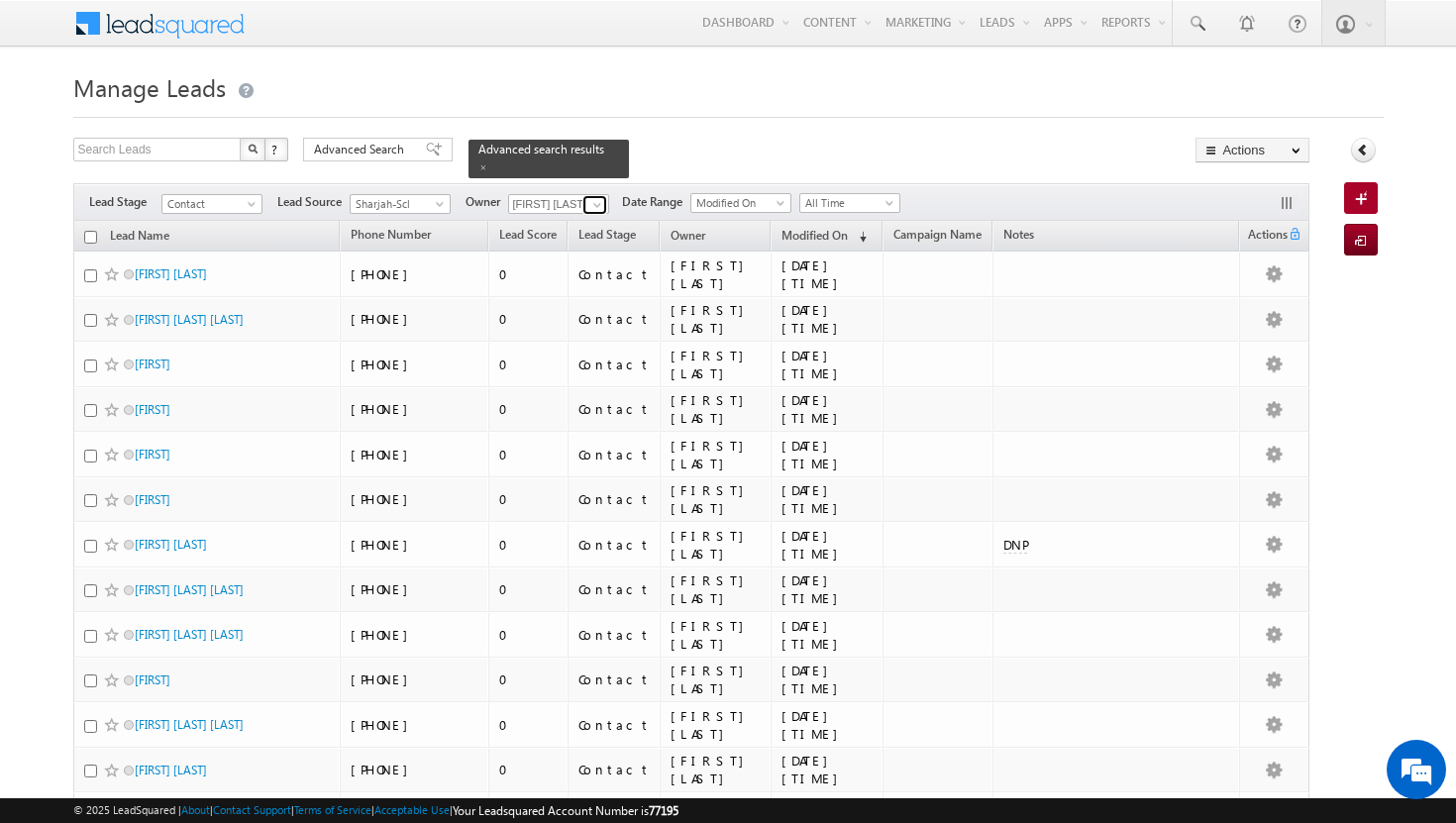 click at bounding box center [597, 205] 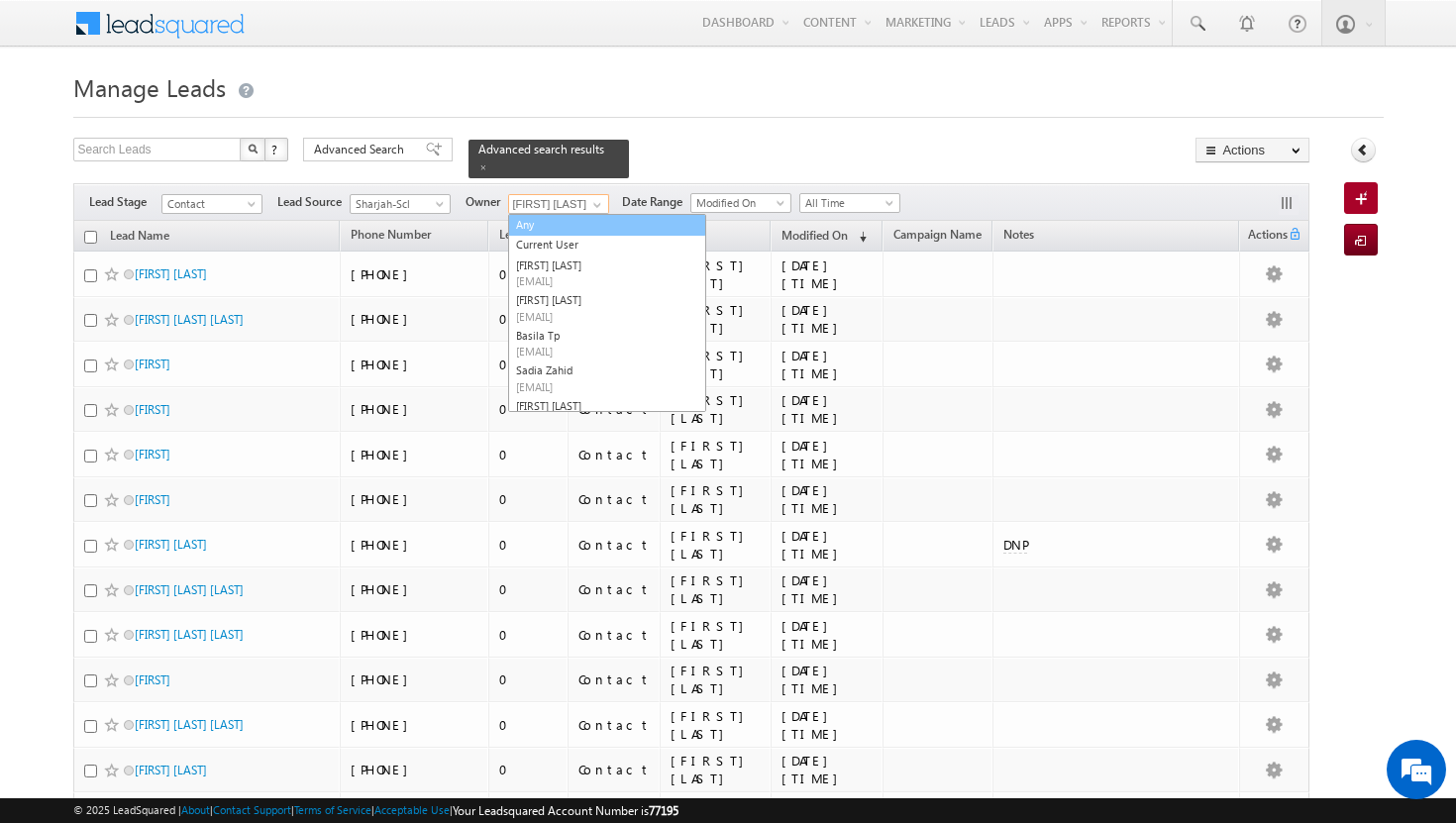 click on "Any" at bounding box center (607, 225) 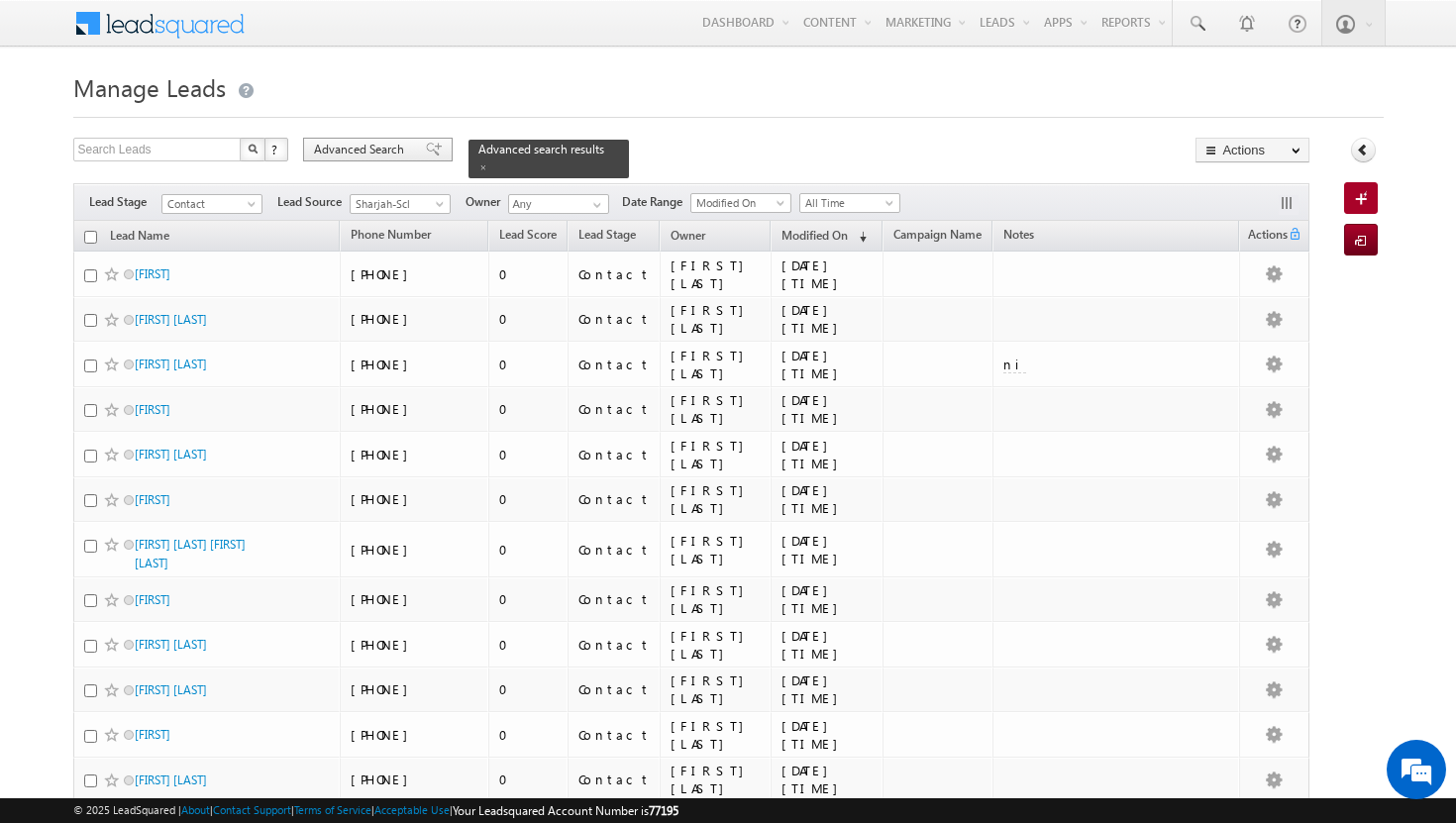 click on "Advanced Search" at bounding box center (362, 150) 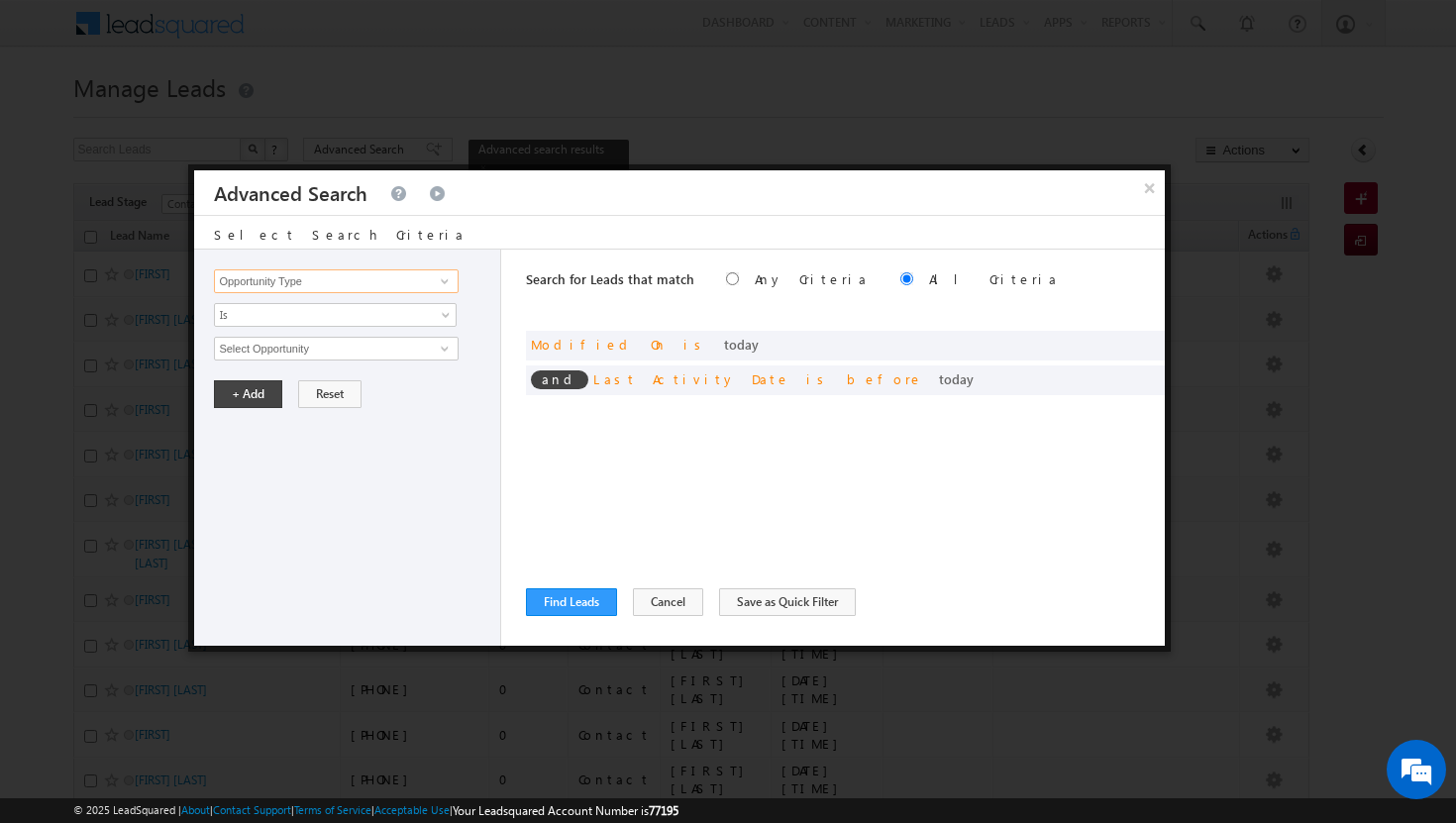 click on "Opportunity Type" at bounding box center [336, 281] 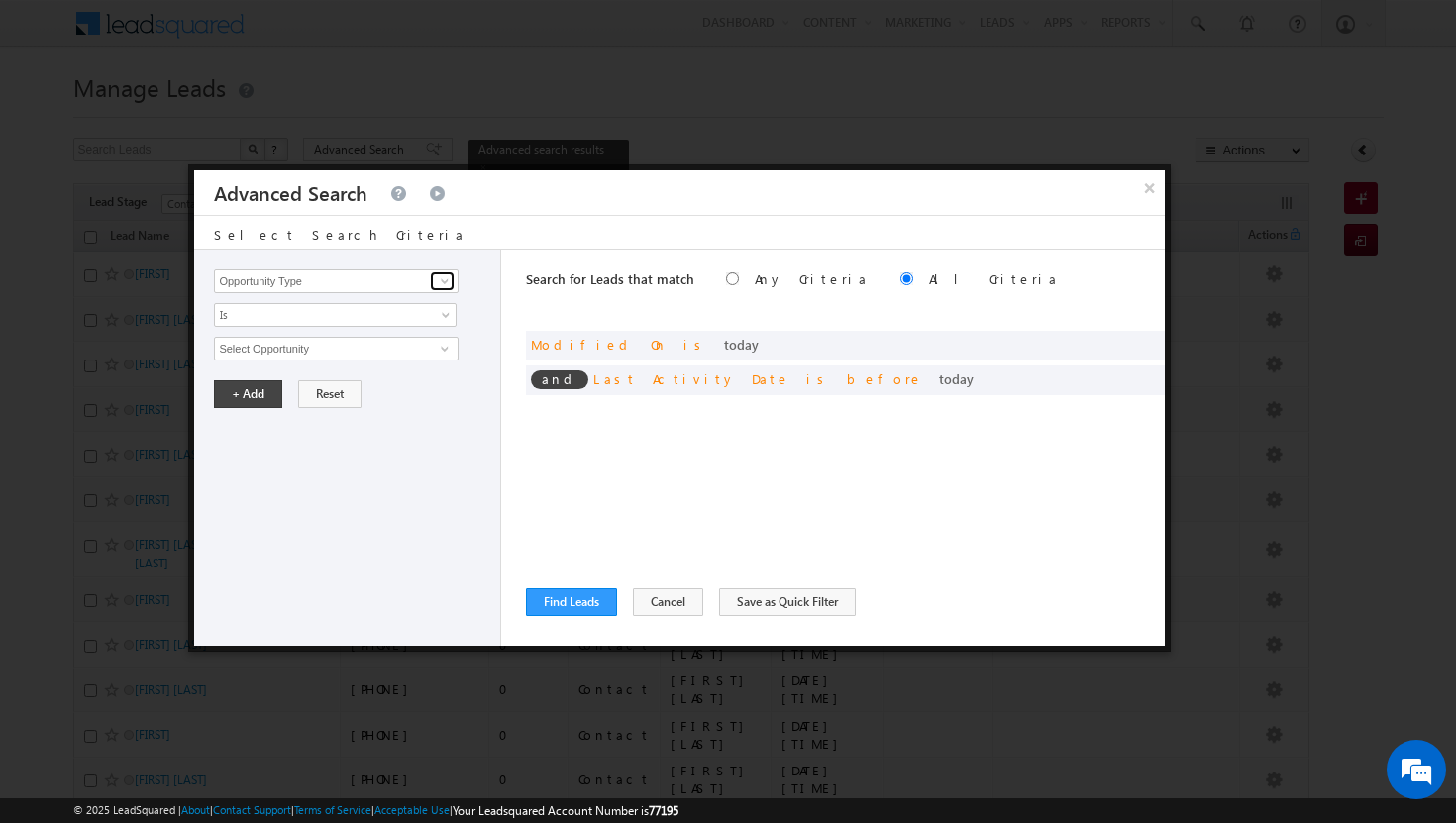 click at bounding box center [445, 281] 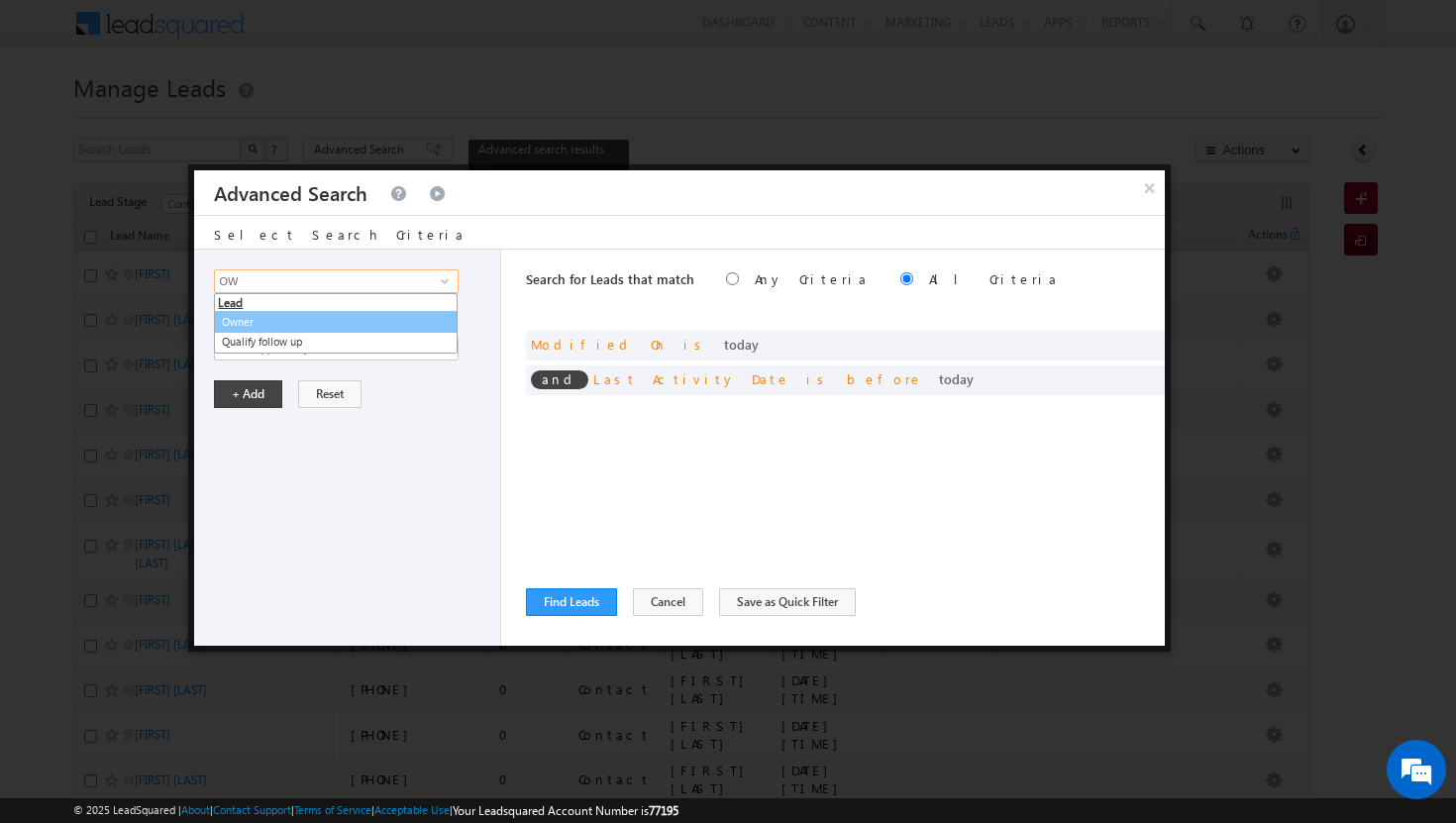 click on "Owner" at bounding box center (336, 322) 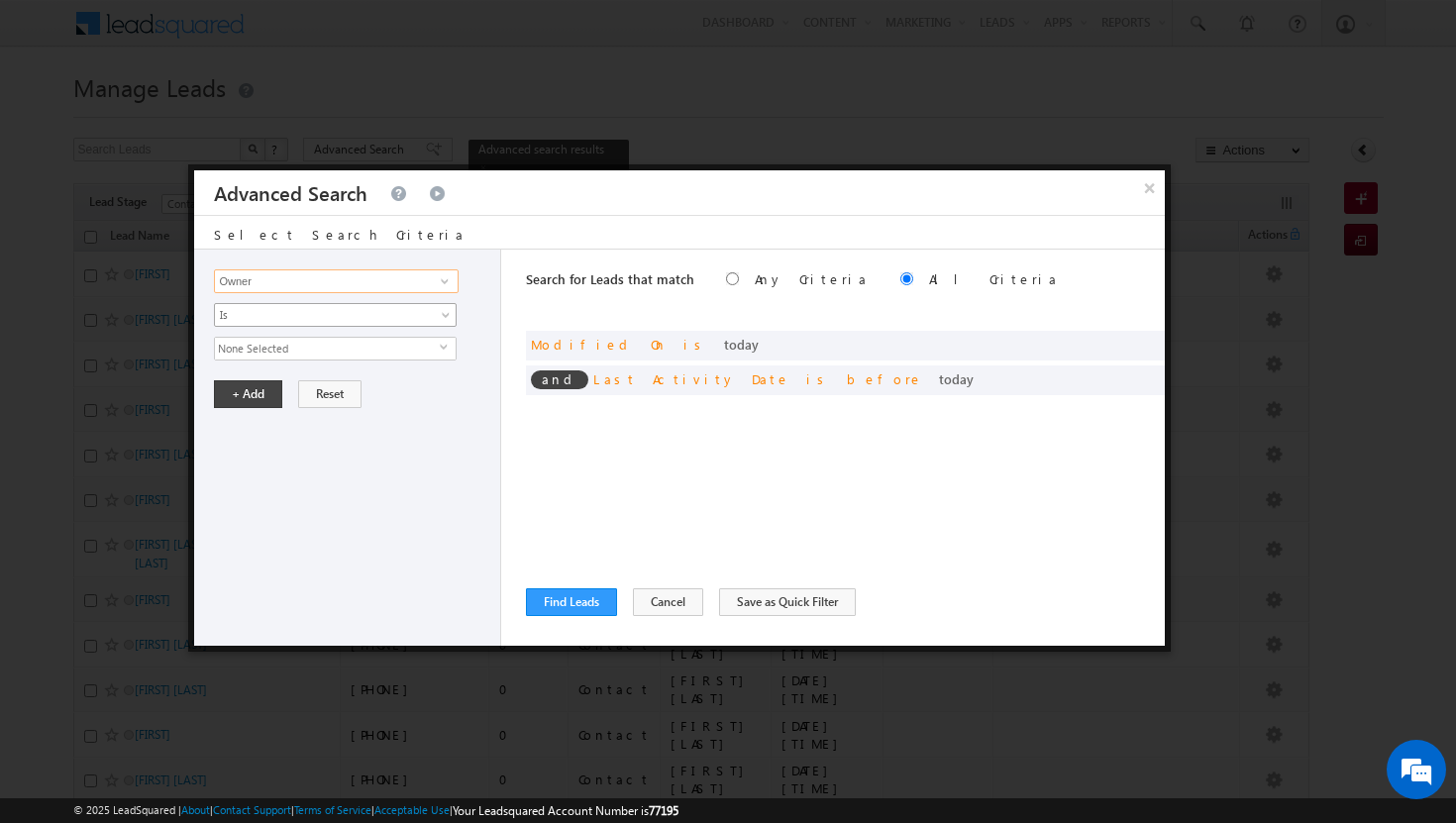 type on "Owner" 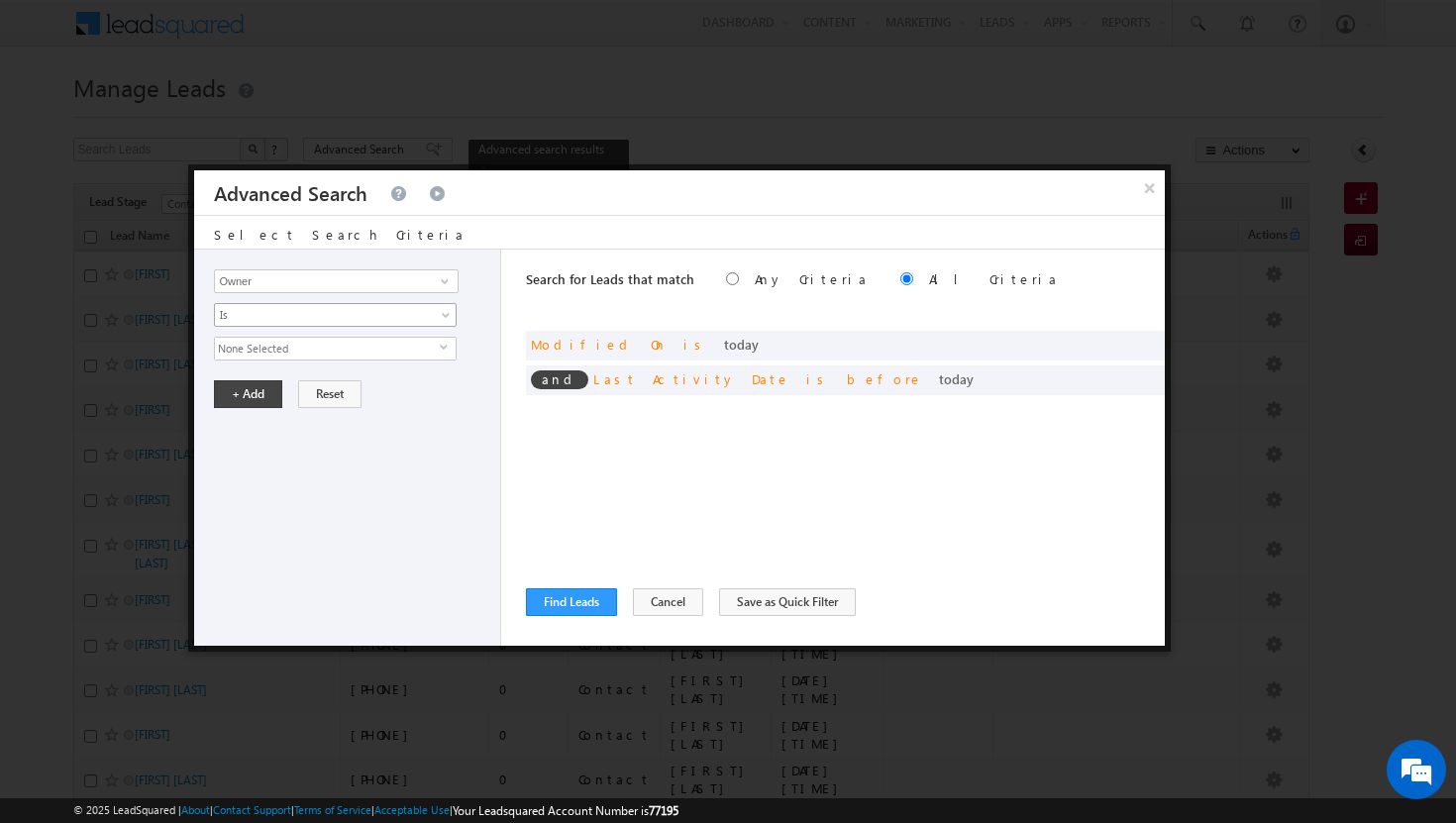 click on "Is" at bounding box center [335, 315] 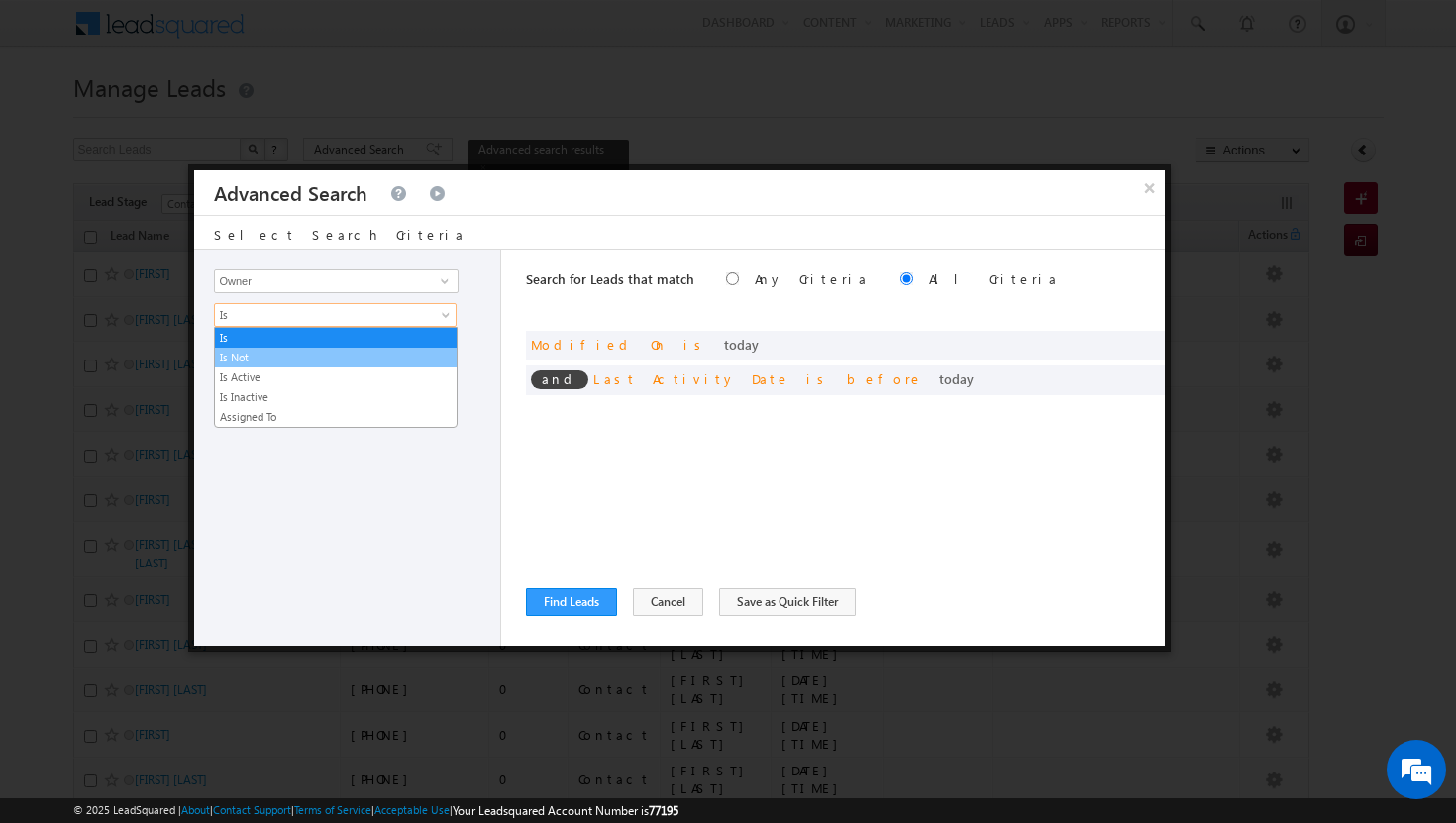click on "Is Not" at bounding box center (336, 358) 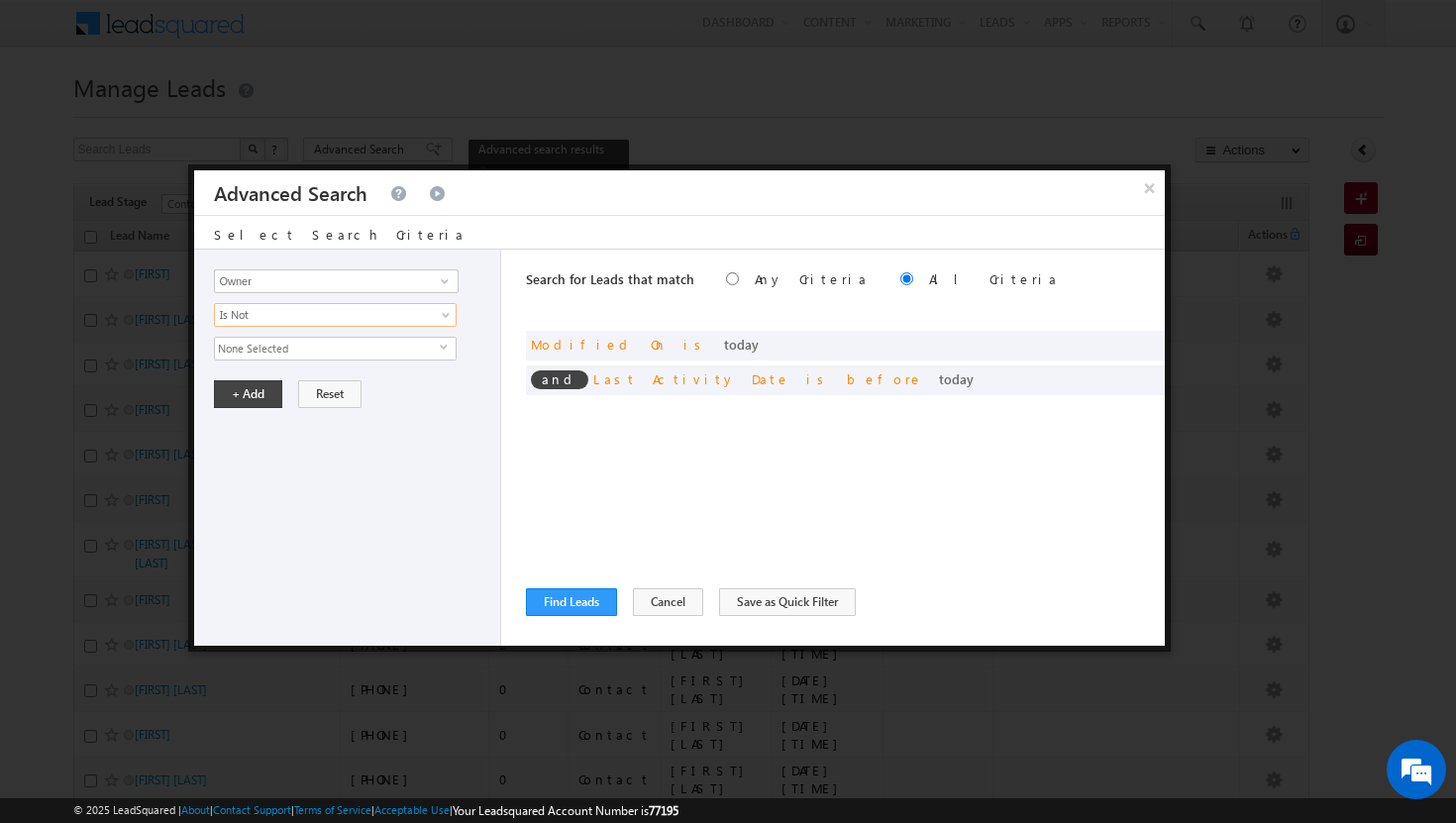click on "select" at bounding box center (448, 347) 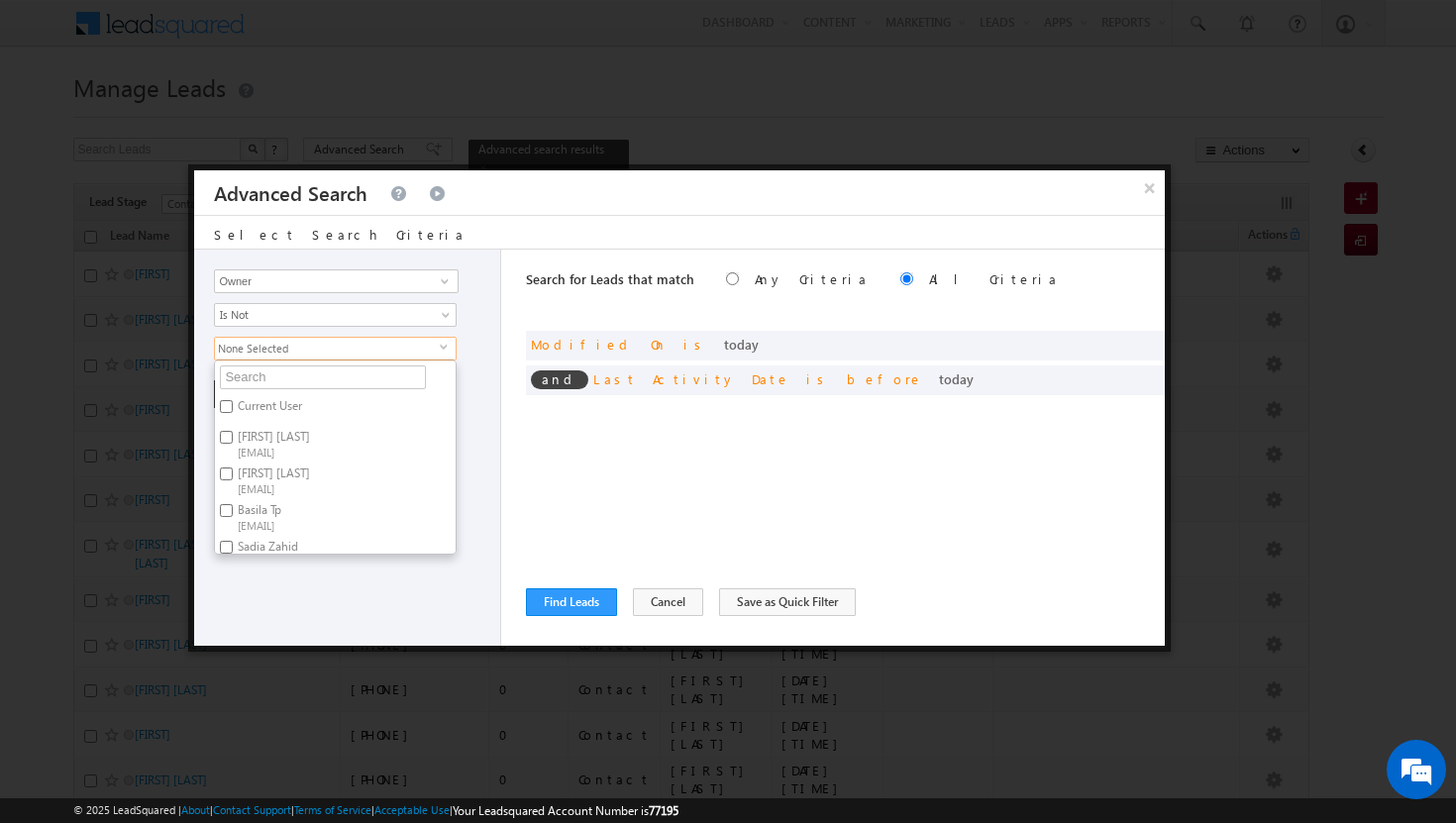 scroll, scrollTop: 128, scrollLeft: 0, axis: vertical 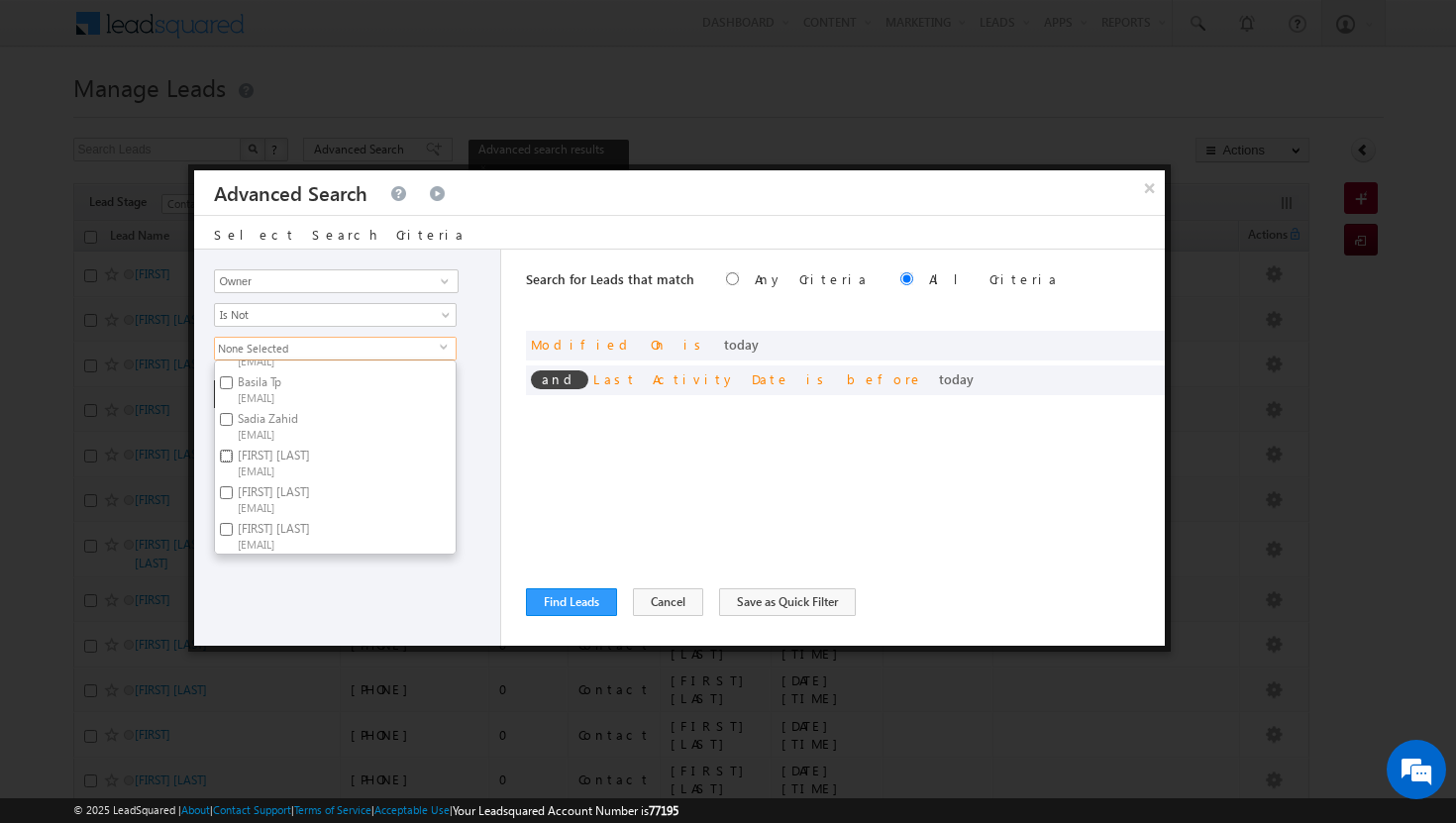 click on "Shakeel Babbar shakeel.babbar@indglobal.ae" at bounding box center (226, 456) 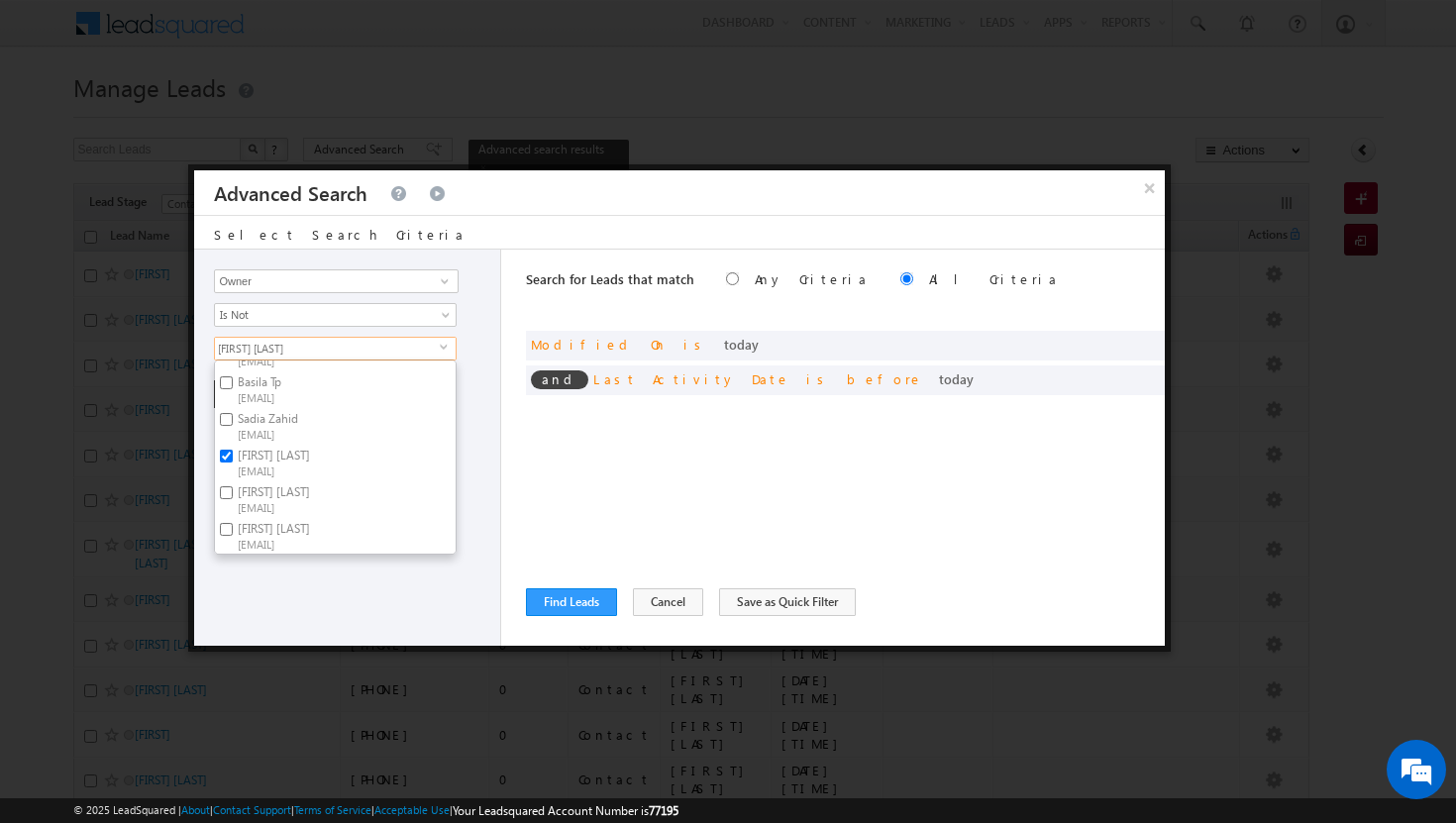 click on "Opportunity Type Lead Activity Task Sales Group  Prospect Id Address 1 Address 2 AML - File Booking Form - File Budget Building Name Buyer Persona Campaign Name Caste City Client Type Company Contact Stage Conversion Referrer URL Country Created By Id Created On Current Opt In Status Customer Type Developer DNCR Status Do Not Call Do Not Email Do Not SMS Do Not Track Do you want to invest in dubai Email Emirate Emirates ID - File Engagement Score Father Name First Name Focus Project Form Name Grade Job Title Last Activity Last Activity Date Last Name Last Opt In Email Sent Date Latitude Lead Number Lead Origin Lead Remarks Lead Score Lead Source Lead Stage Longitude Master Project meet your team Date Meeting Done Date  Meeting Location Mobile Number Modified By Id Modified On Nationality Not Picked counter Notes Opt In Date Opt In Details Order Value Owner Passport - File Phone Number Plot Area Possession Procedure Name Project Project Name Project Suggested Qualify follow up" at bounding box center (348, 448) 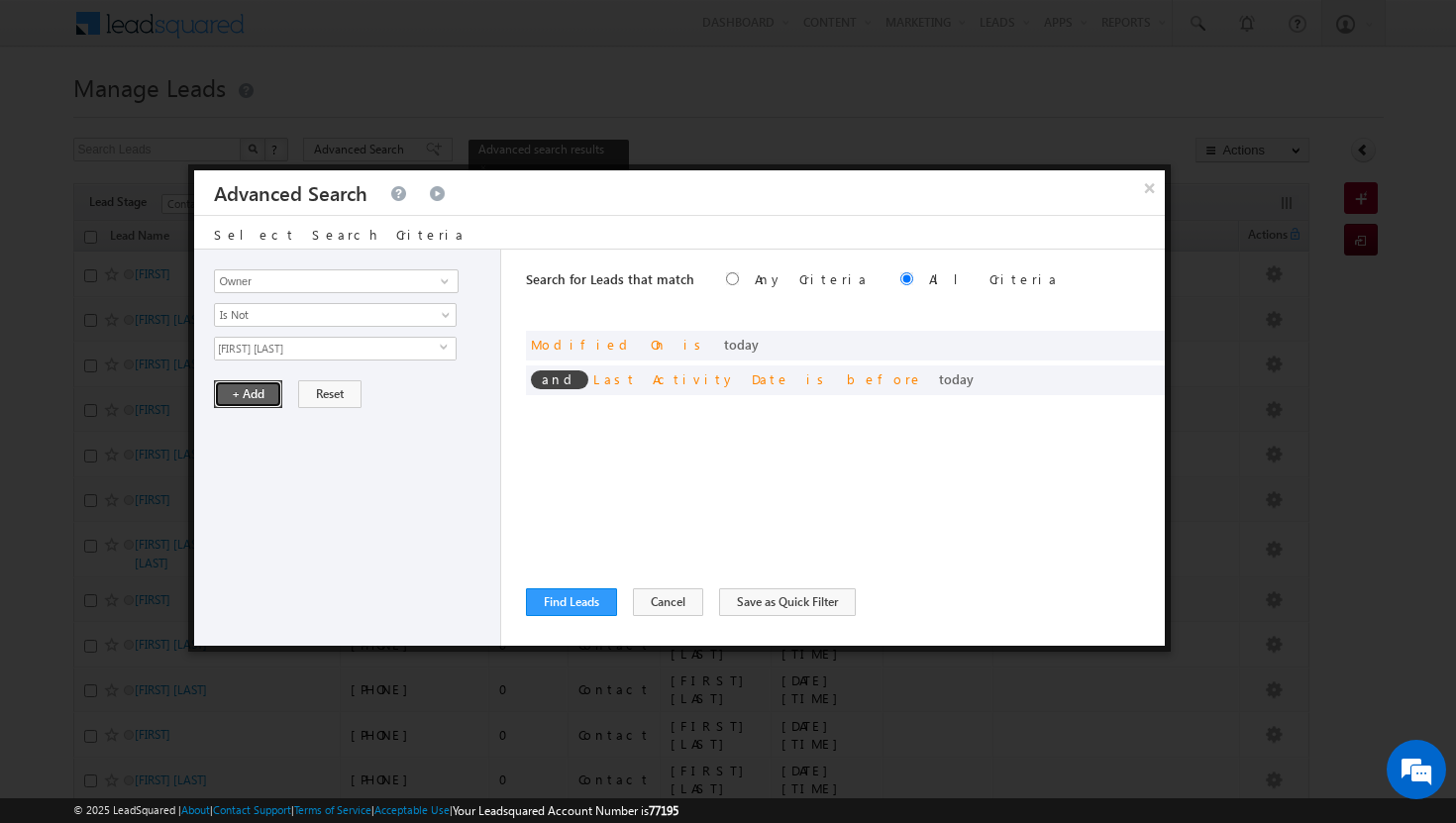 click on "+ Add" at bounding box center (248, 394) 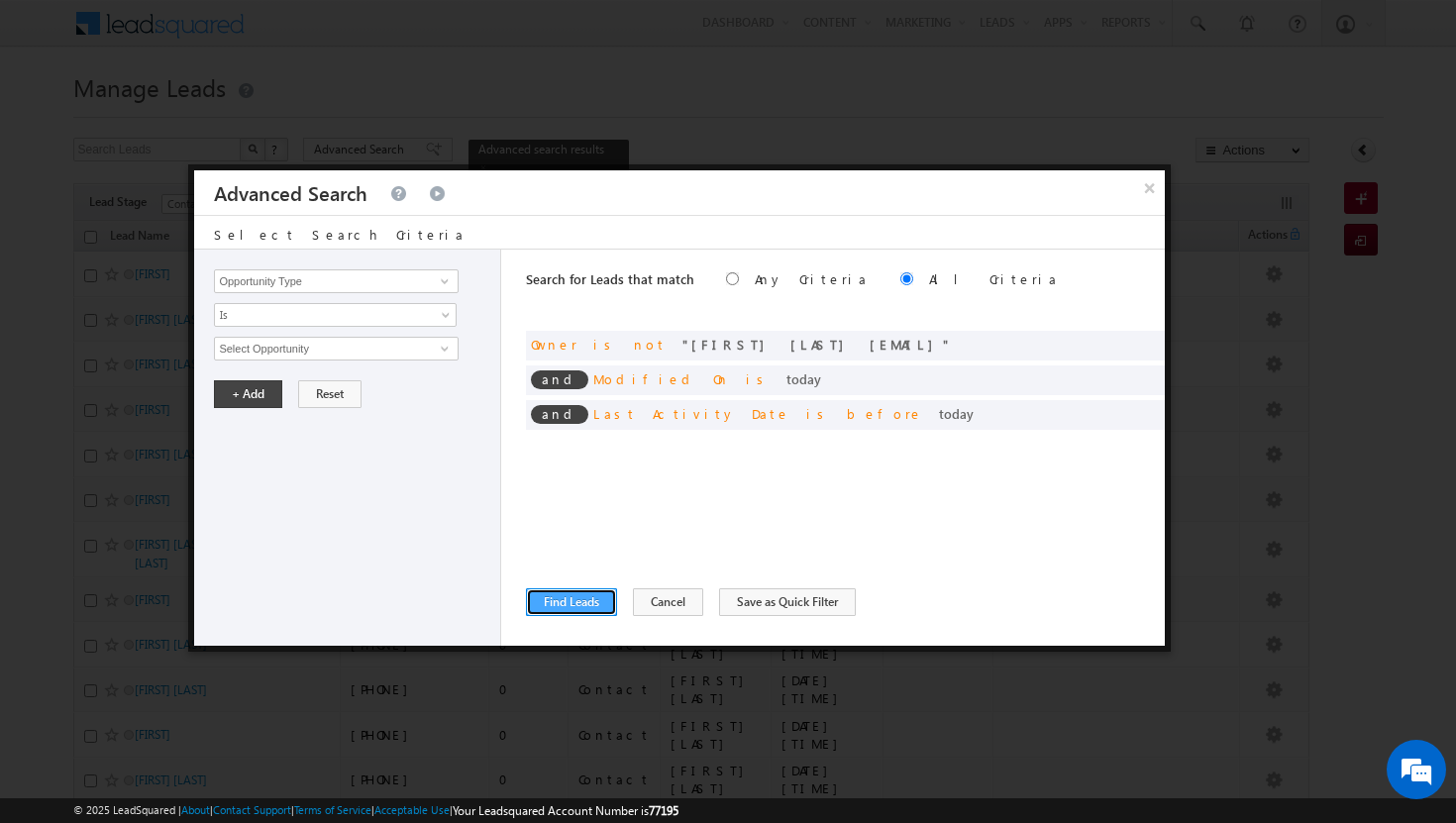 click on "Find Leads" at bounding box center (572, 602) 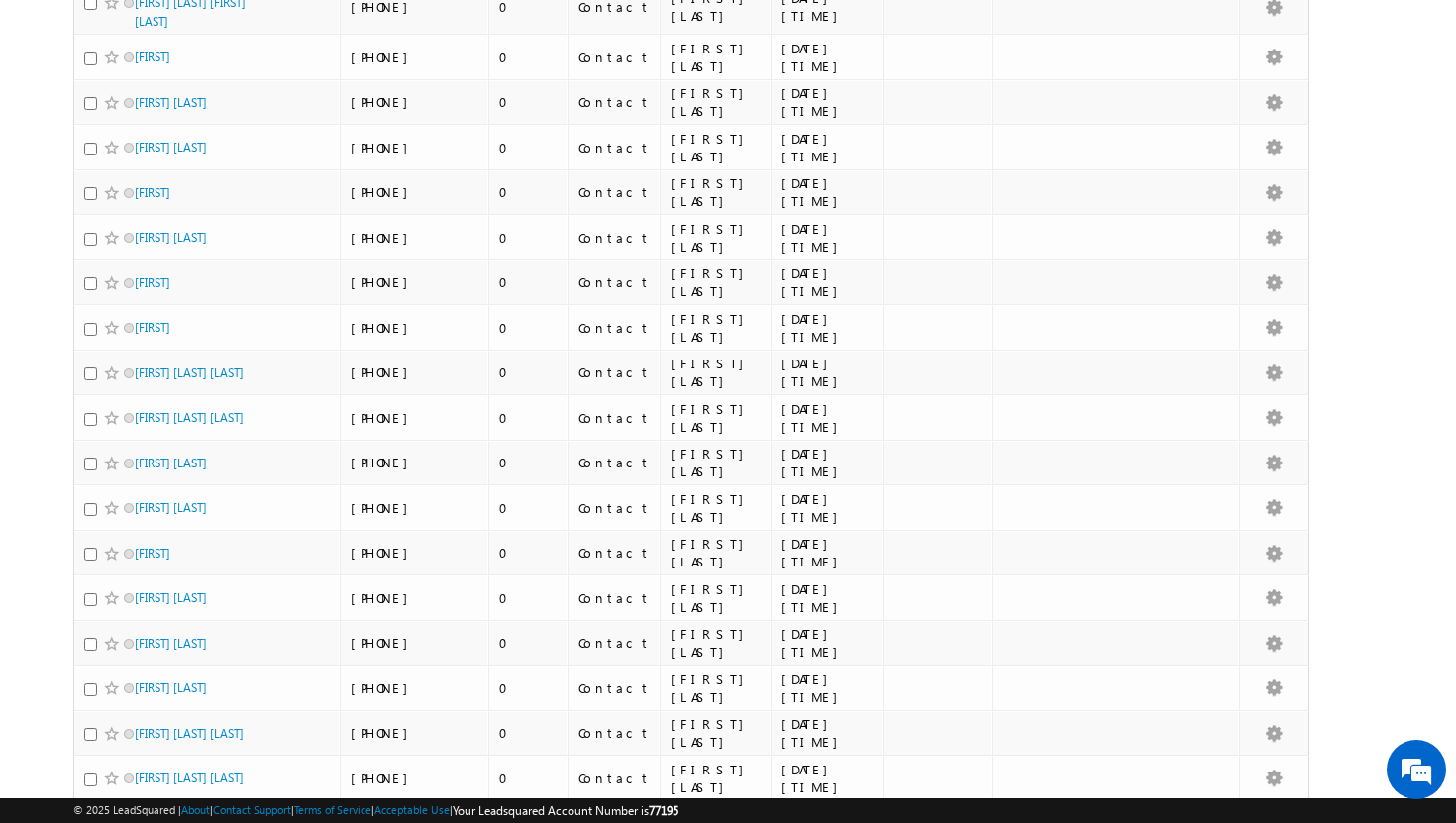 scroll, scrollTop: 0, scrollLeft: 0, axis: both 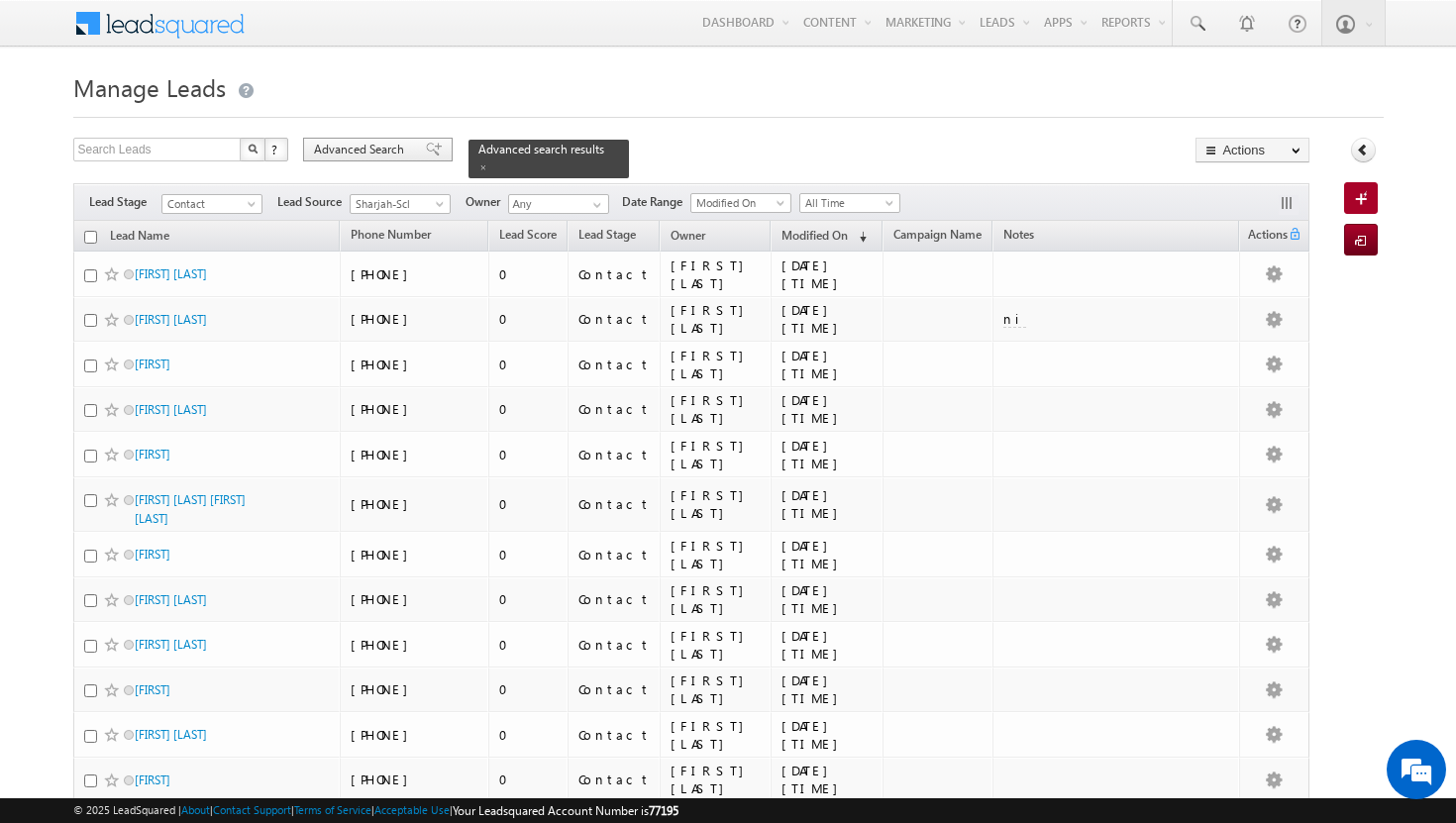 click on "Advanced Search" at bounding box center (377, 150) 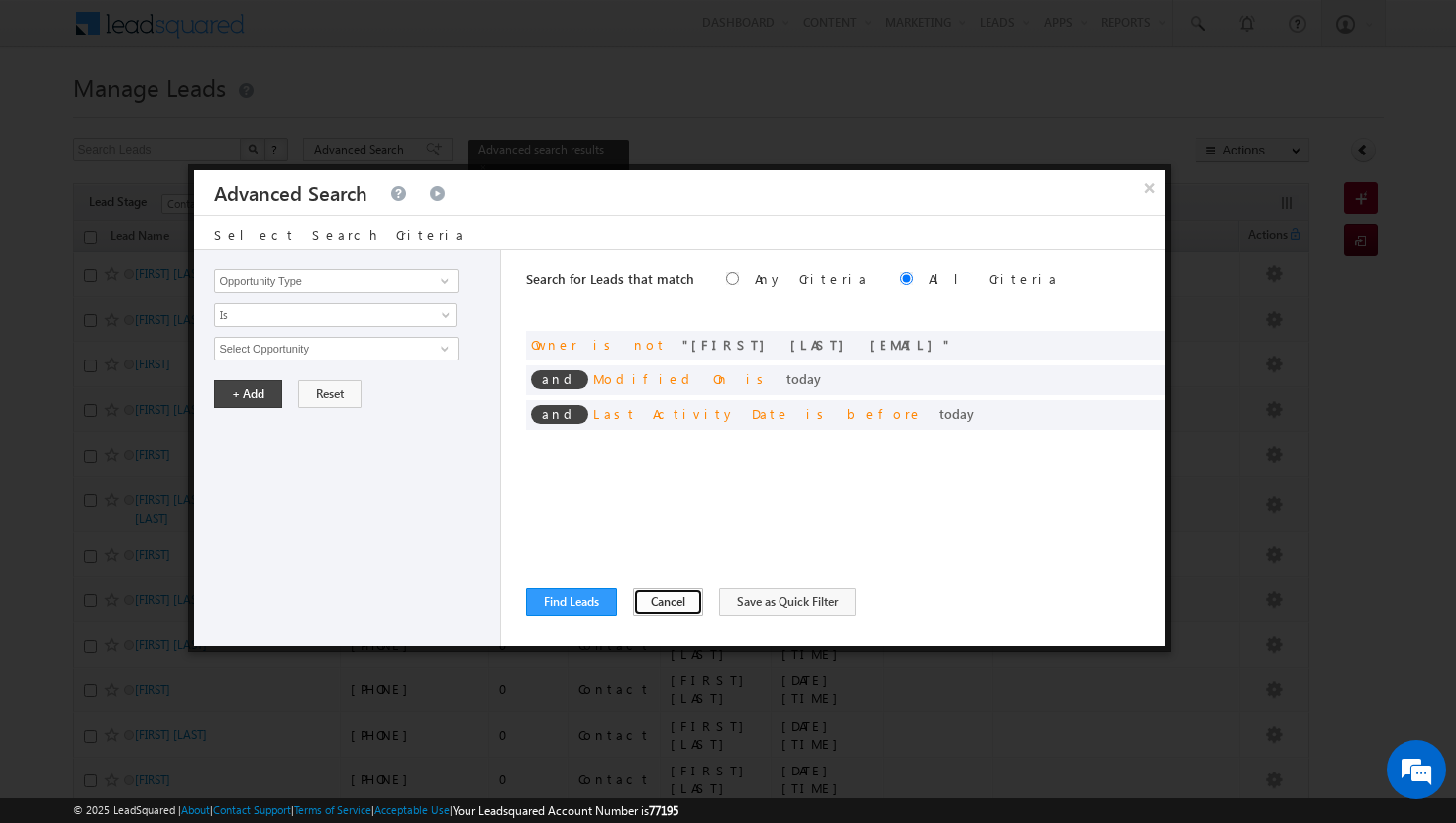 click on "Cancel" at bounding box center [668, 602] 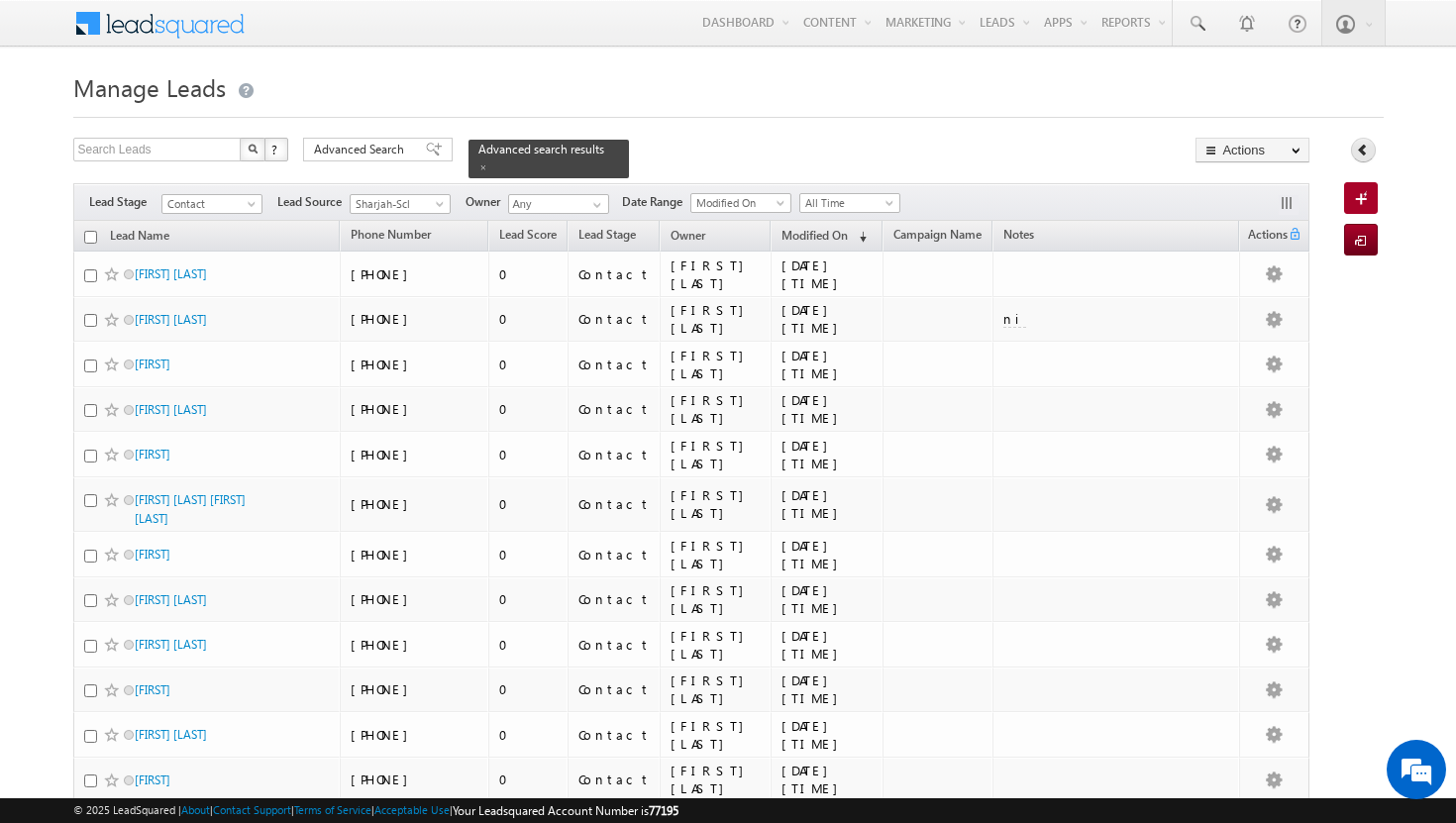 click at bounding box center [1363, 150] 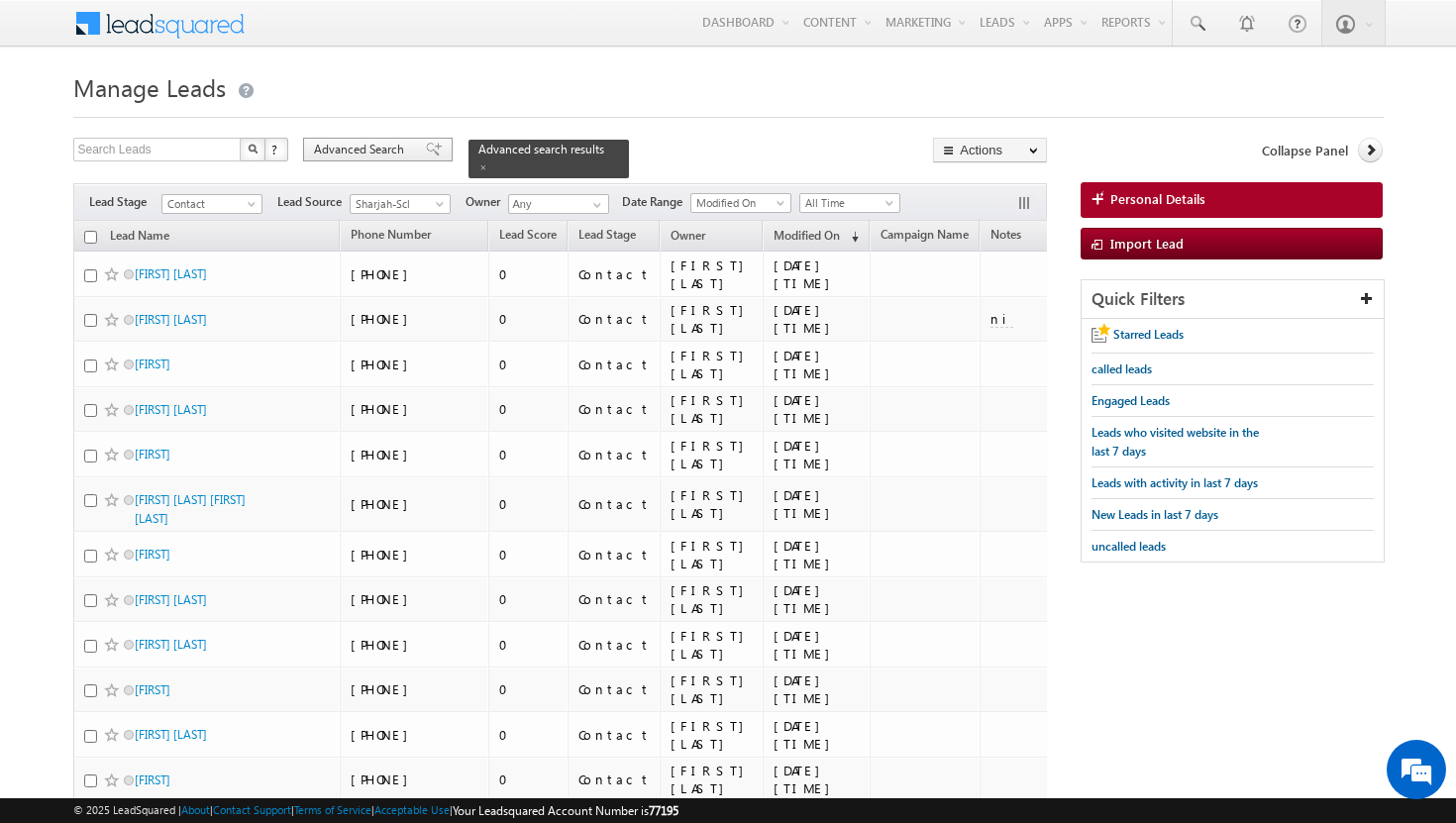 click on "Advanced Search" at bounding box center (362, 150) 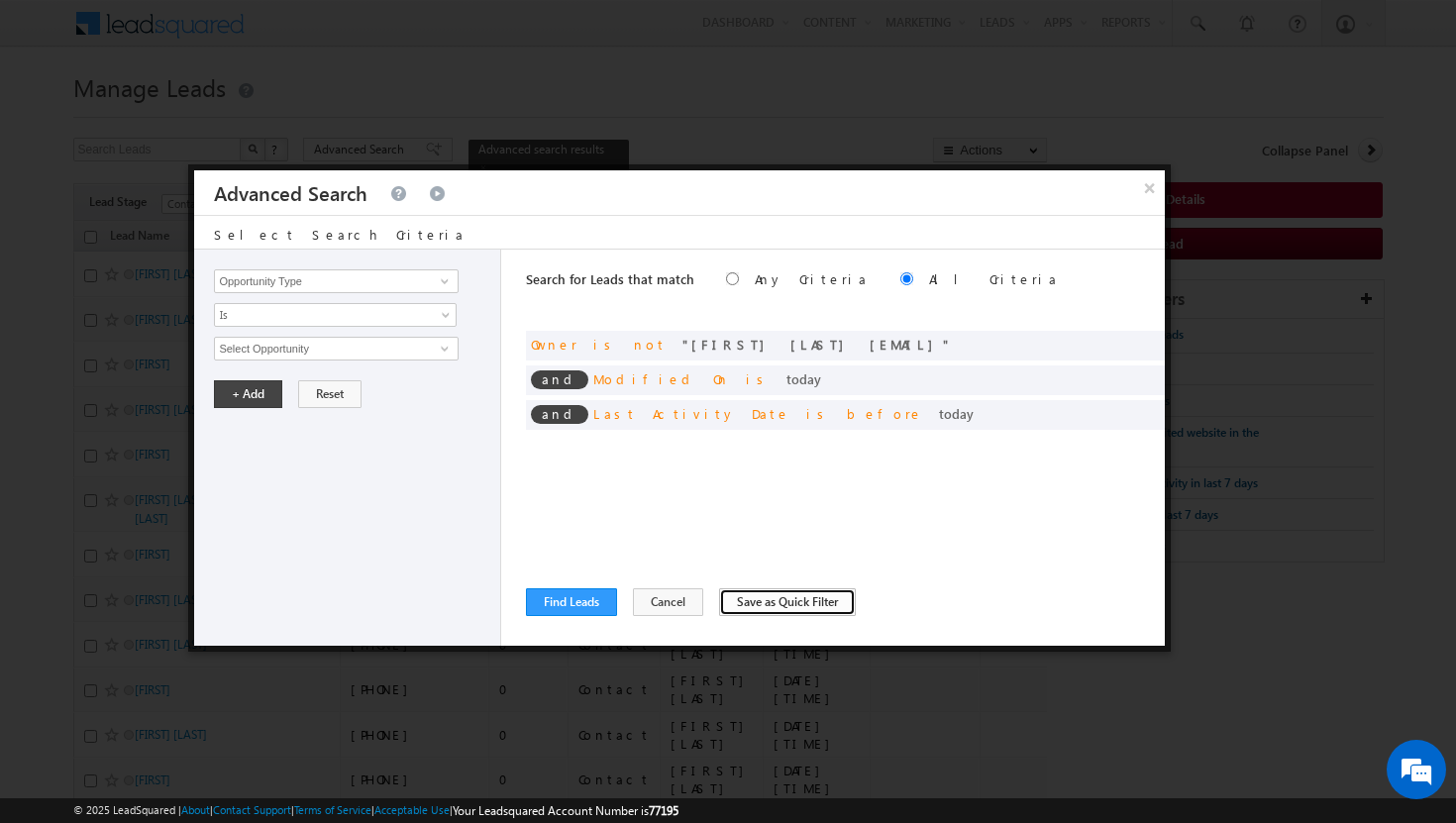 click on "Save as Quick Filter" at bounding box center (787, 602) 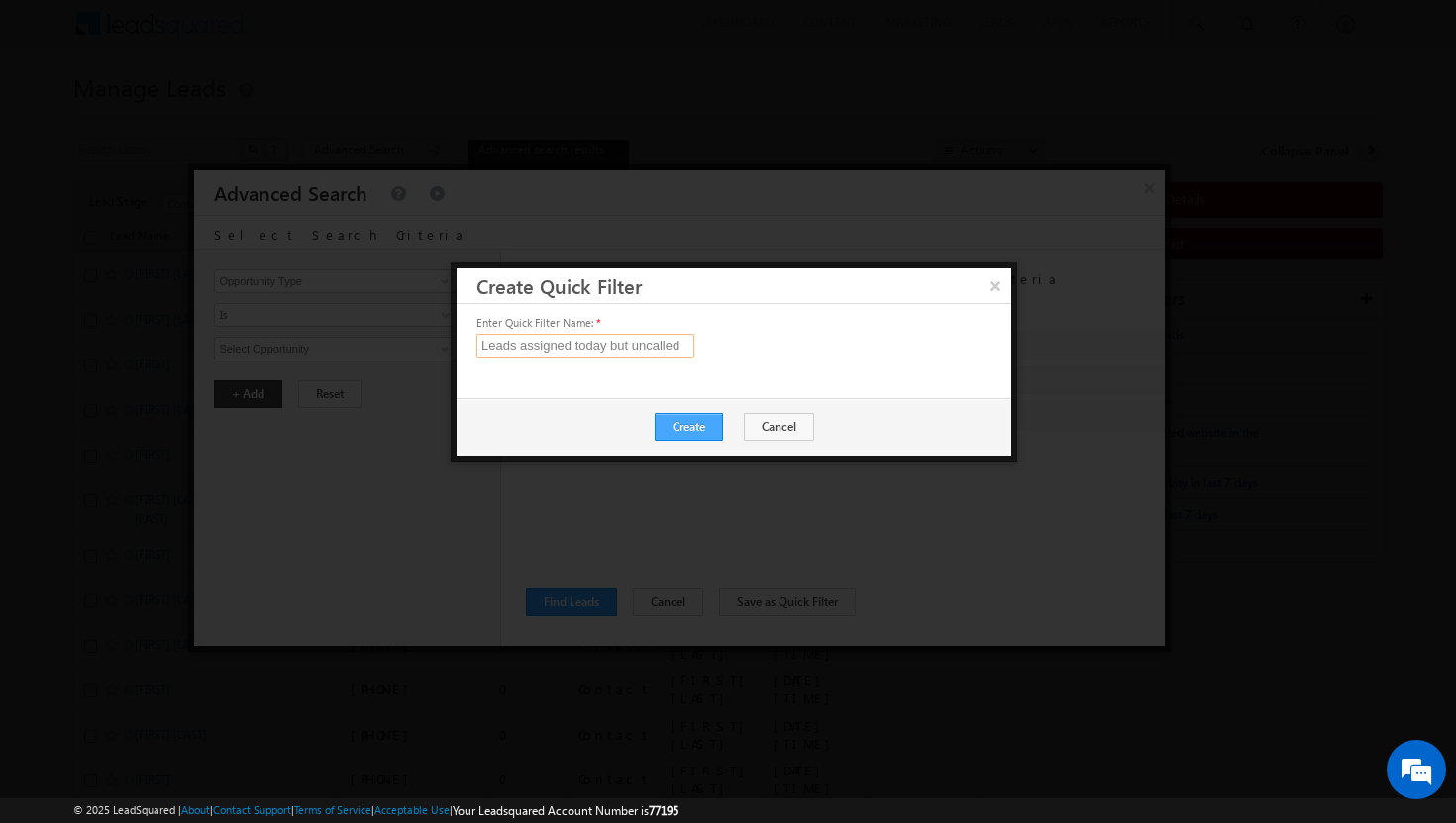 type on "Leads assigned today but uncalled" 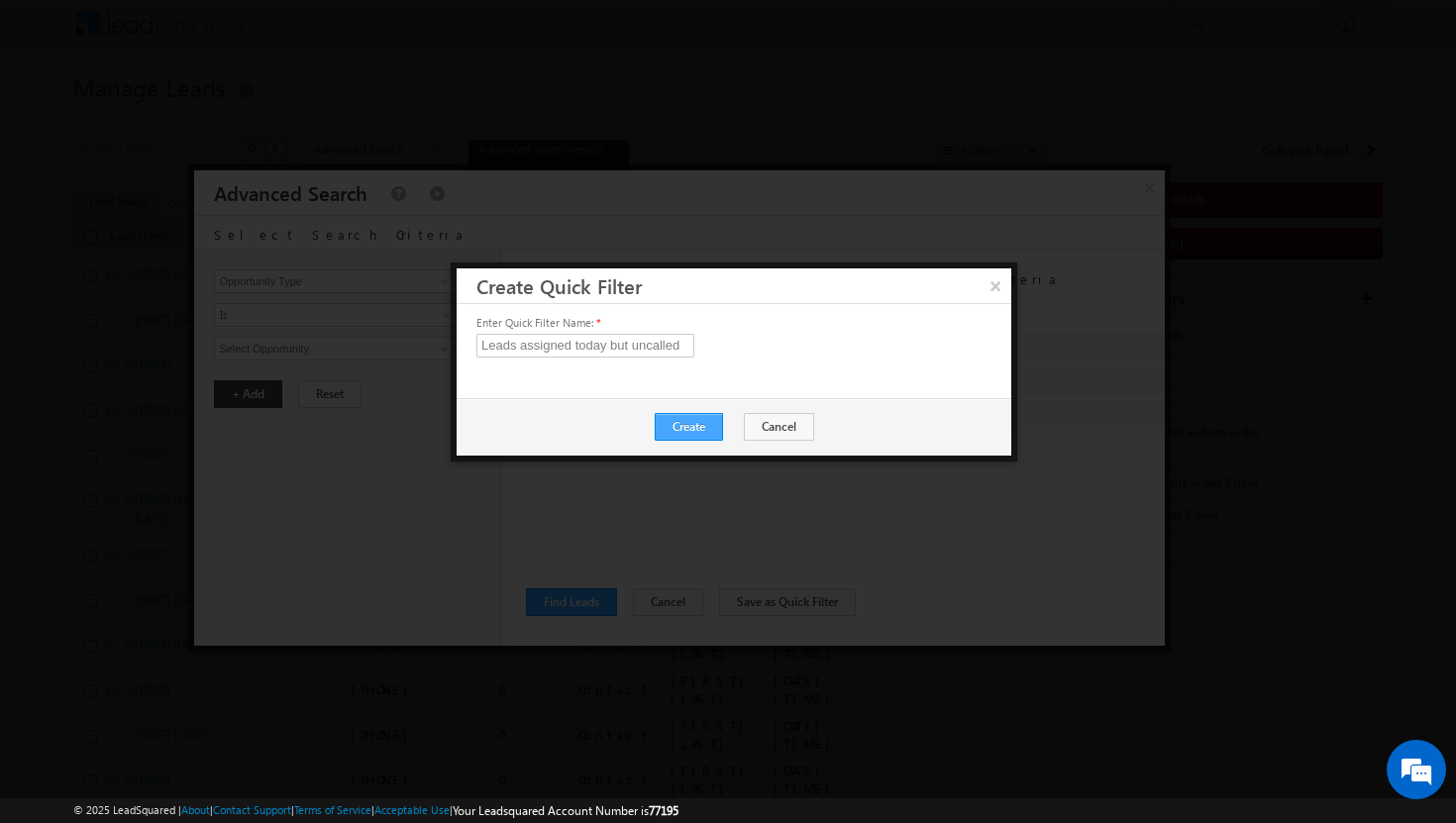click on "Create" at bounding box center (688, 427) 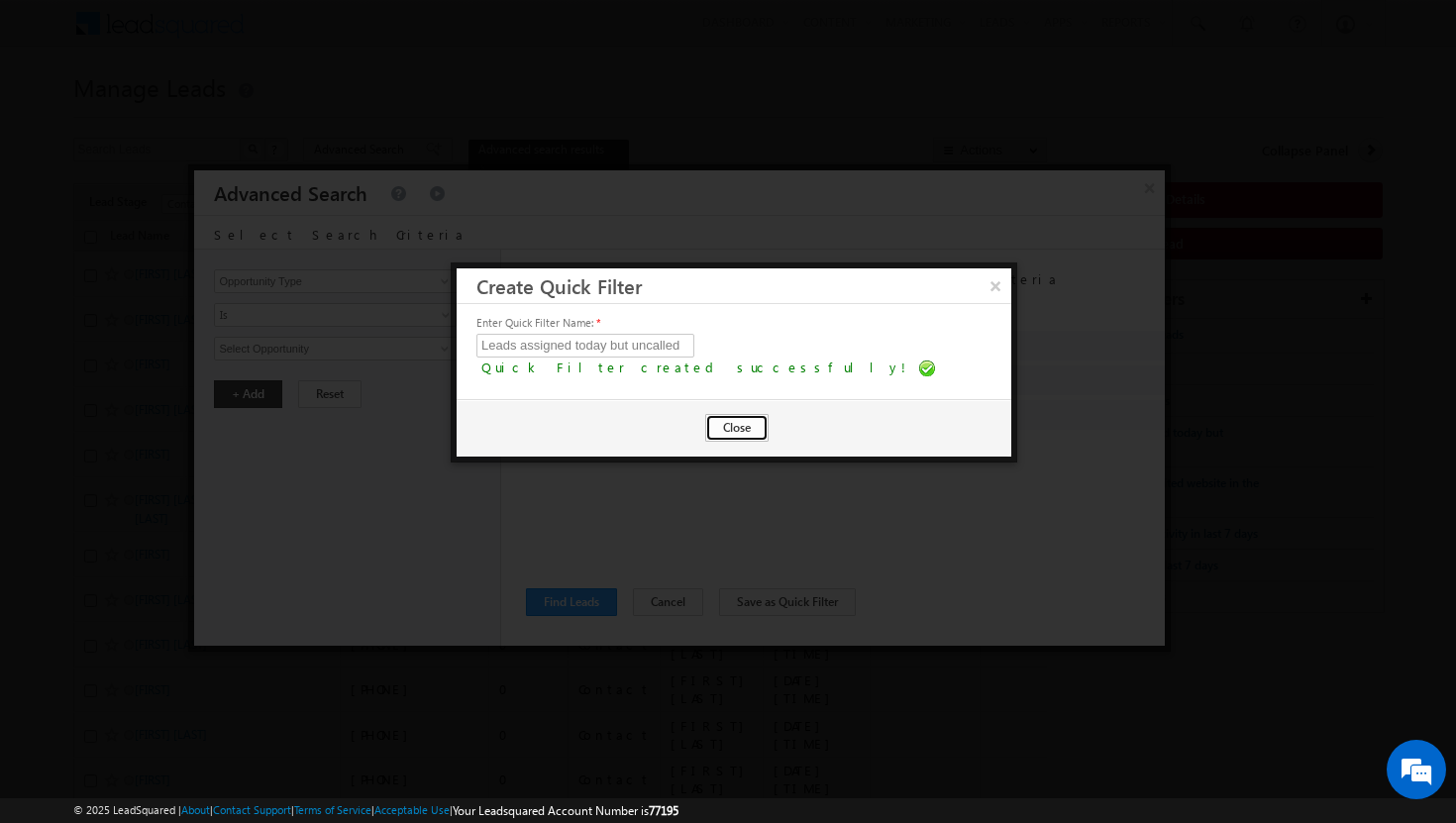 click on "Close" at bounding box center (737, 428) 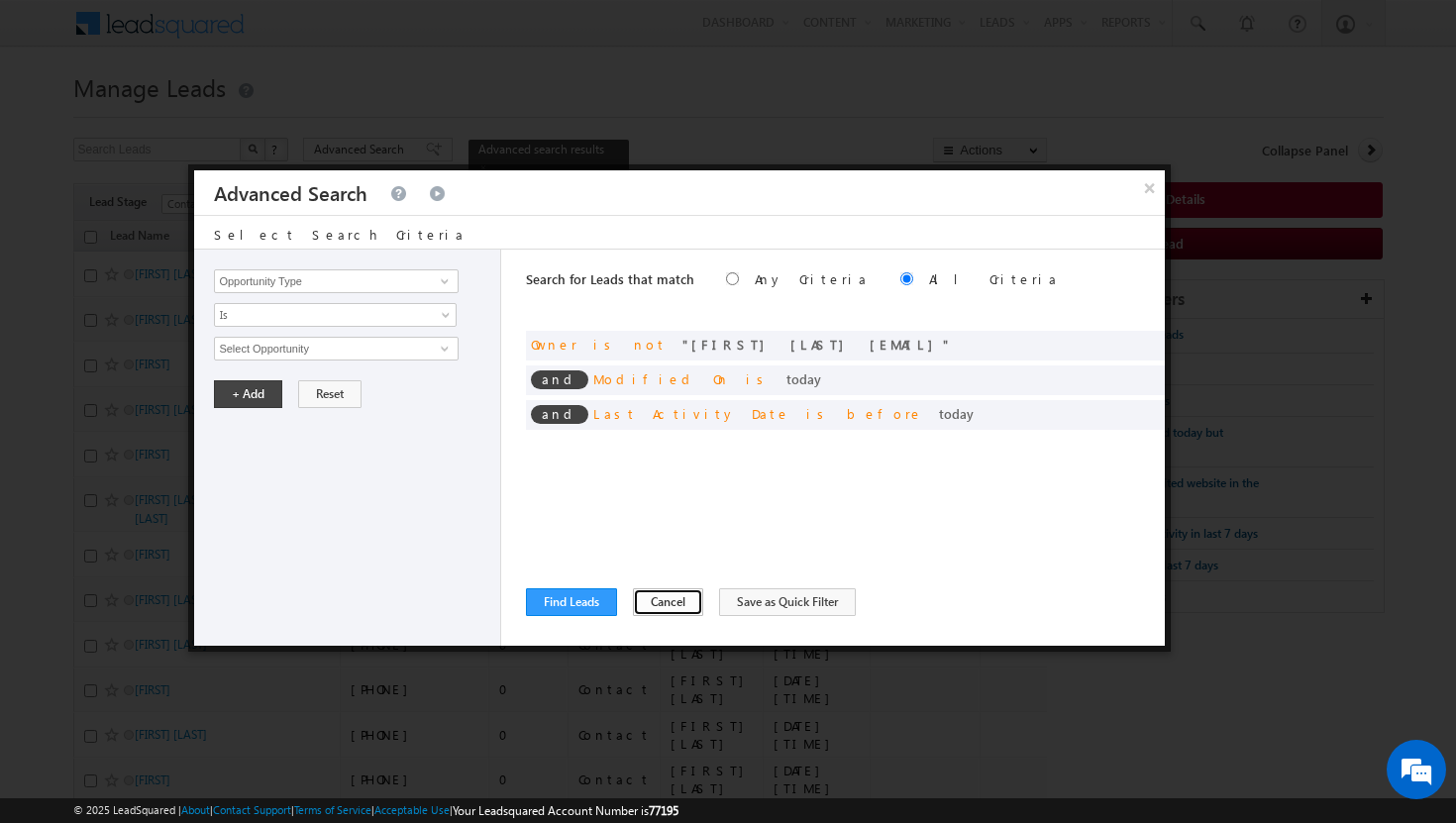 click on "Cancel" at bounding box center [668, 602] 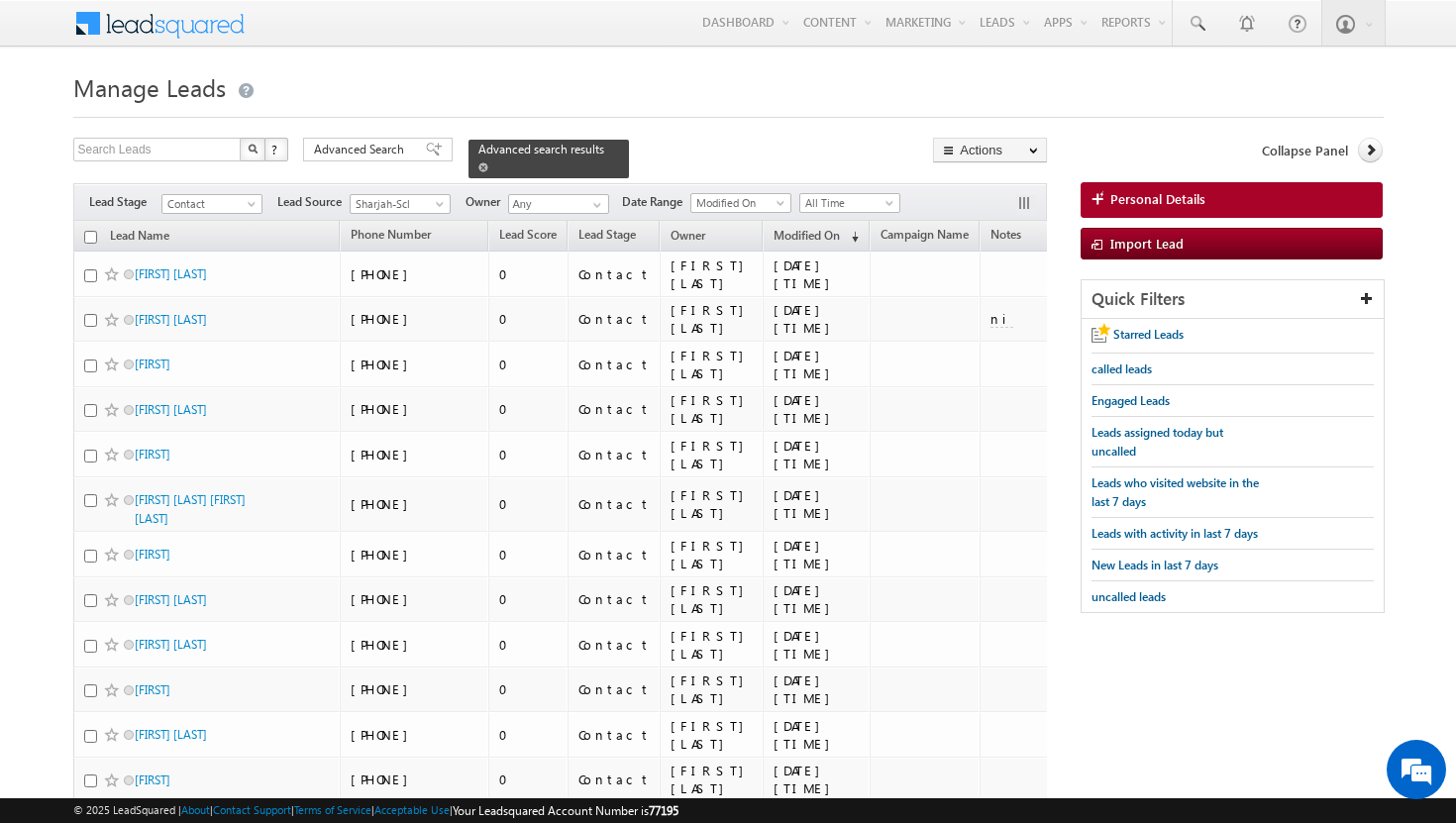 click at bounding box center (483, 167) 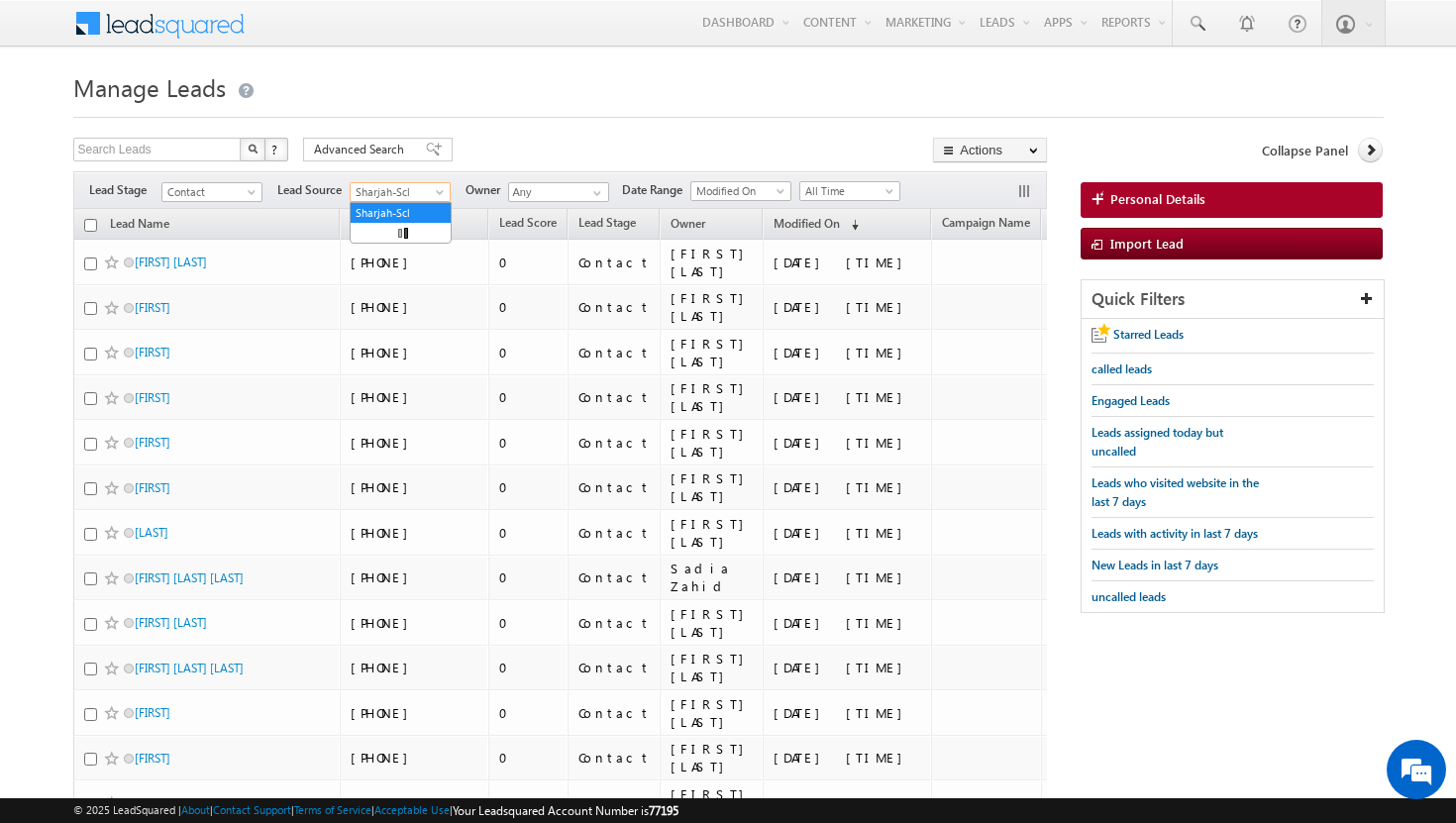 click at bounding box center [442, 196] 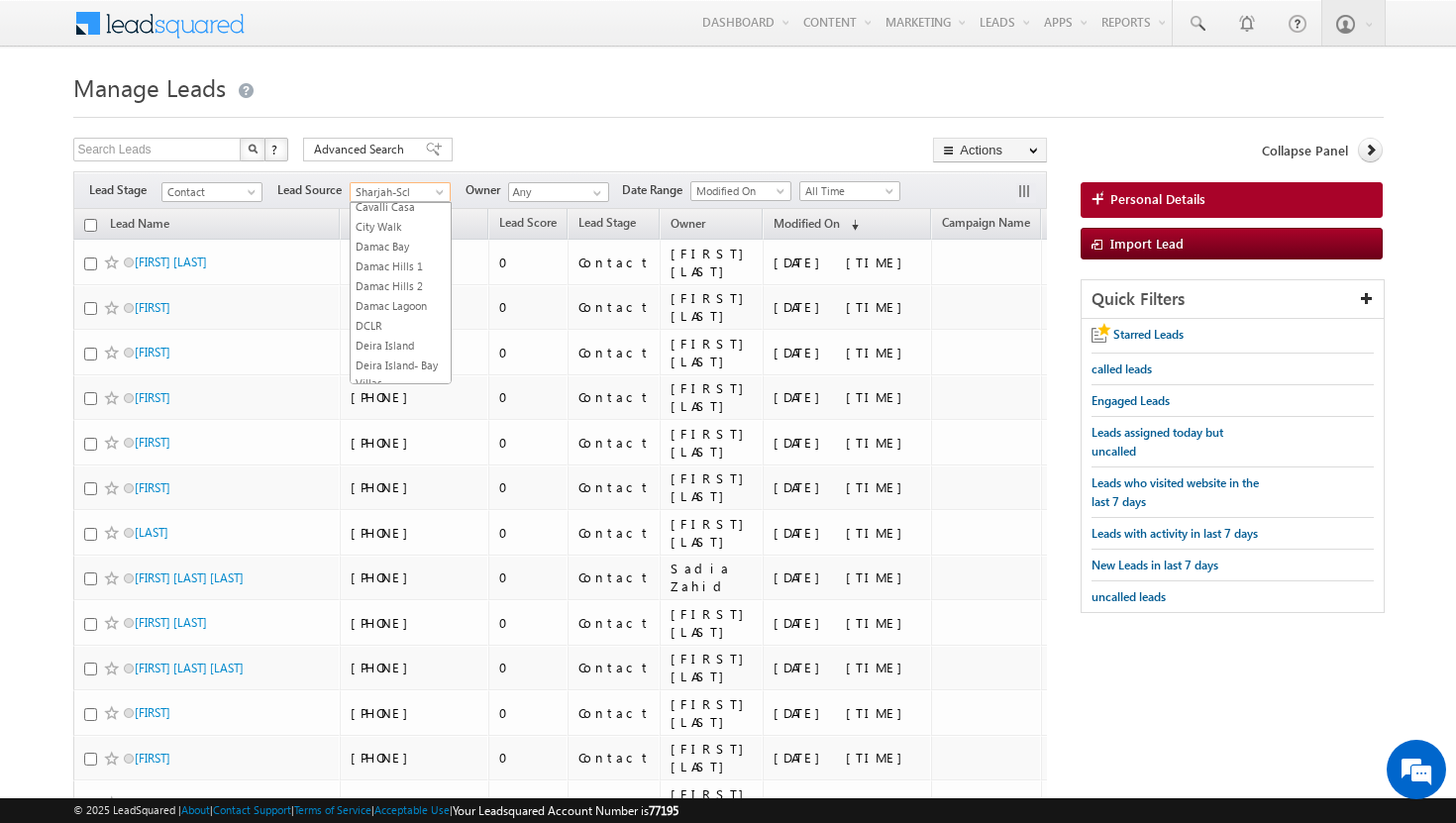 scroll, scrollTop: 0, scrollLeft: 0, axis: both 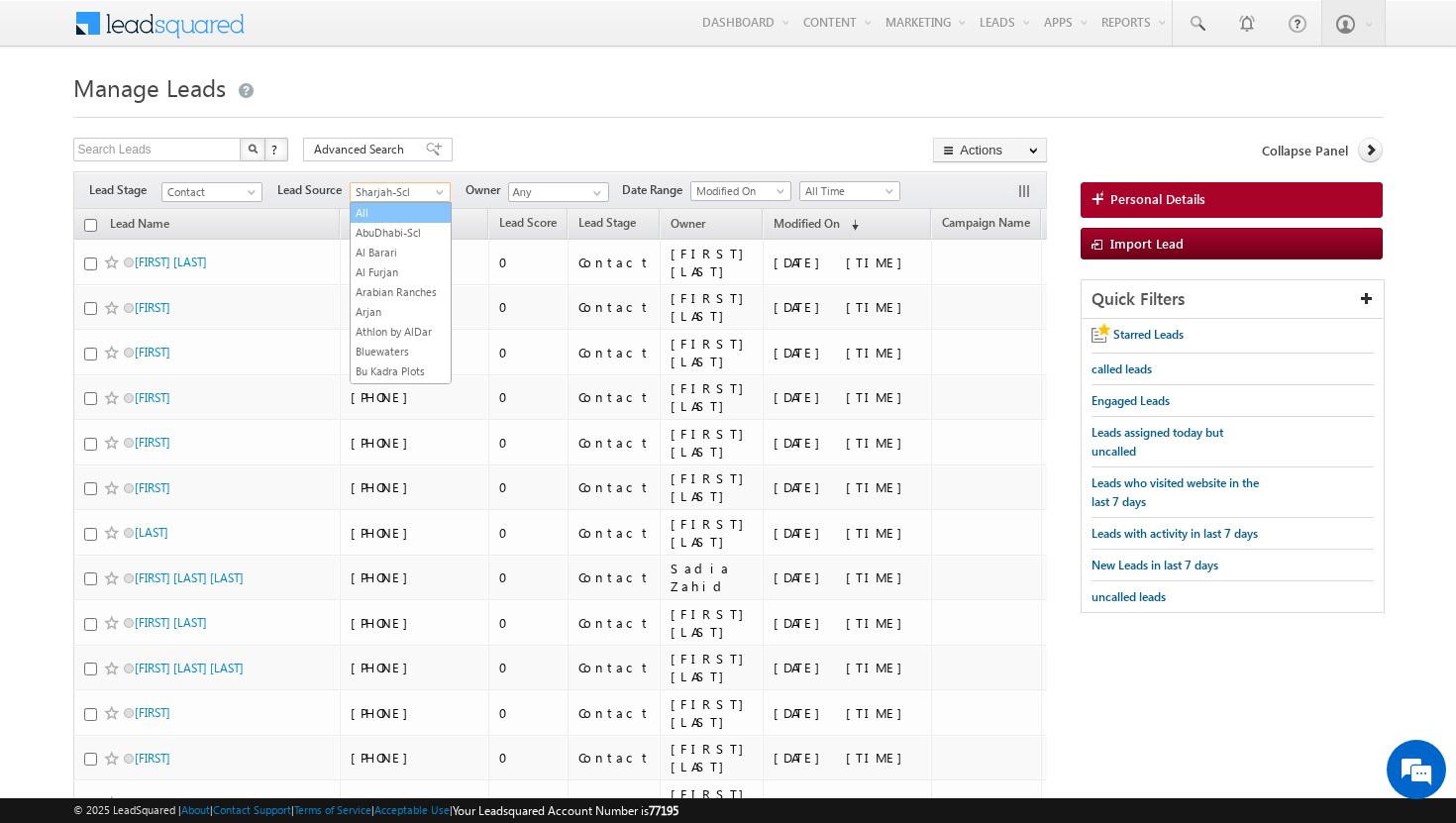 click on "All" at bounding box center [400, 213] 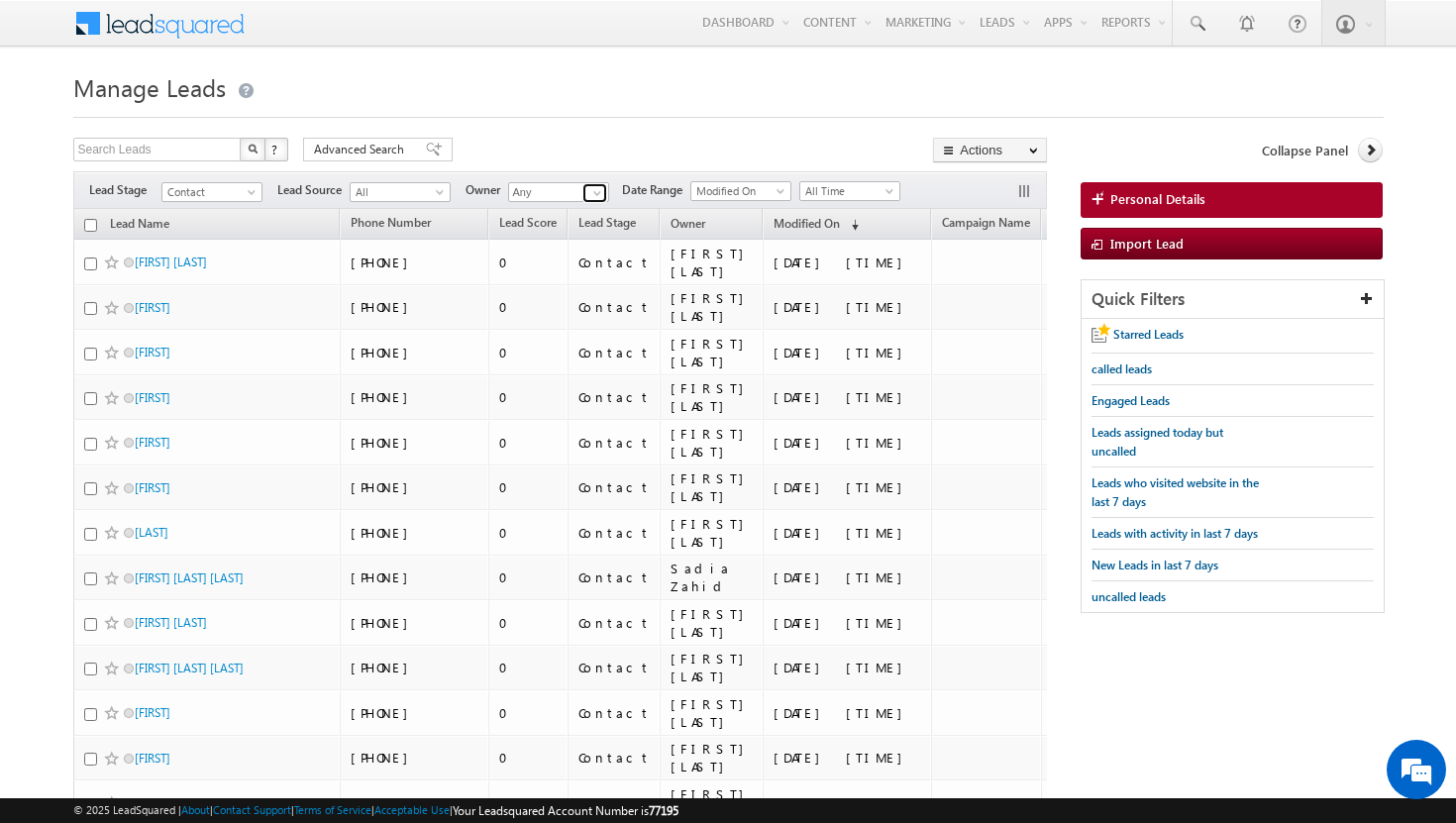click at bounding box center (597, 193) 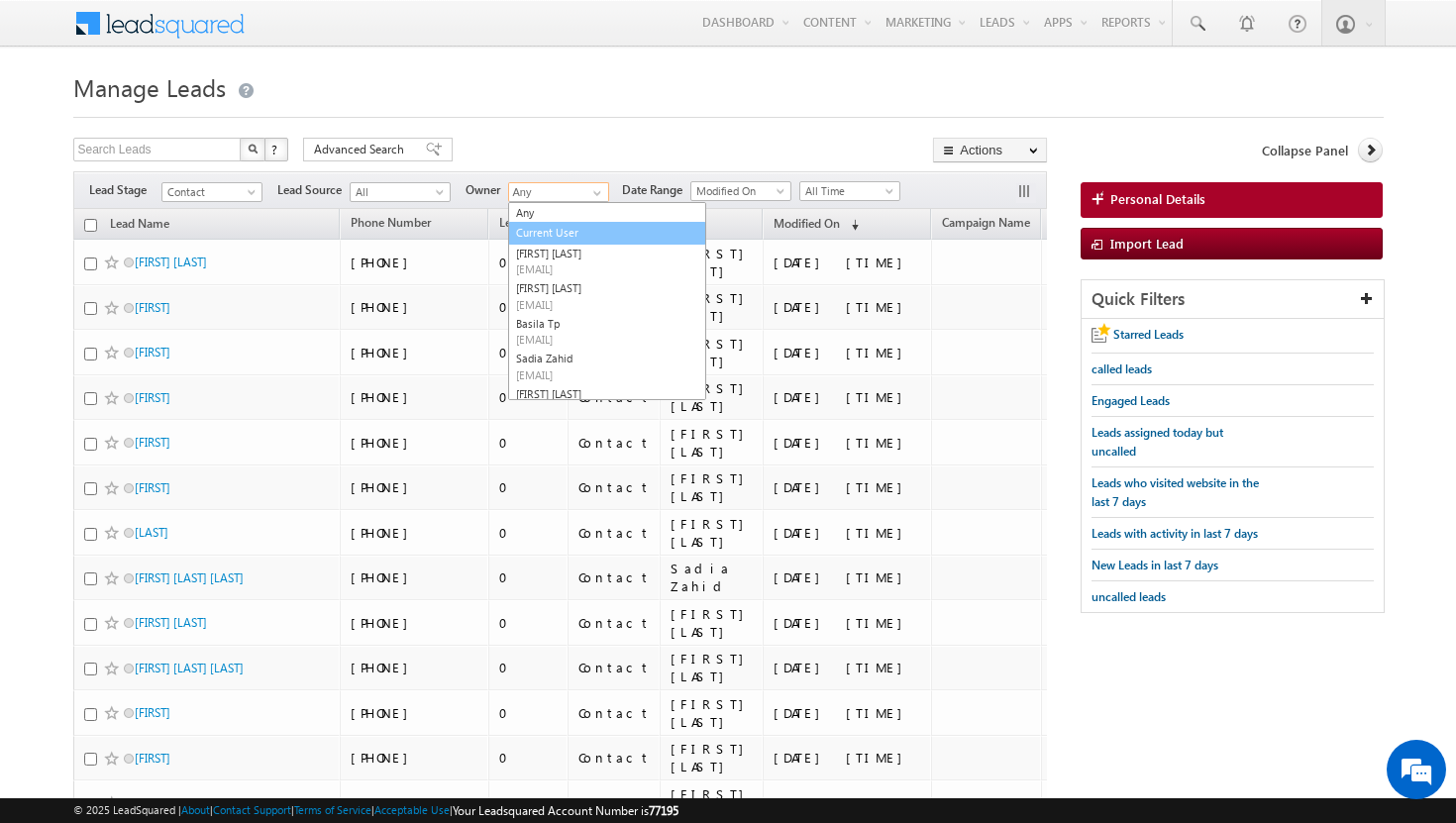 click on "Current User" at bounding box center (607, 233) 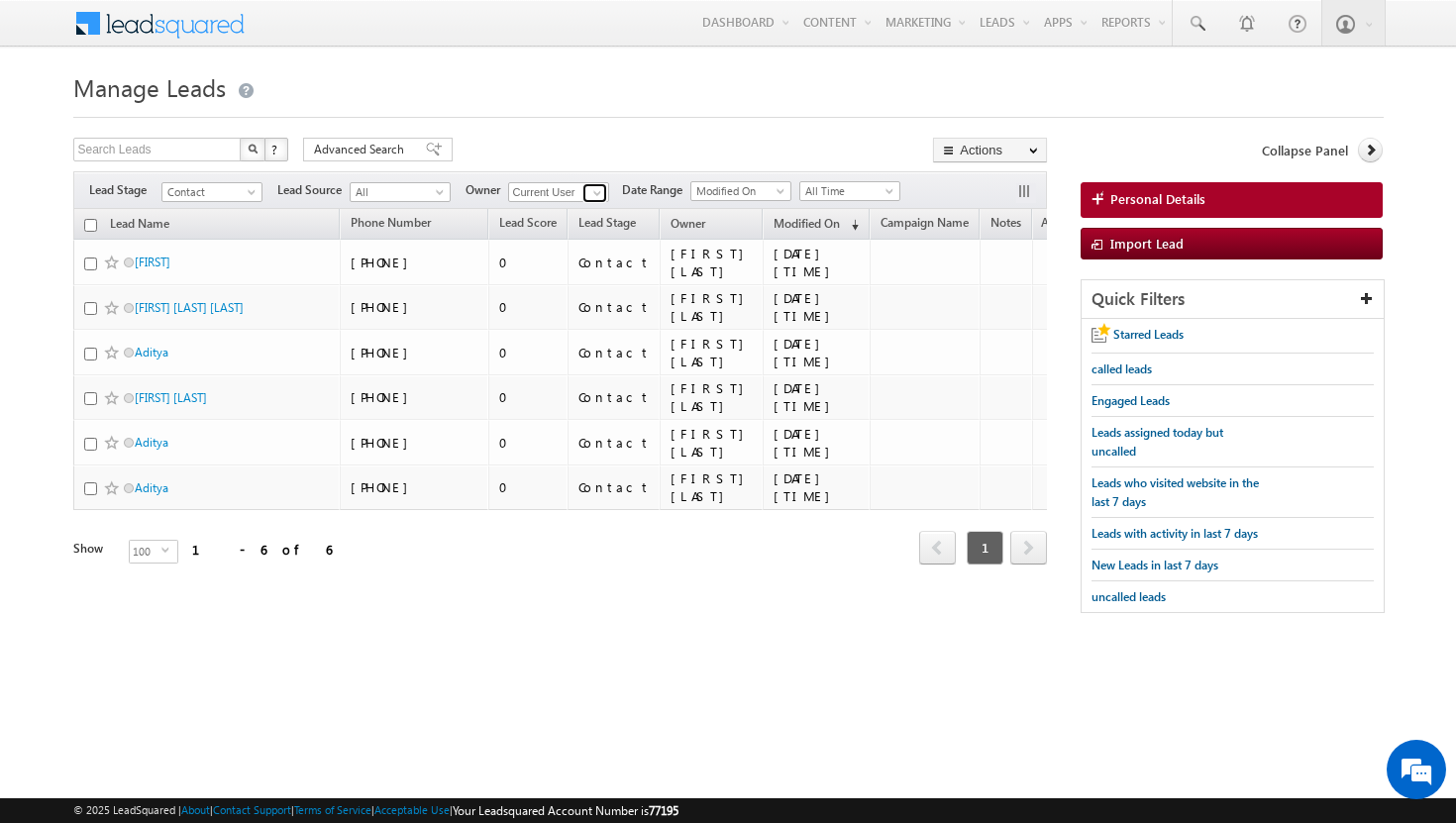 click at bounding box center (594, 193) 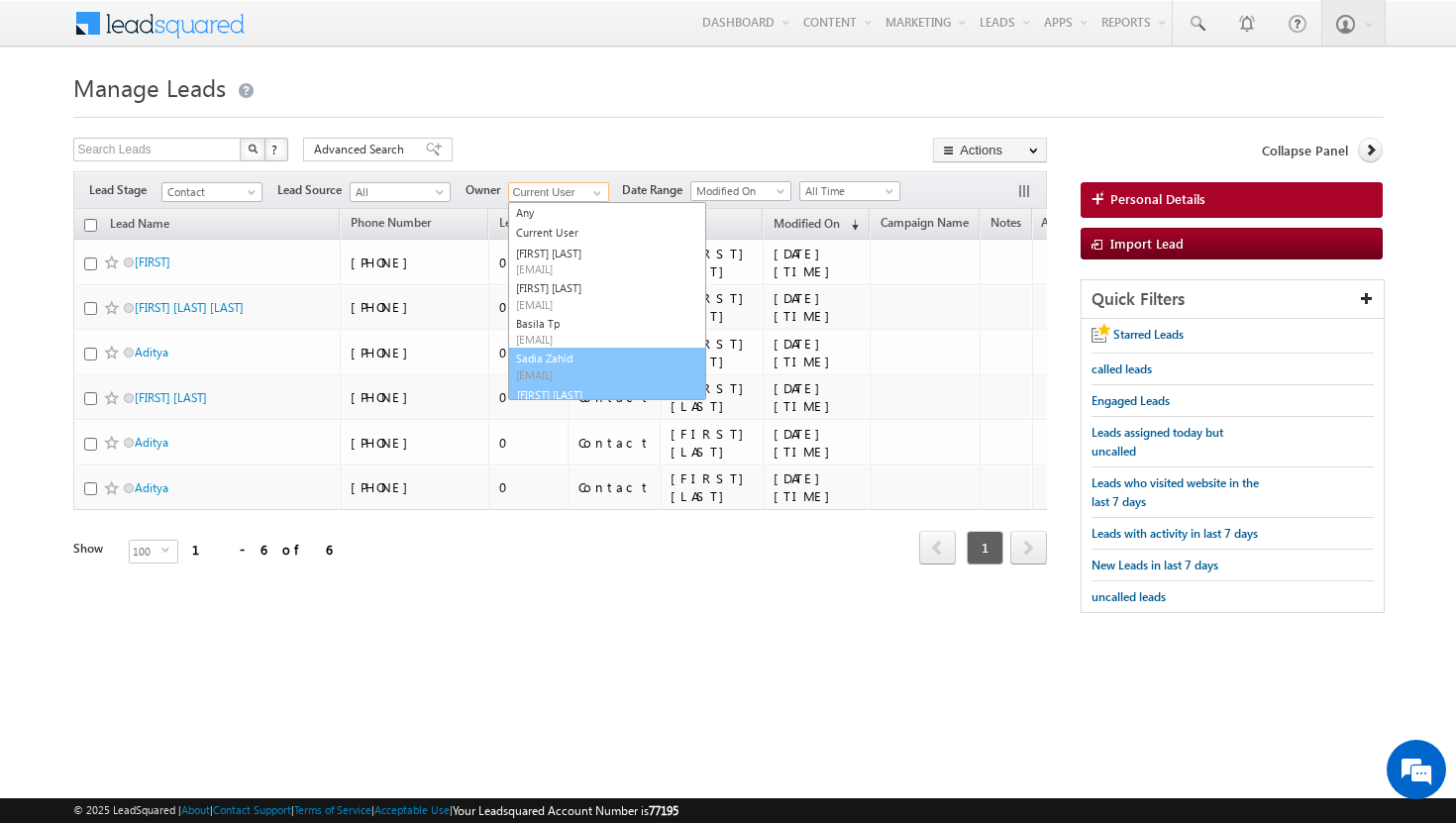 scroll, scrollTop: 23, scrollLeft: 0, axis: vertical 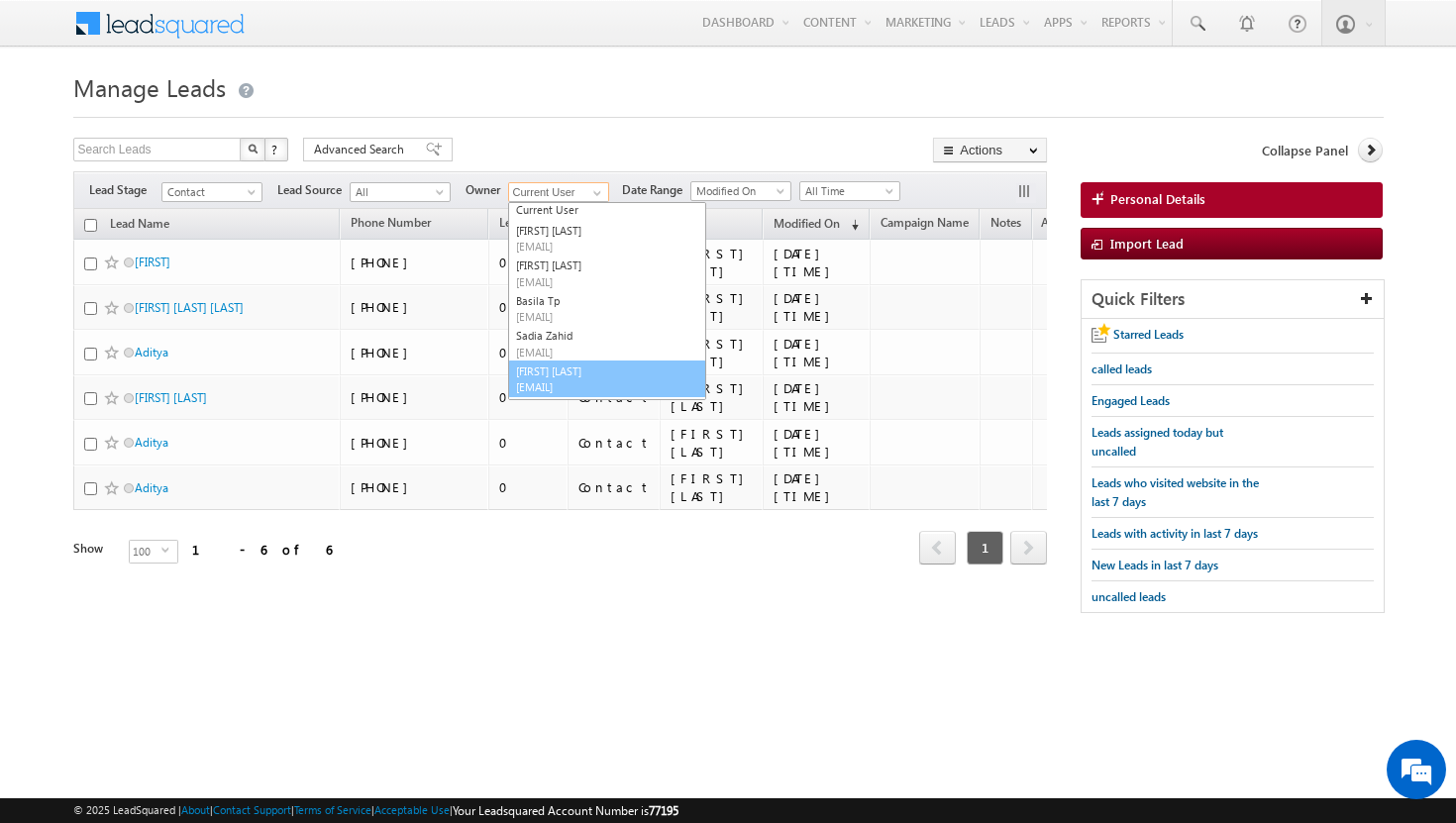 click on "Shakeel Babbar   shakeel.babbar@indglobal.ae" at bounding box center (607, 379) 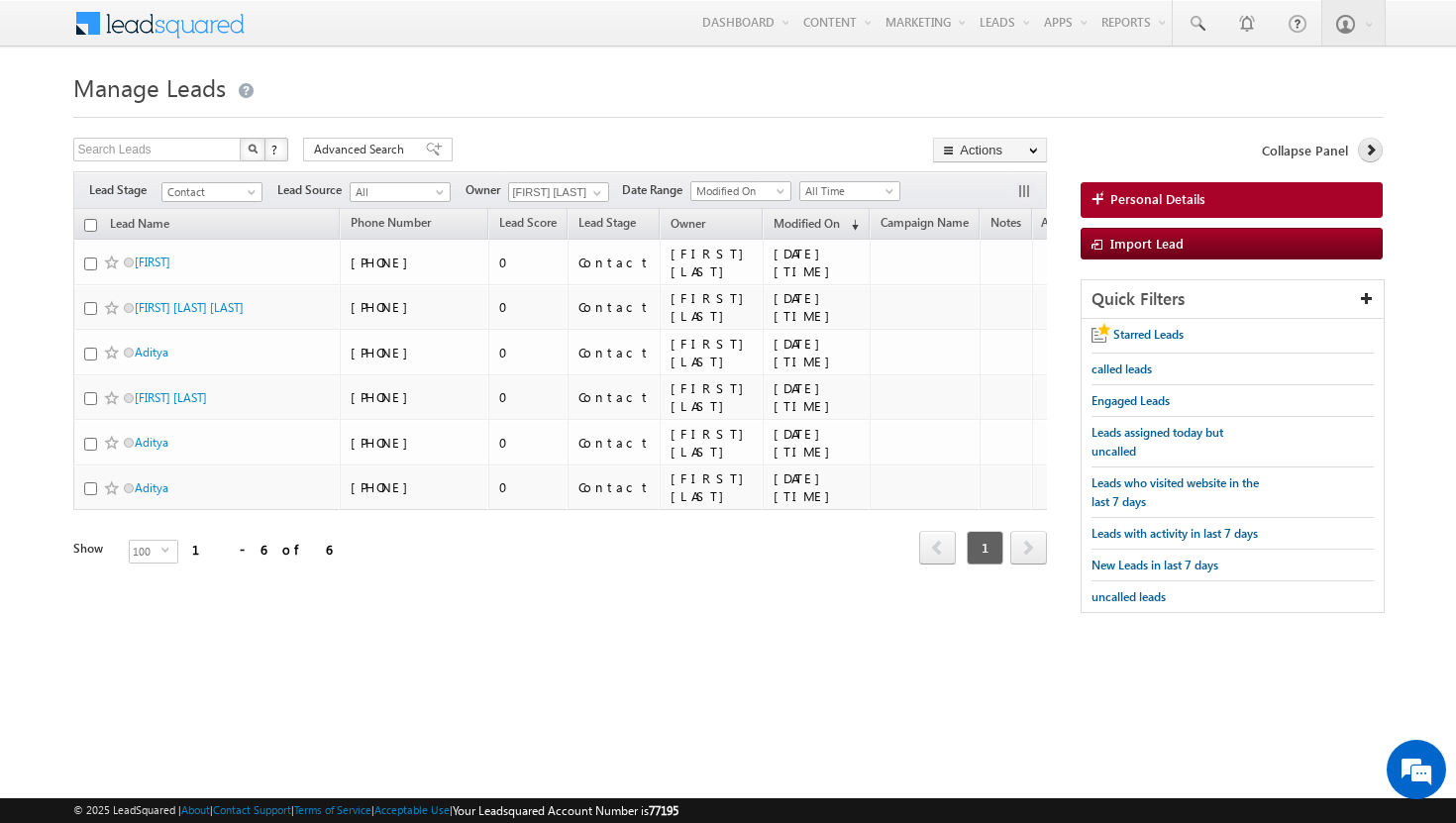 click at bounding box center [1371, 150] 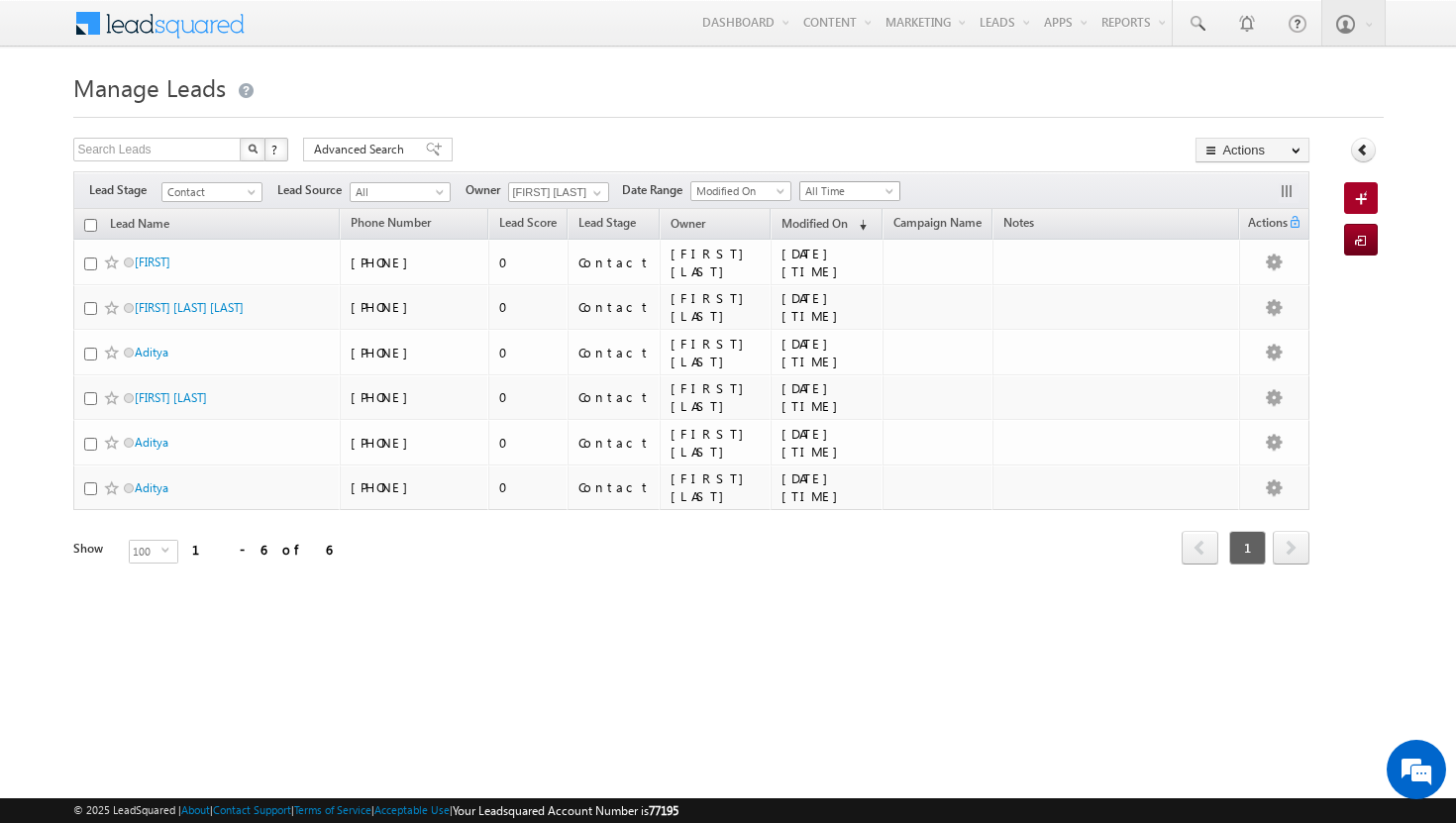 click on "All Time" at bounding box center (847, 191) 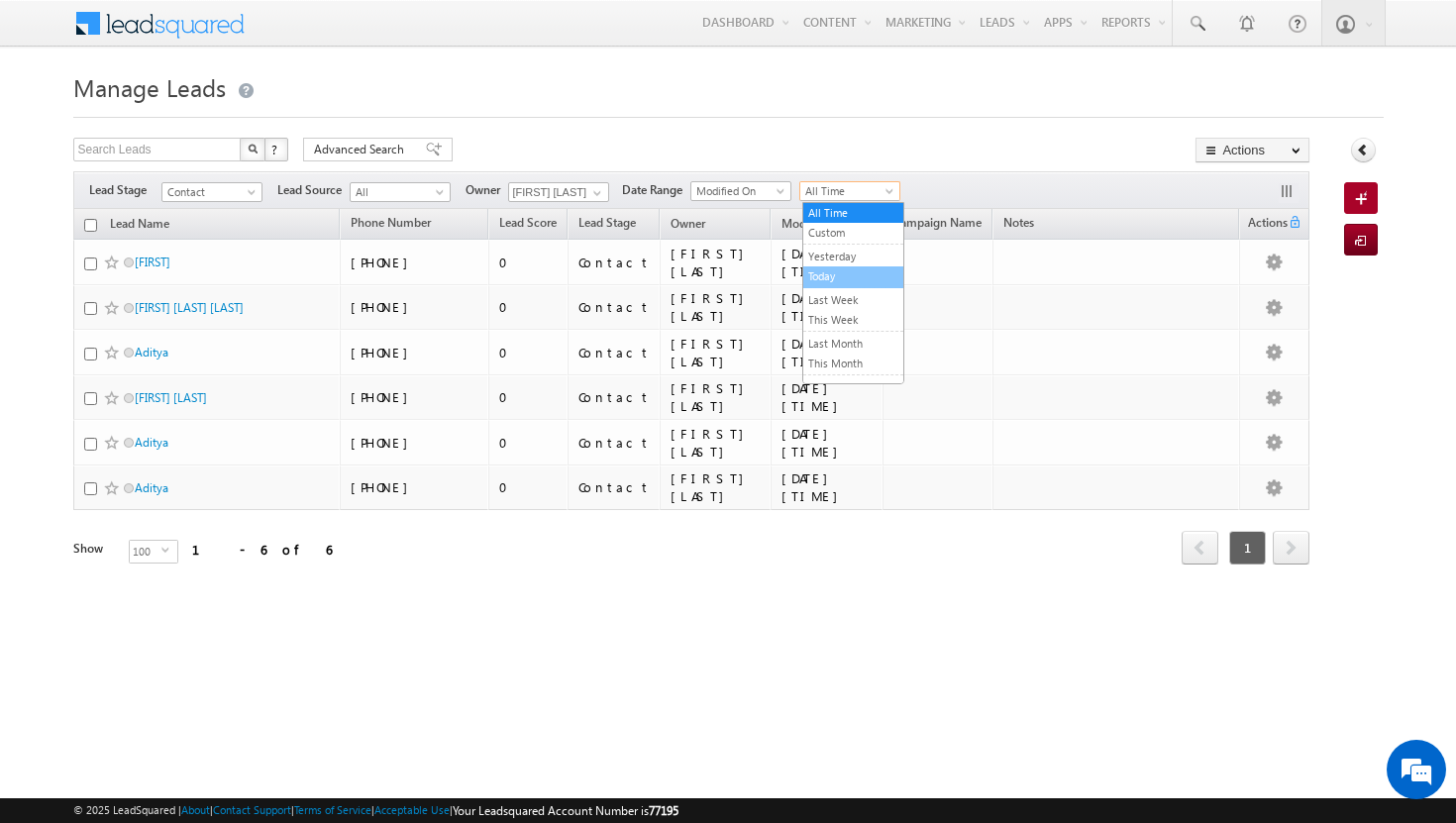 click on "Today" at bounding box center [853, 276] 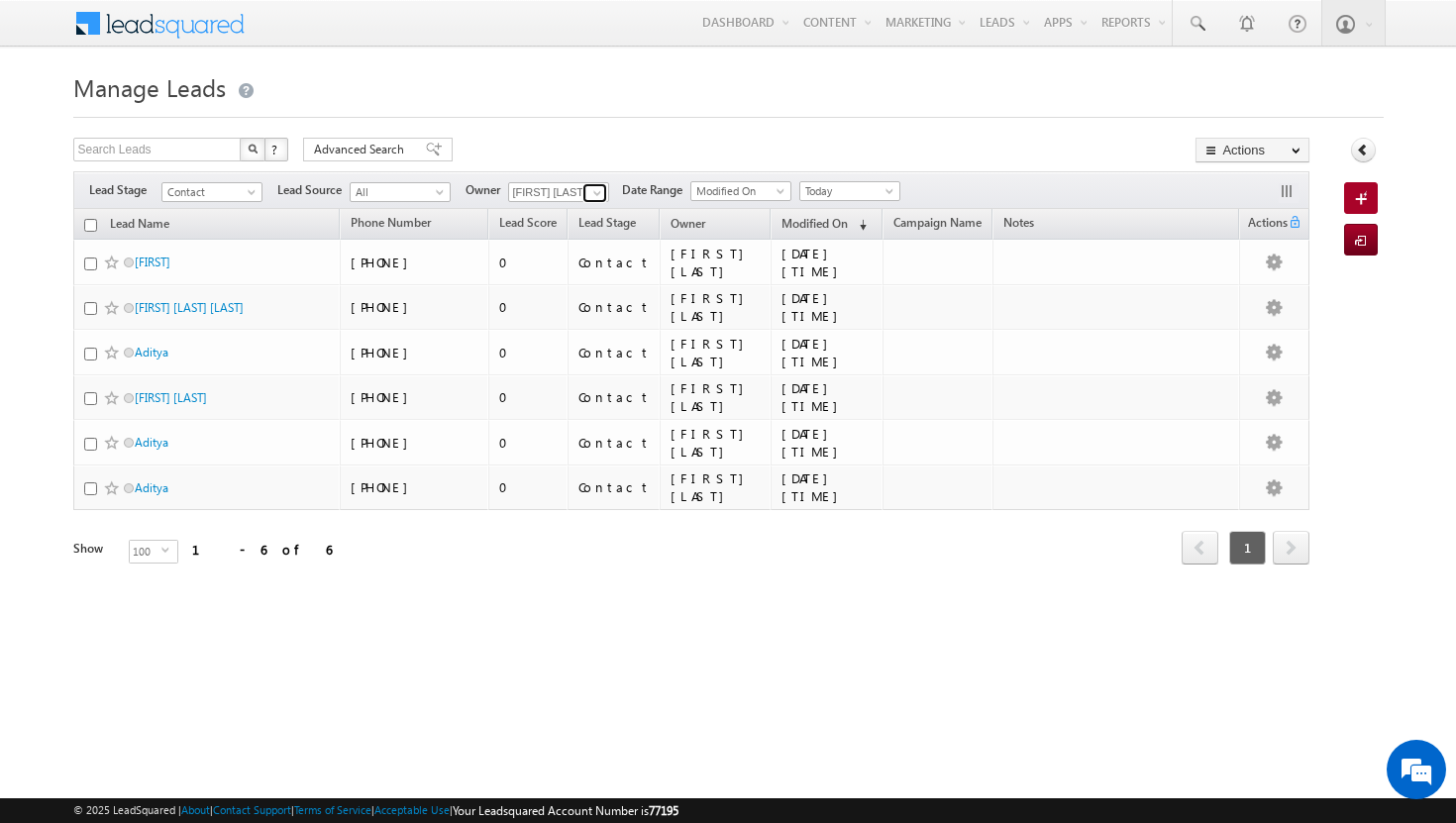 click at bounding box center [597, 193] 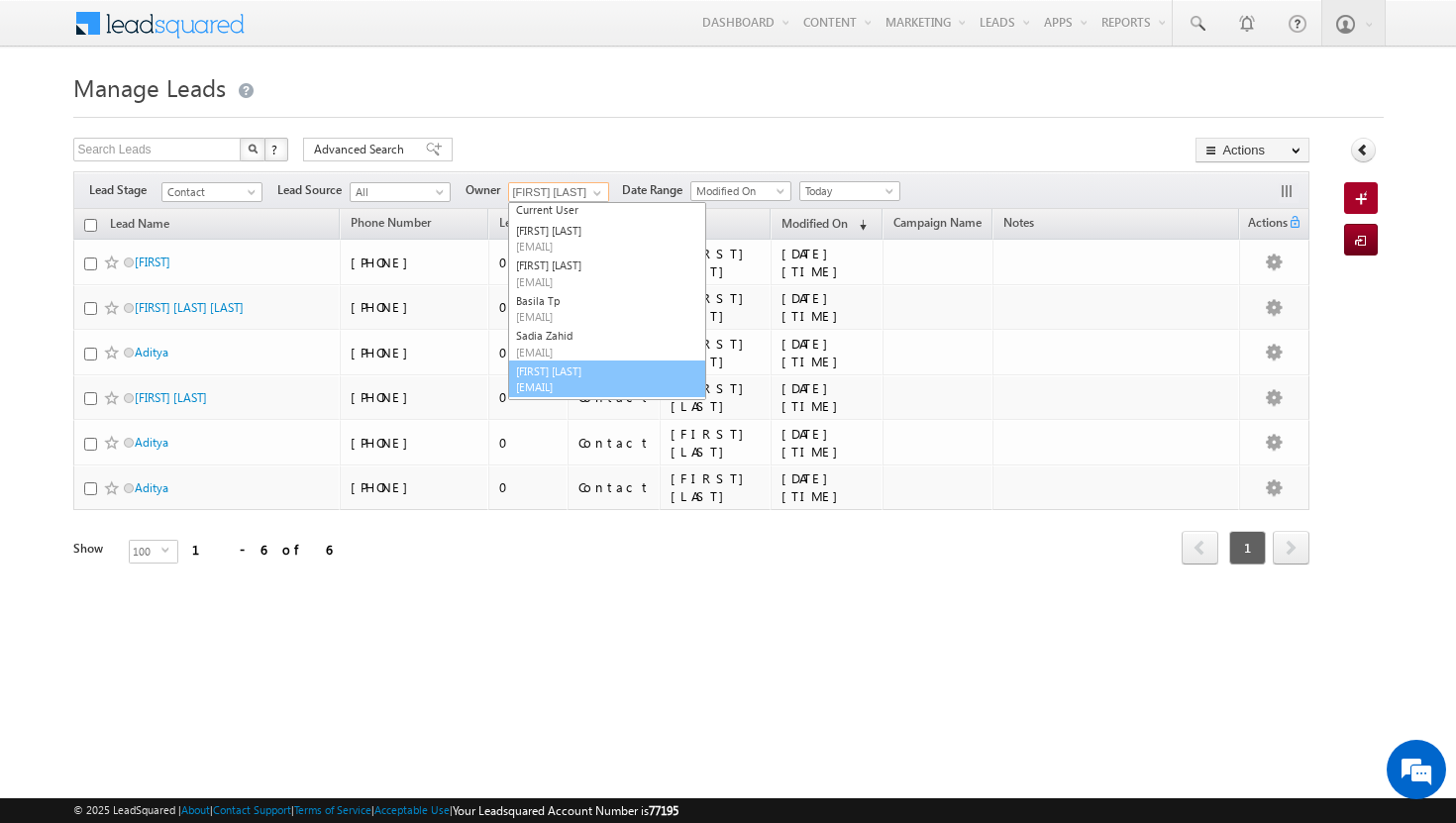 click on "Shakeel Babbar   shakeel.babbar@indglobal.ae" at bounding box center (607, 379) 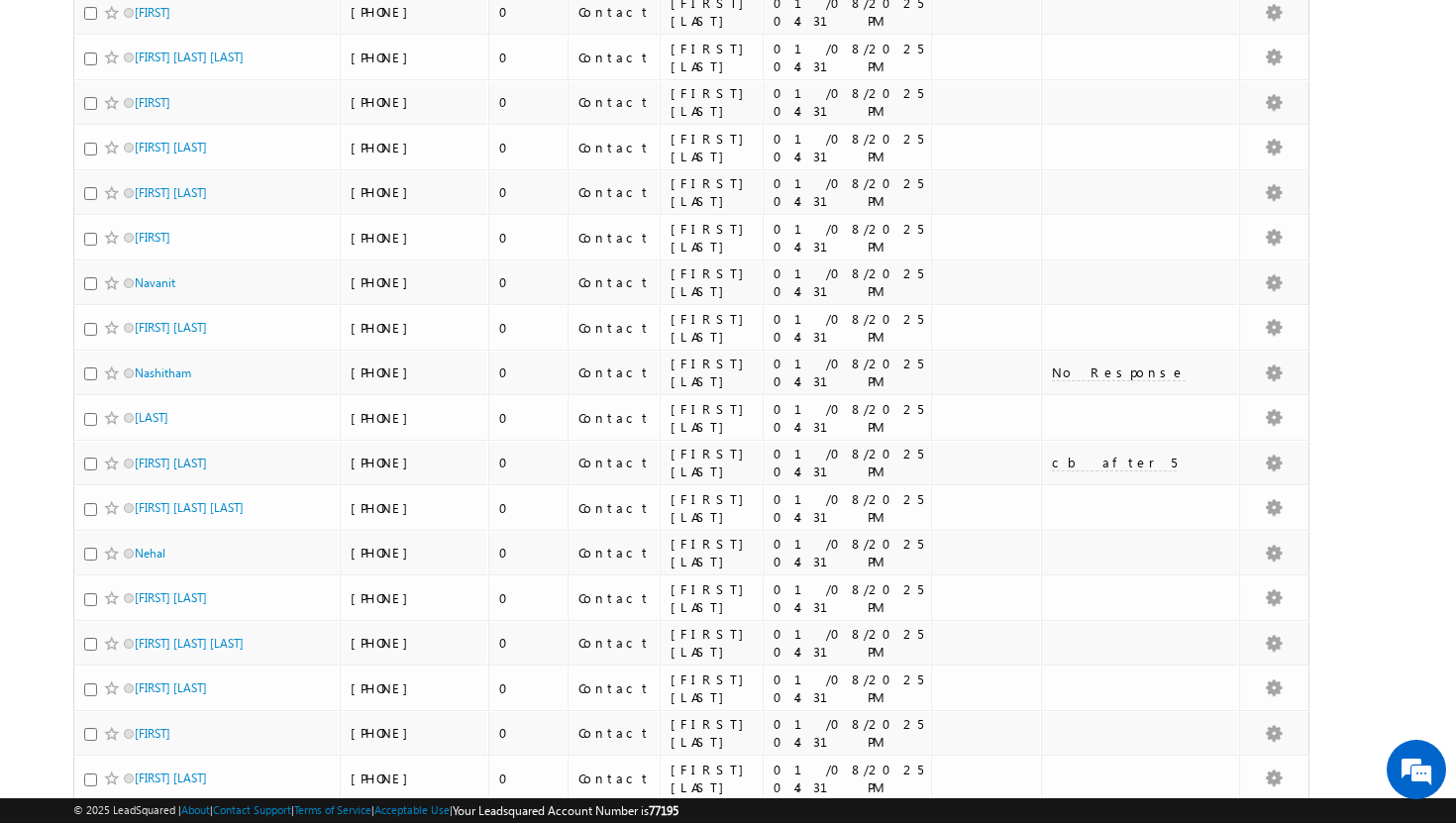 scroll, scrollTop: 0, scrollLeft: 0, axis: both 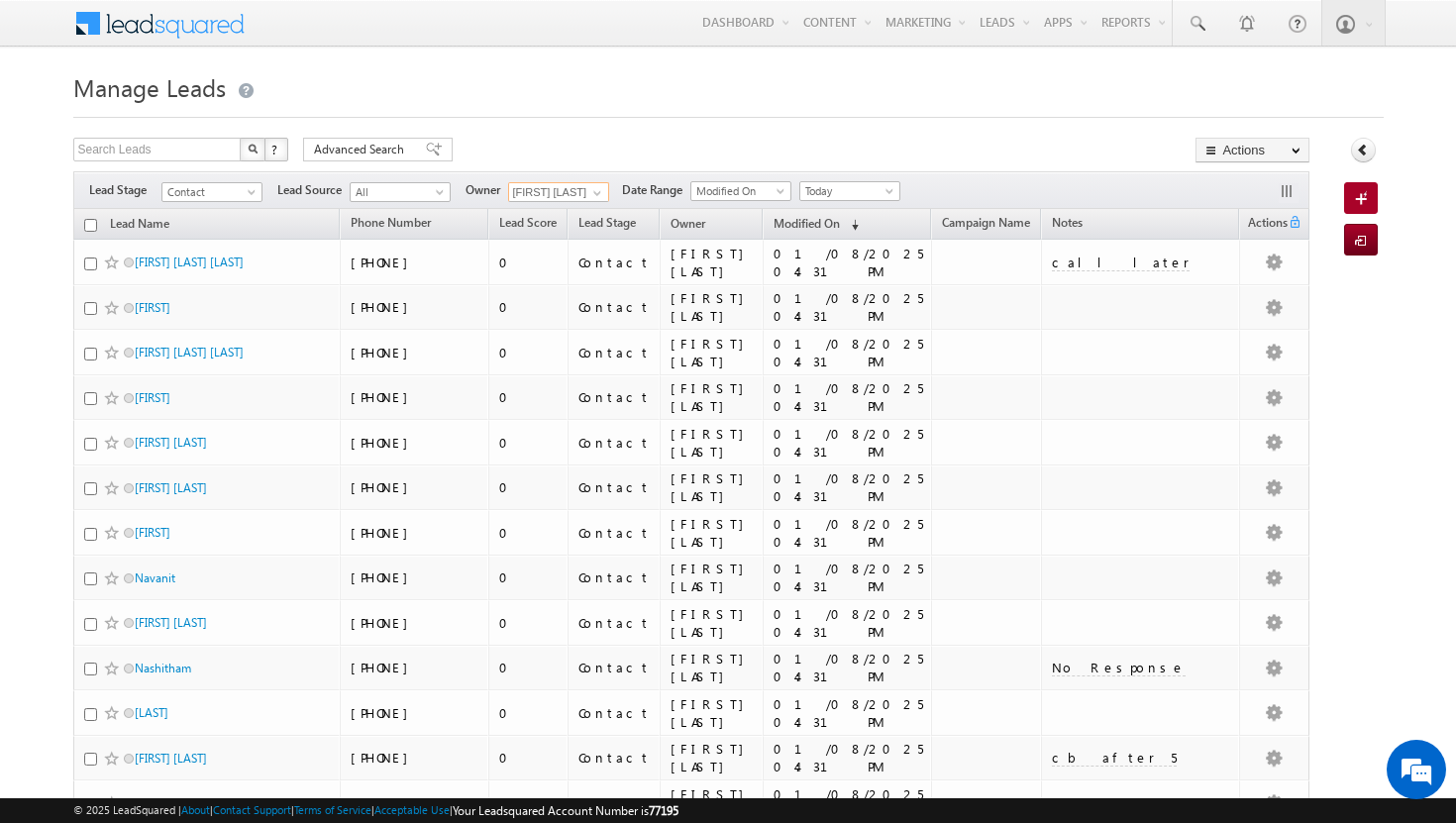 click at bounding box center (90, 225) 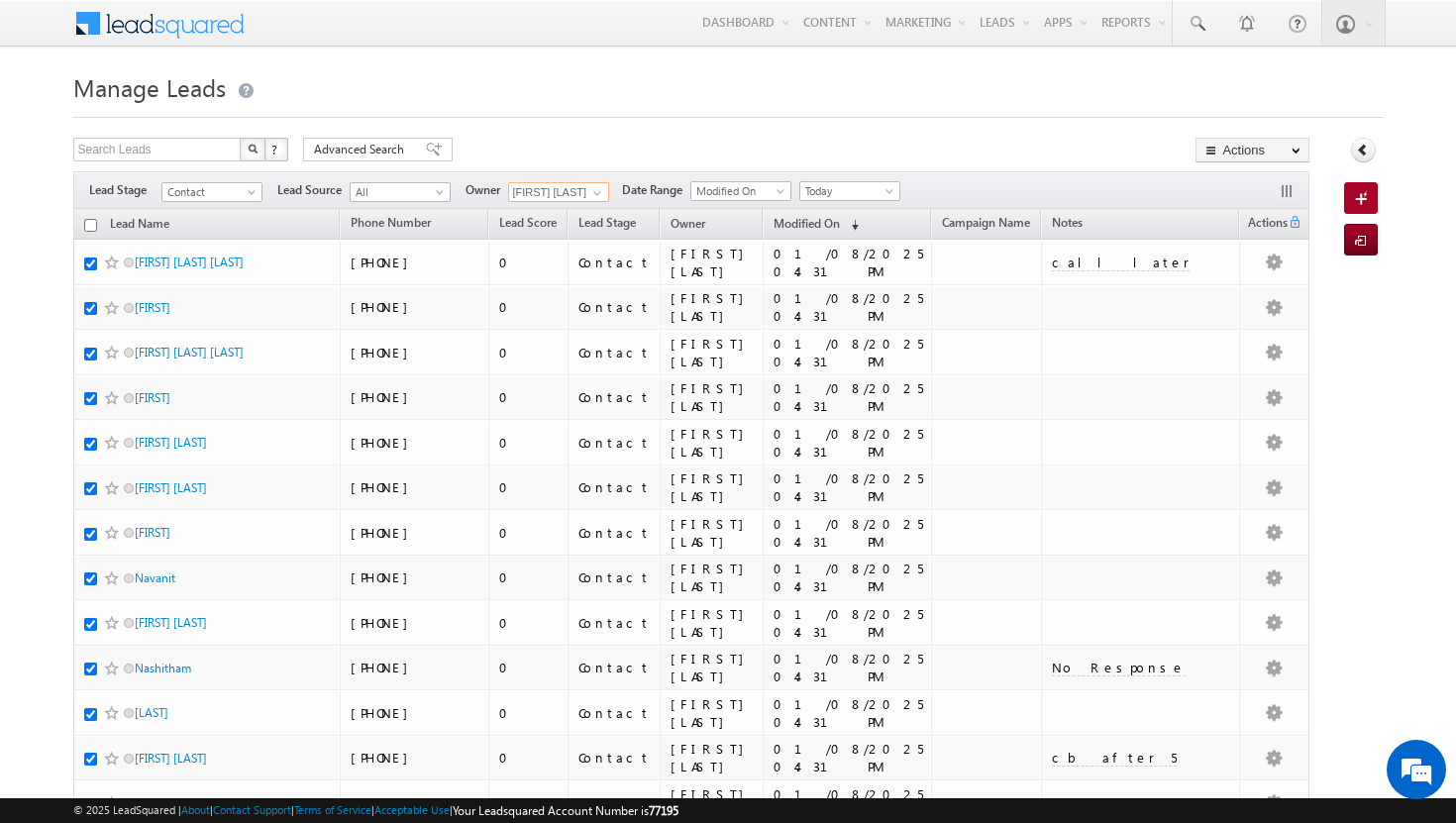 checkbox on "true" 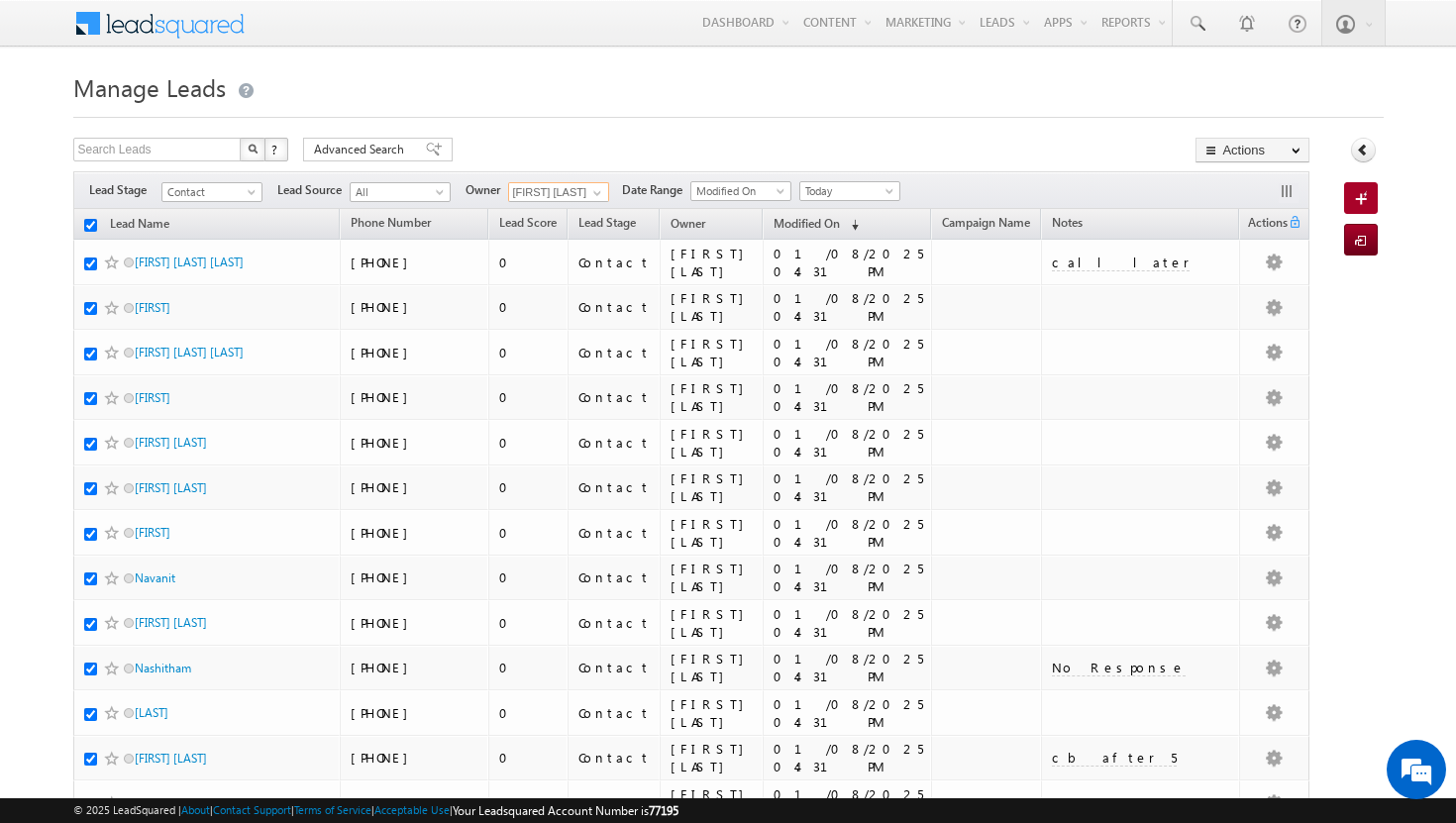 checkbox on "true" 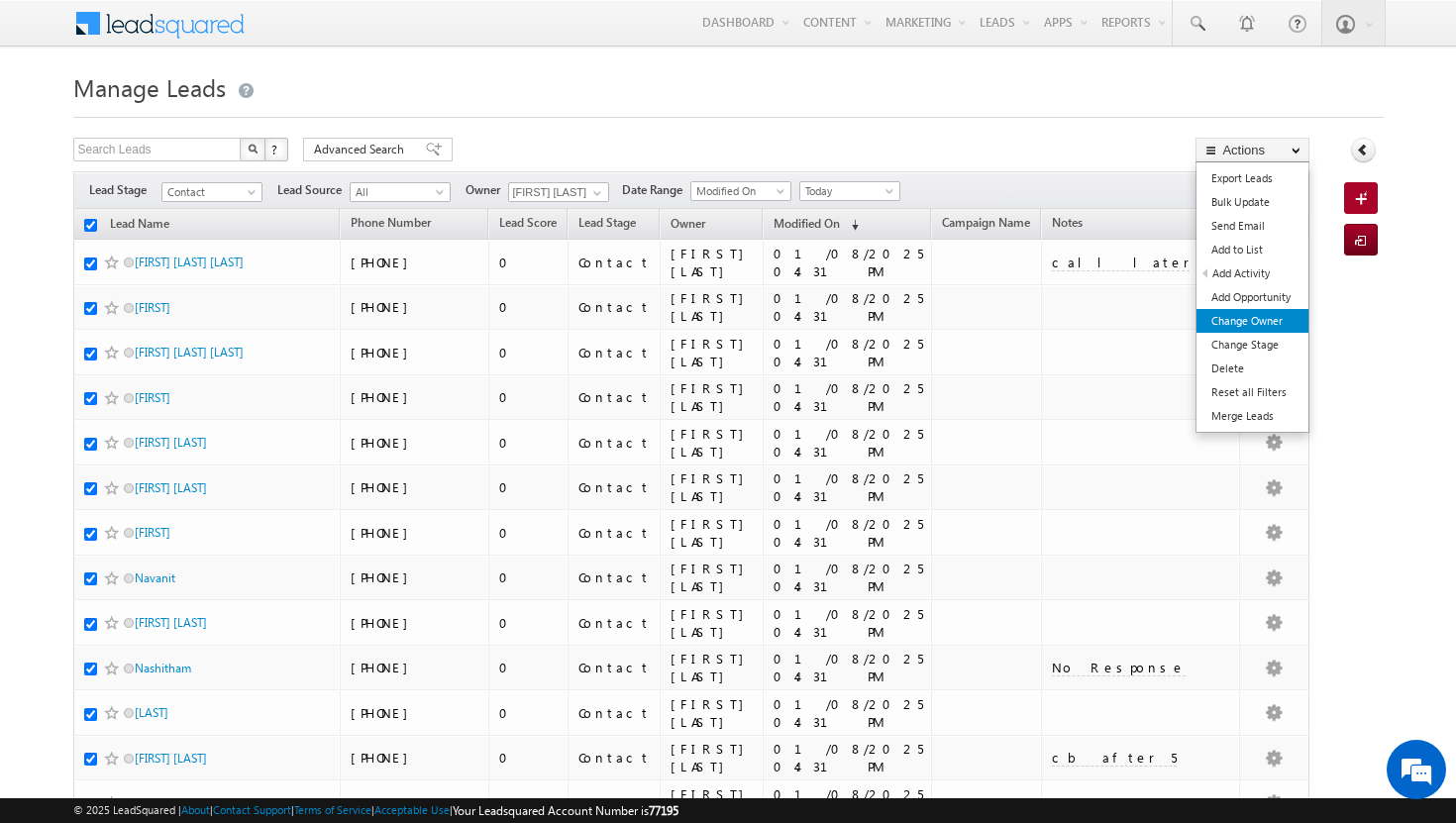 click on "Change Owner" at bounding box center [1252, 321] 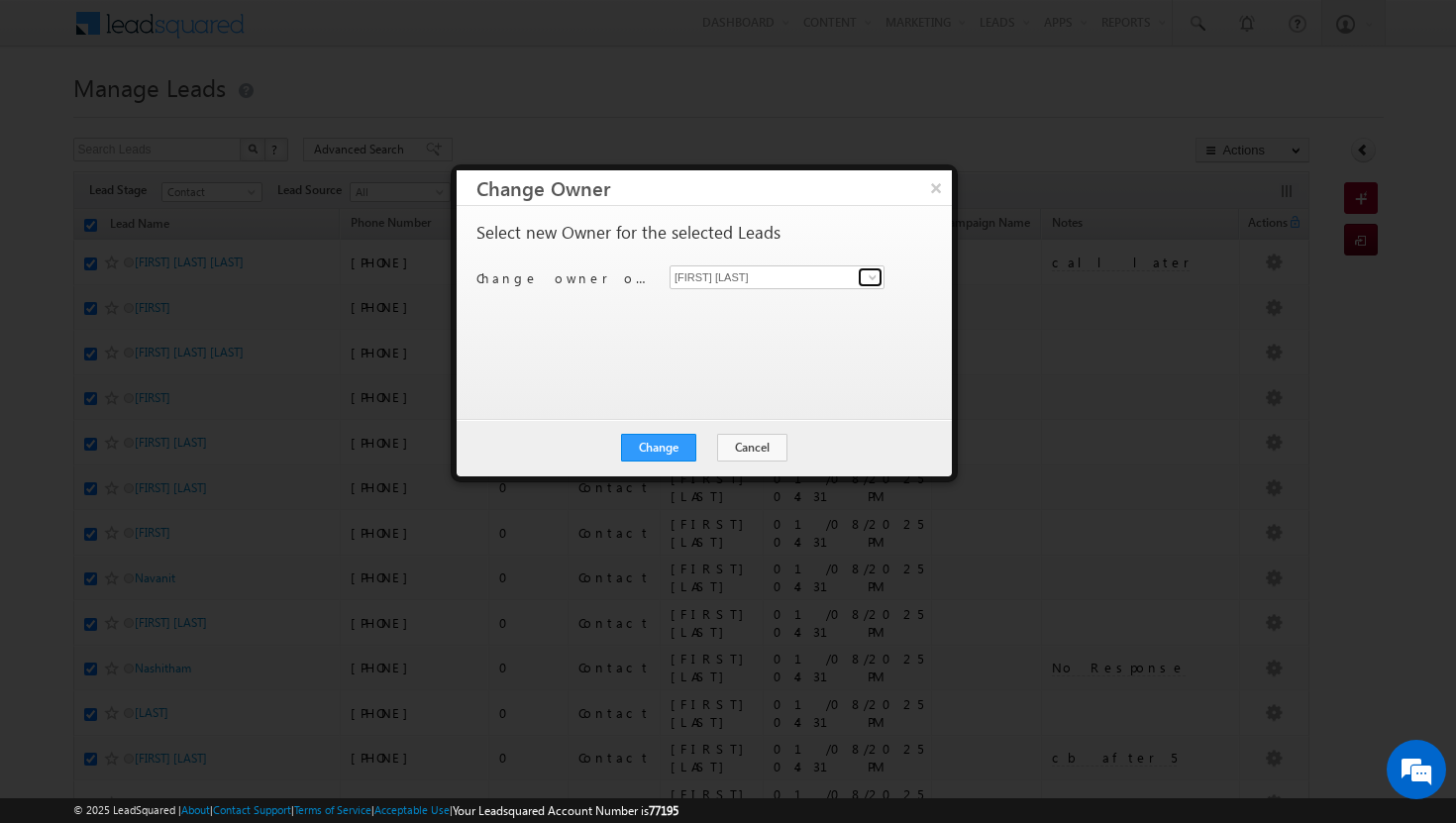 click at bounding box center [870, 277] 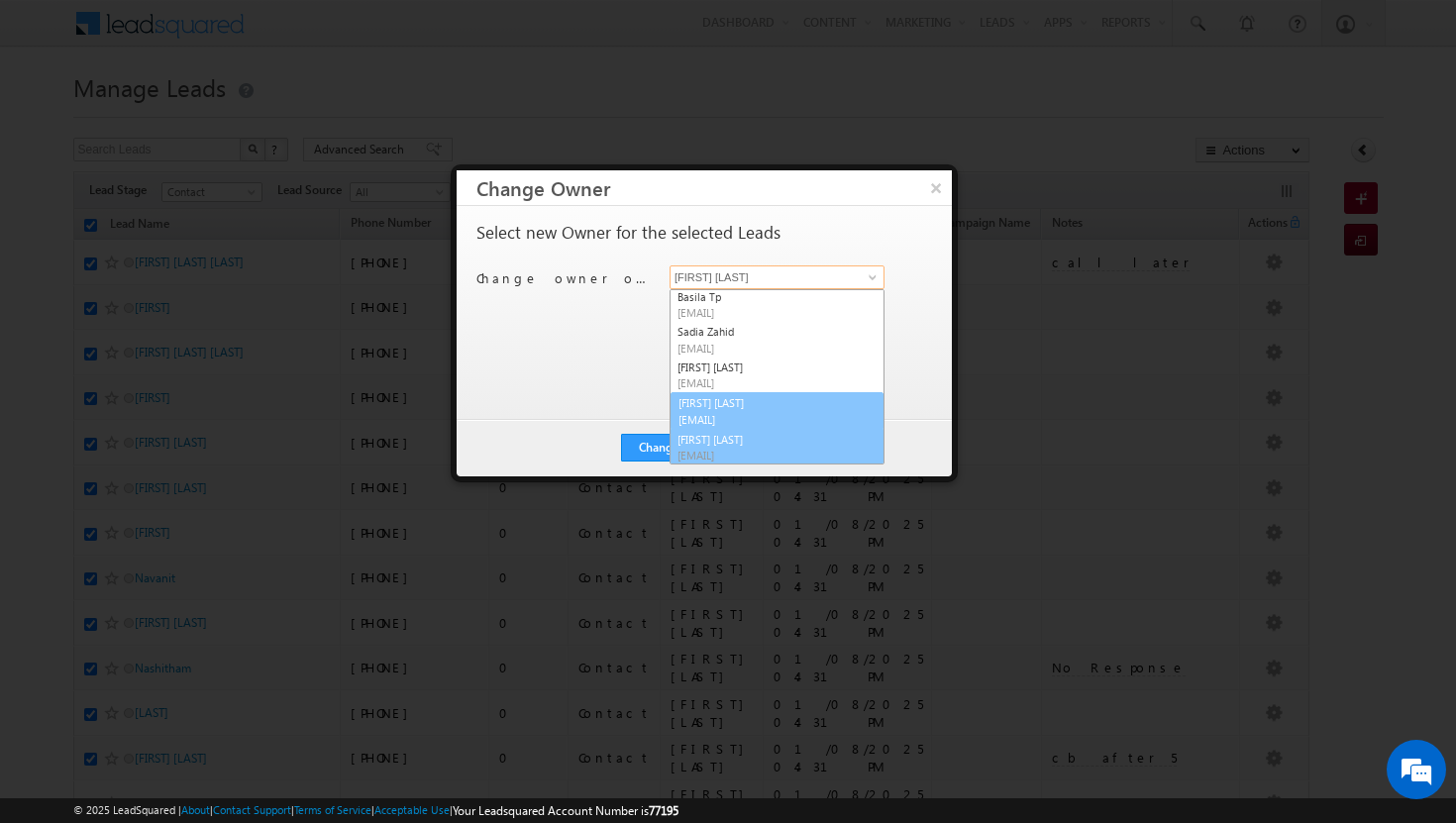 scroll, scrollTop: 72, scrollLeft: 0, axis: vertical 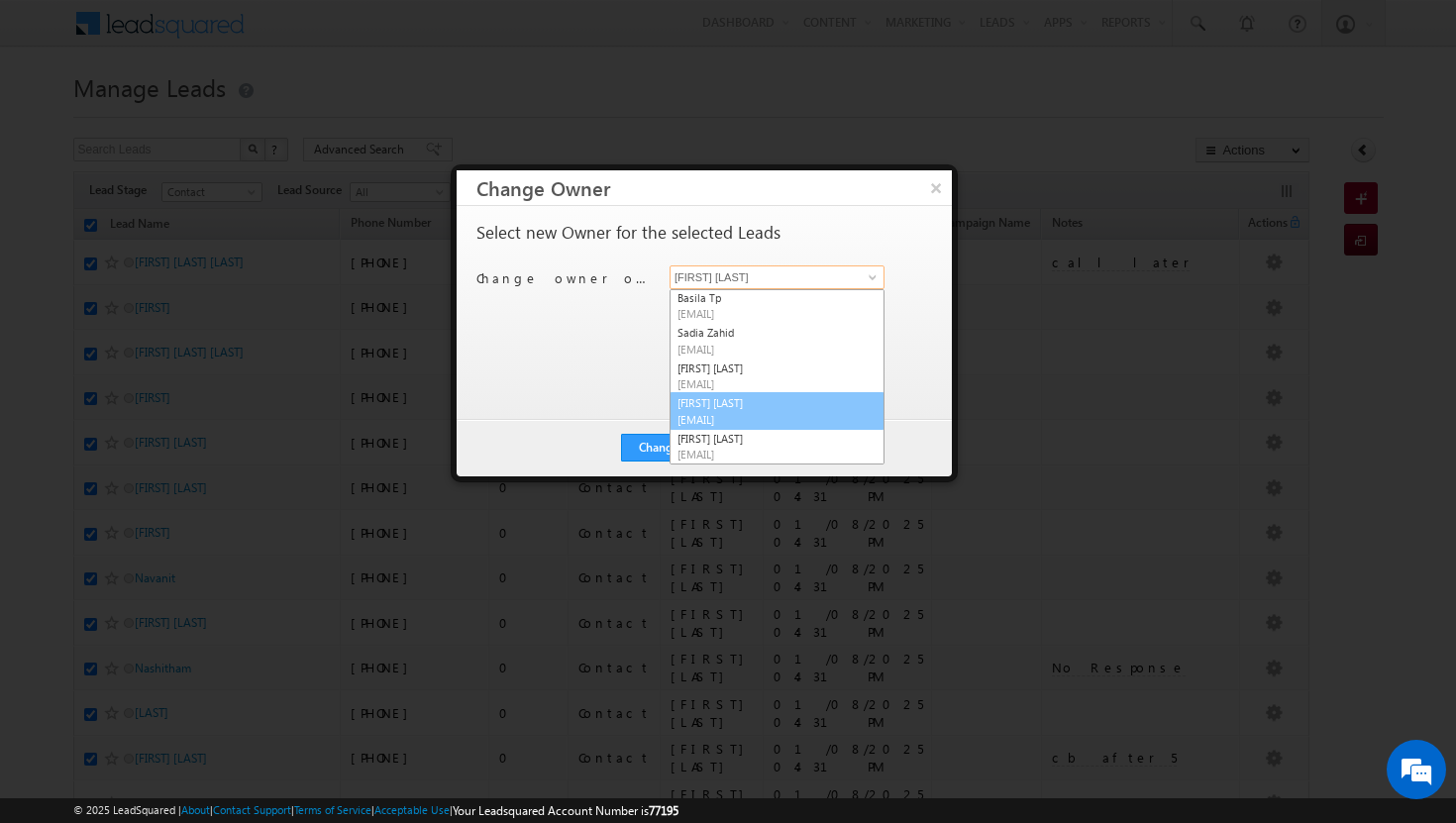 click on "[EMAIL]" at bounding box center [767, 419] 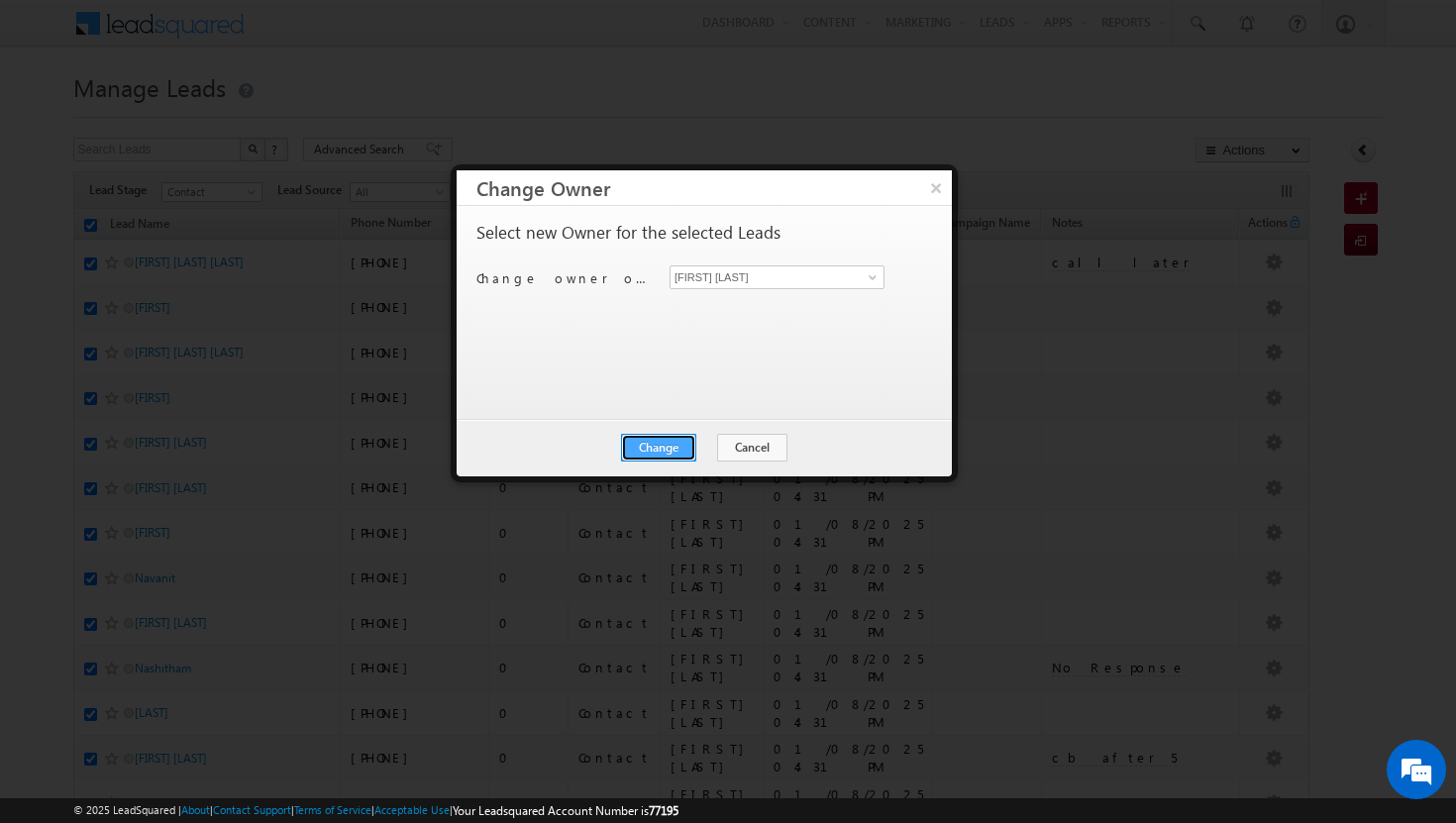 click on "Change" at bounding box center [659, 448] 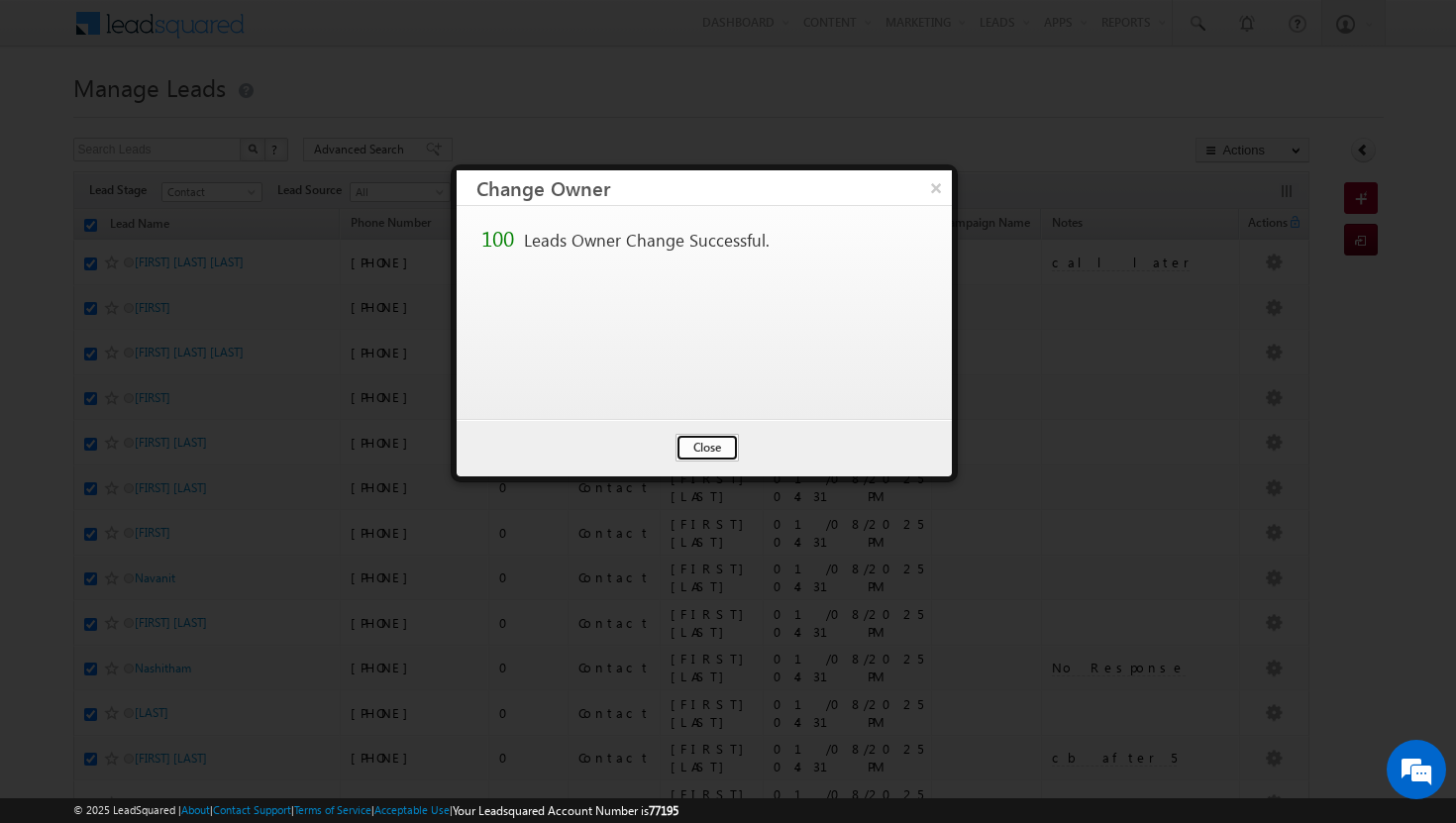 click on "Close" at bounding box center [707, 448] 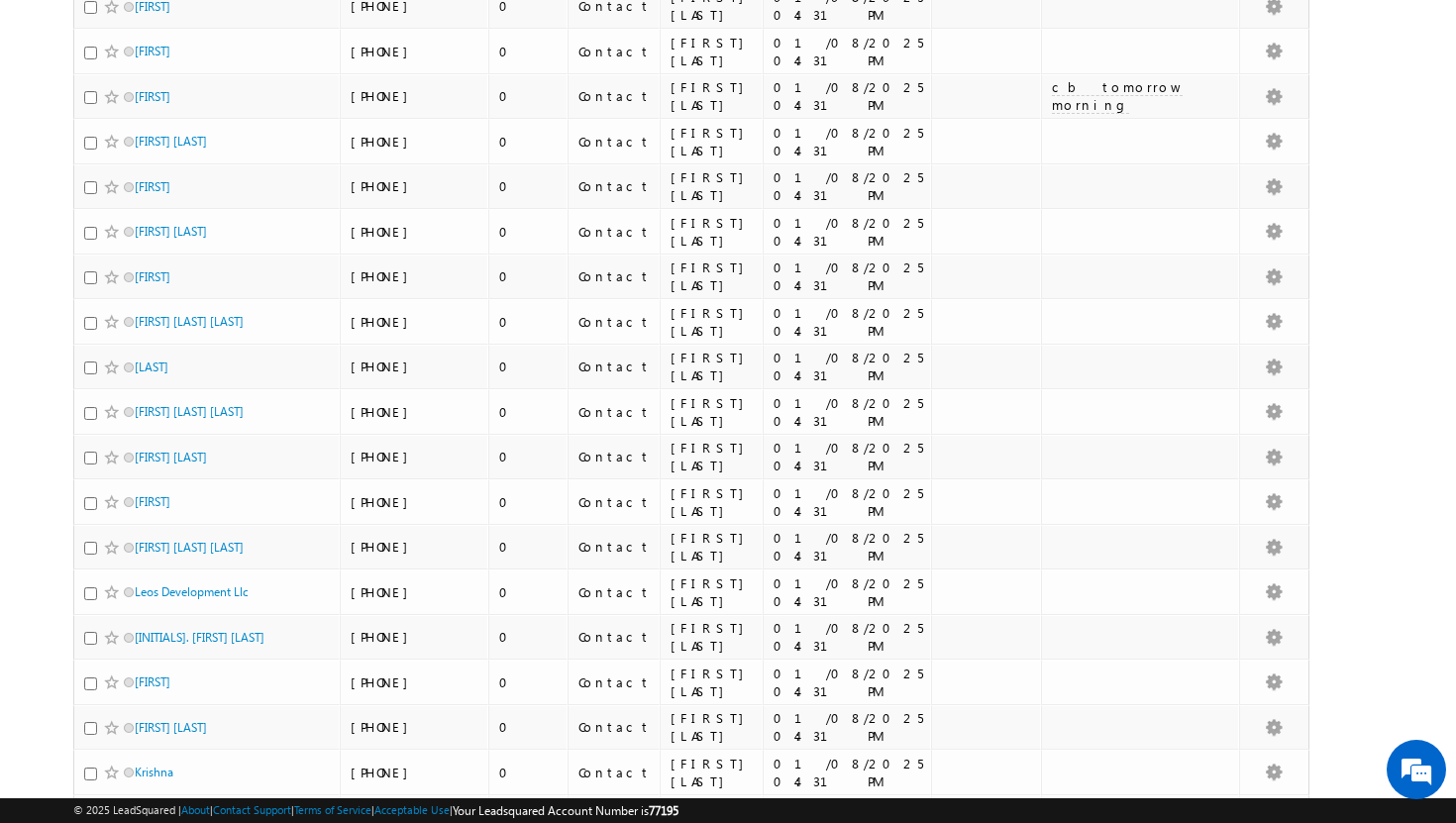 scroll, scrollTop: 4146, scrollLeft: 0, axis: vertical 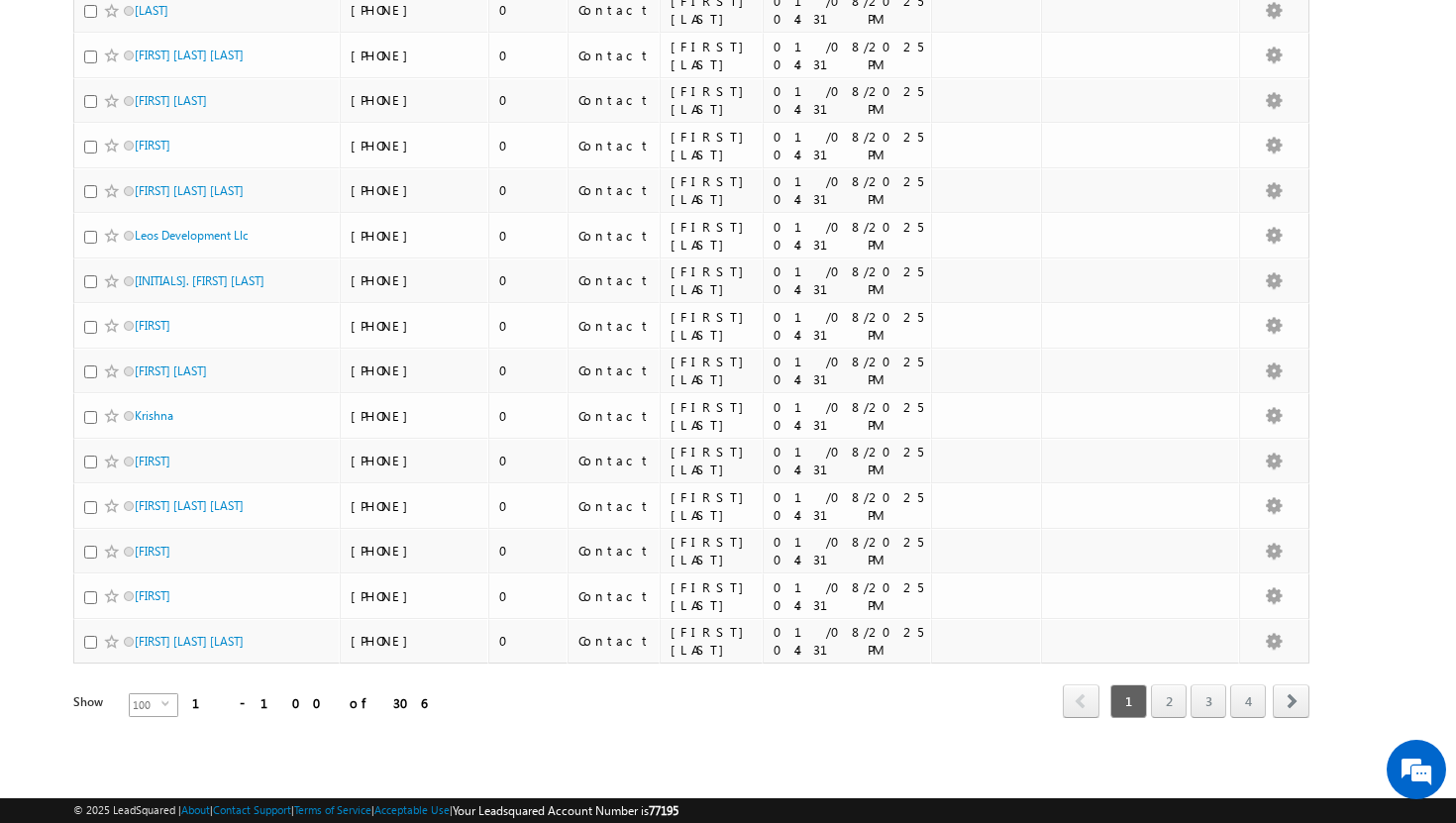 click on "select" at bounding box center (169, 711) 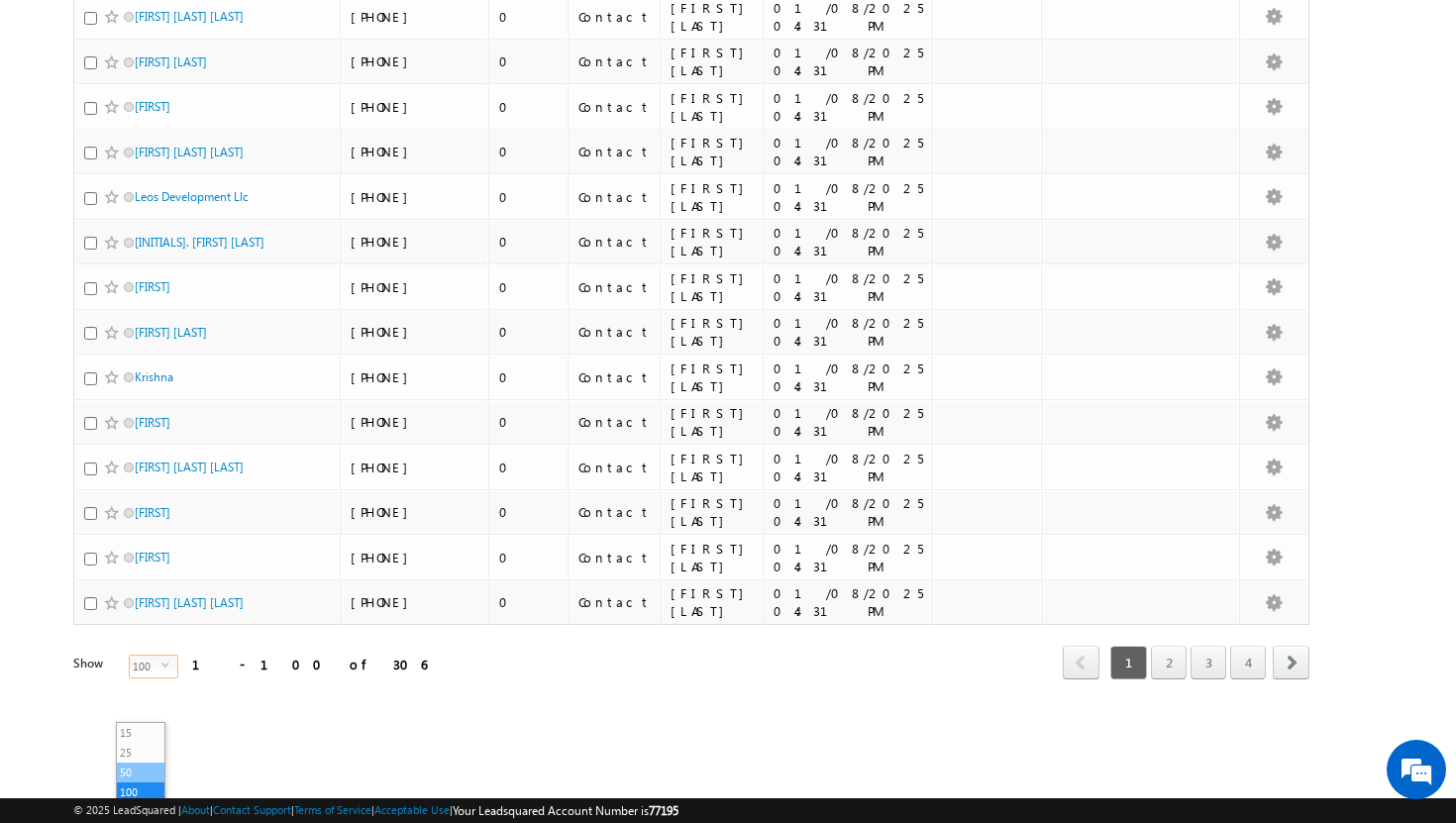 click on "50" at bounding box center [141, 772] 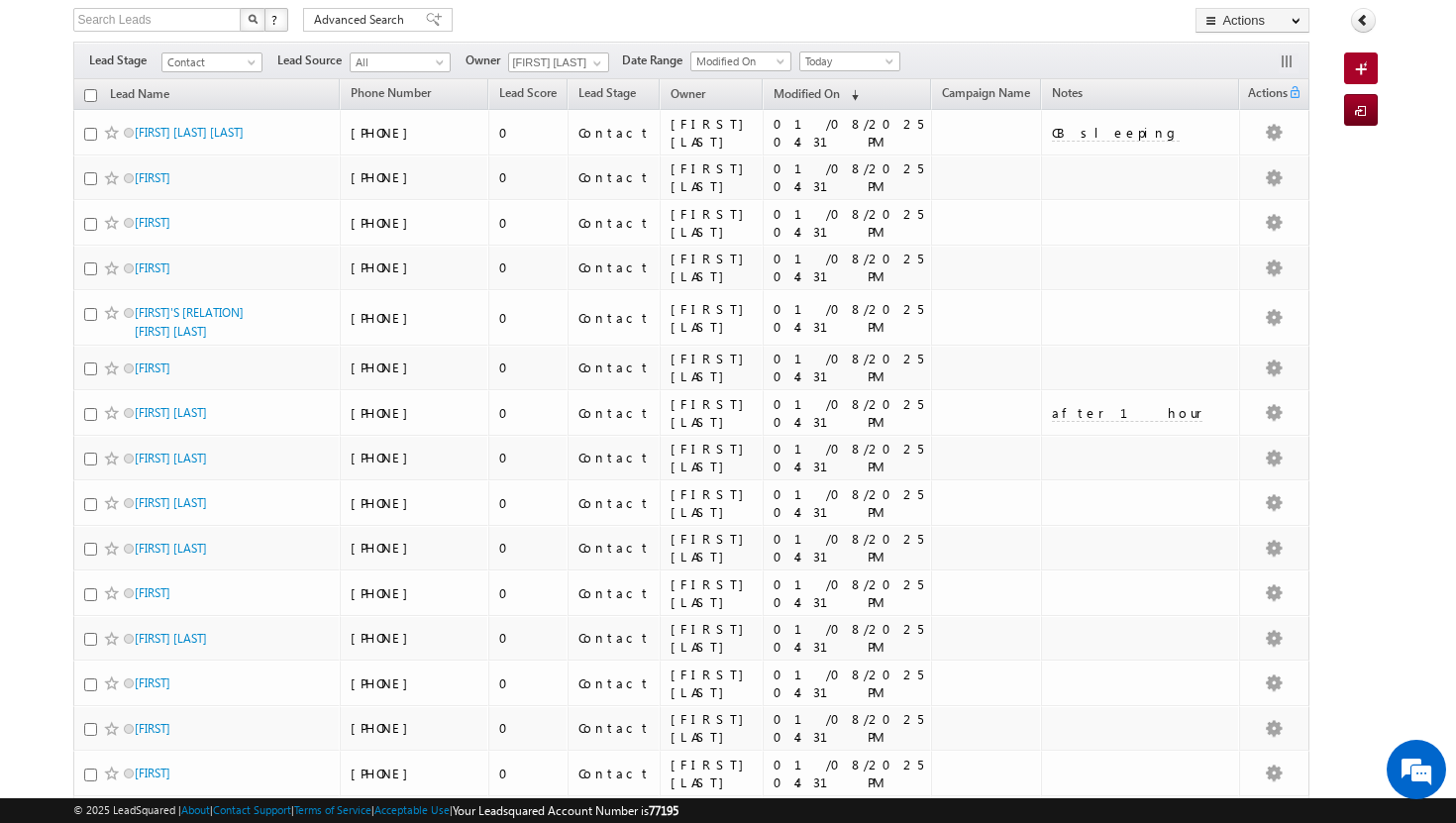 scroll, scrollTop: 0, scrollLeft: 0, axis: both 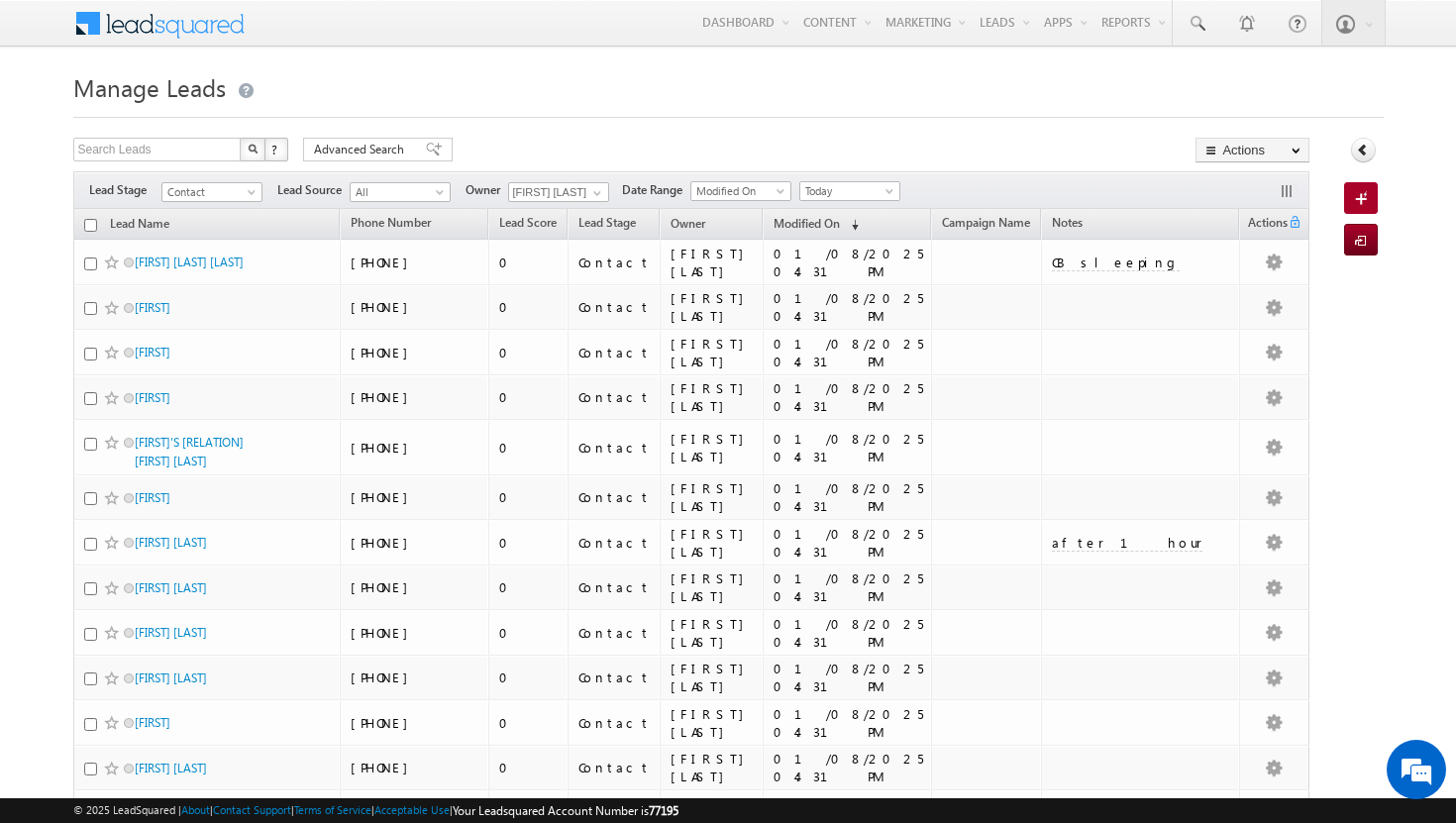 click at bounding box center (90, 225) 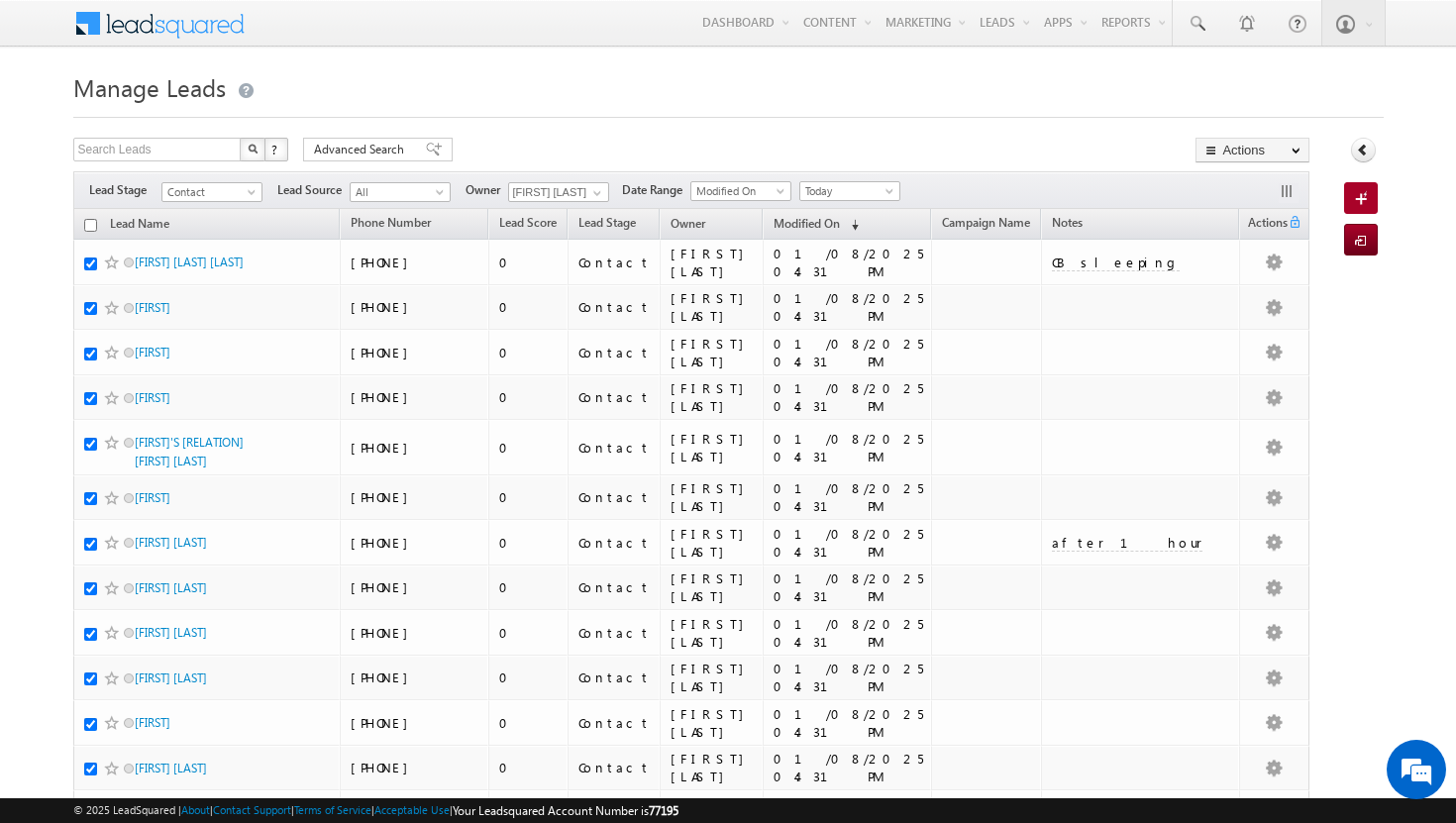 checkbox on "true" 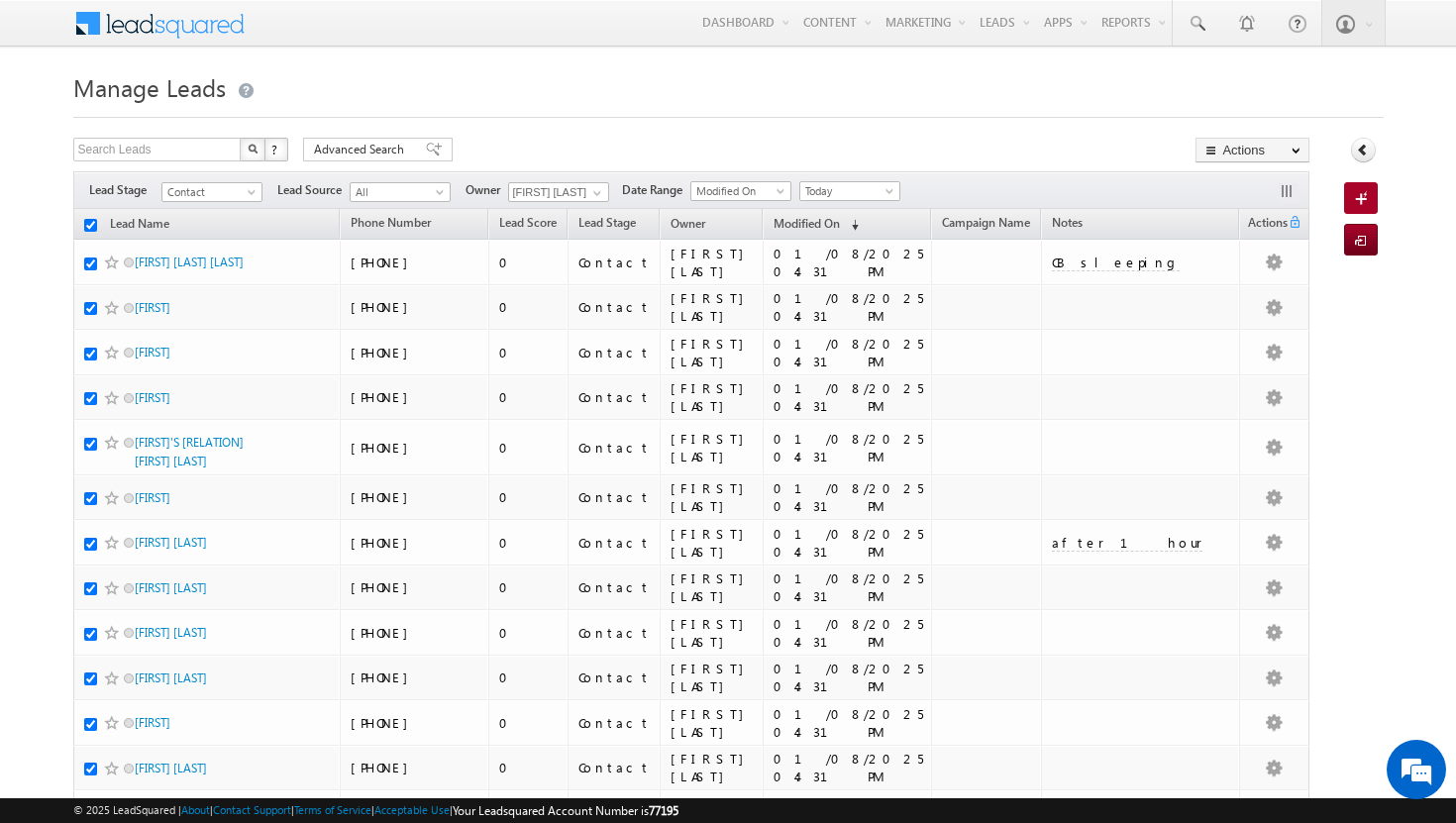 checkbox on "true" 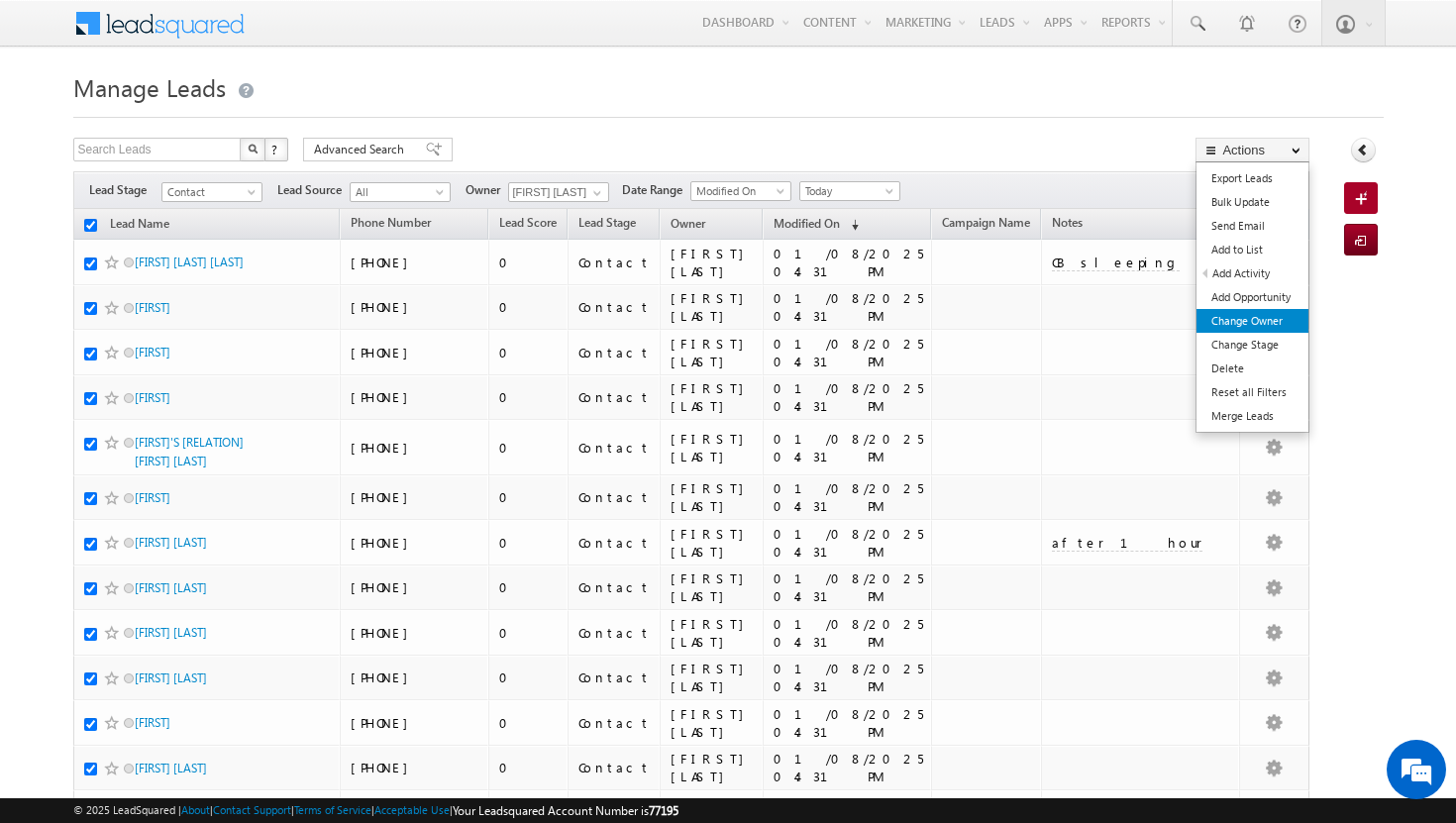 click on "Change Owner" at bounding box center [1252, 321] 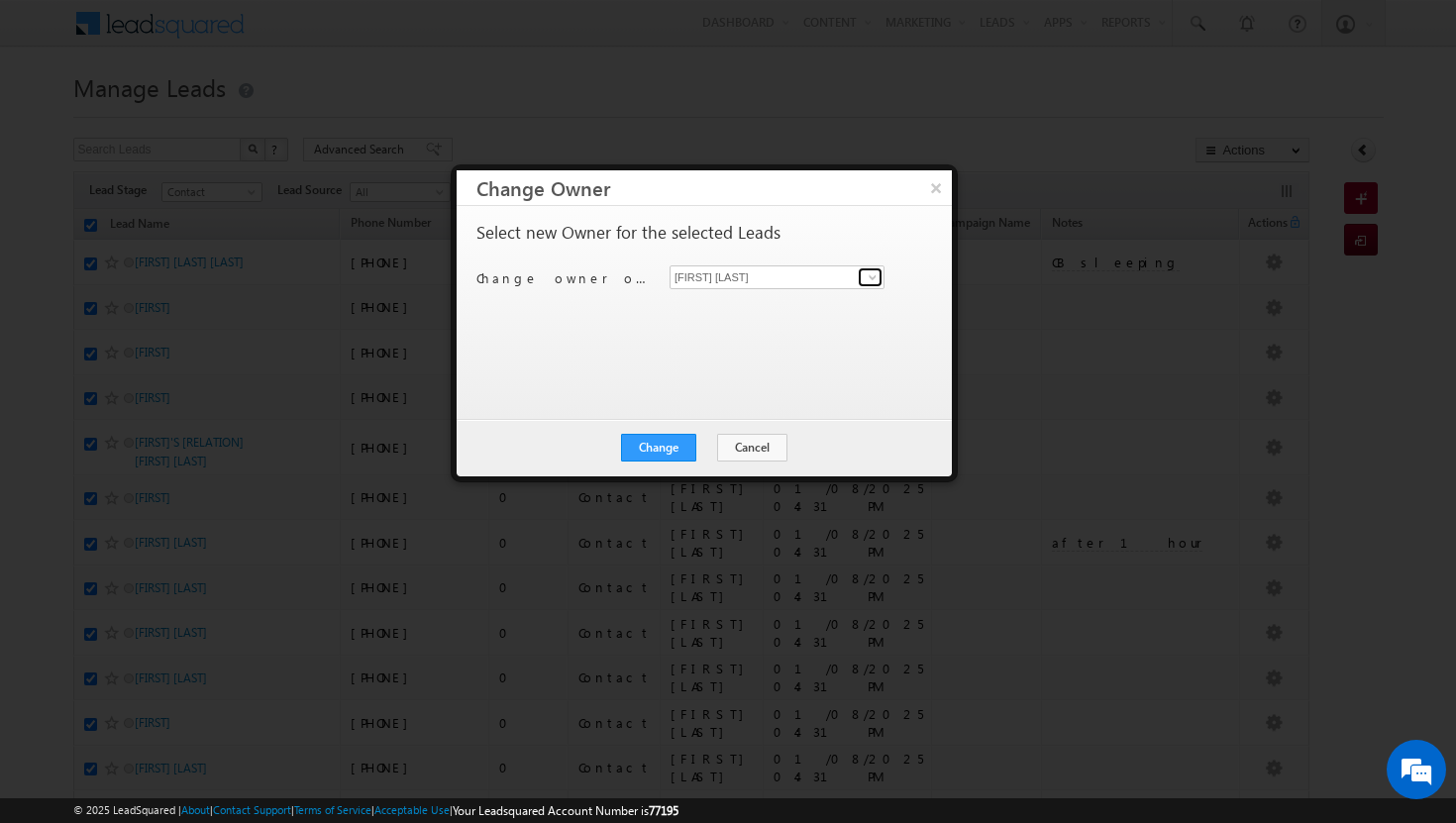 click at bounding box center [873, 277] 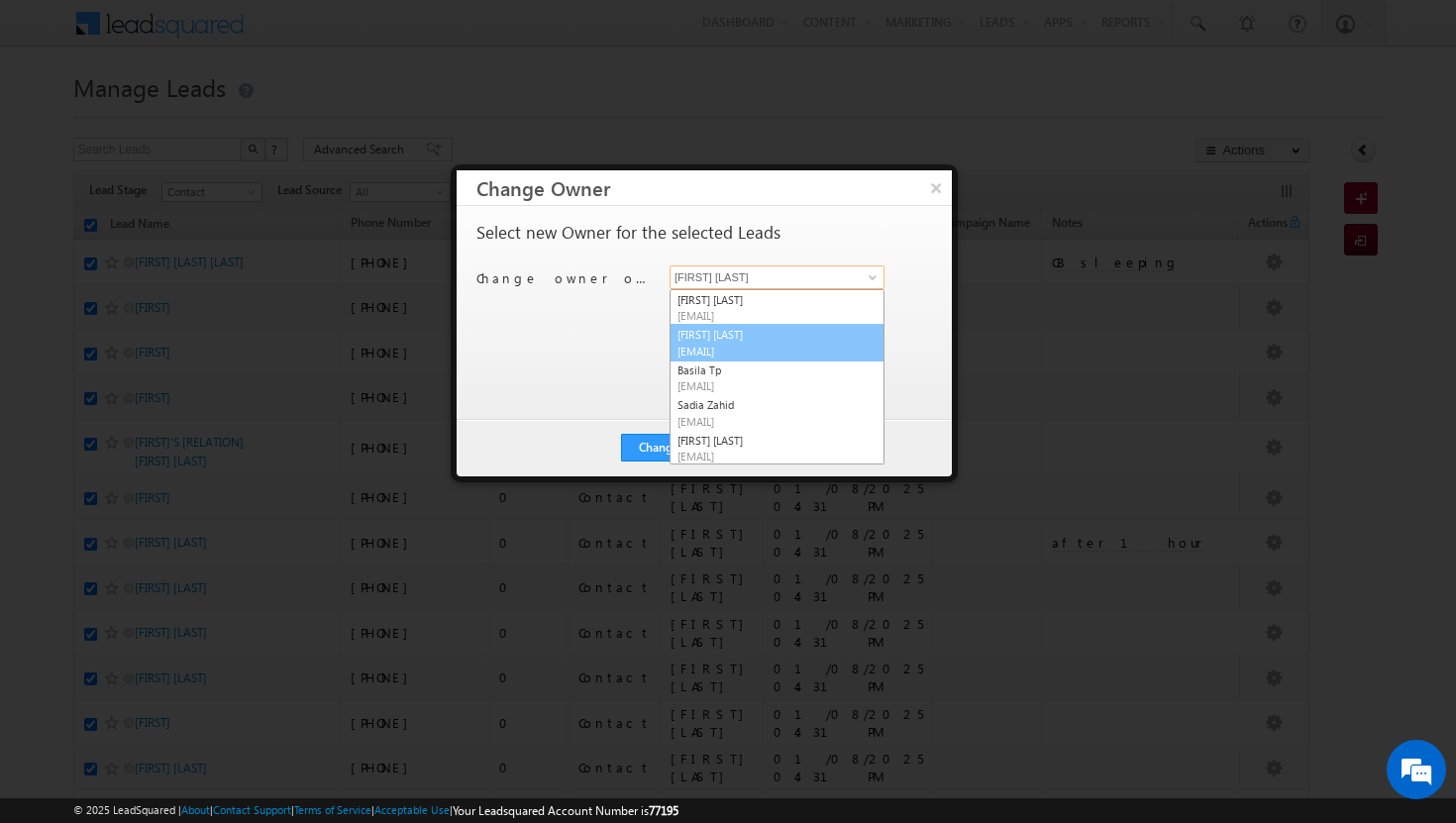 click on "[EMAIL]" at bounding box center (767, 351) 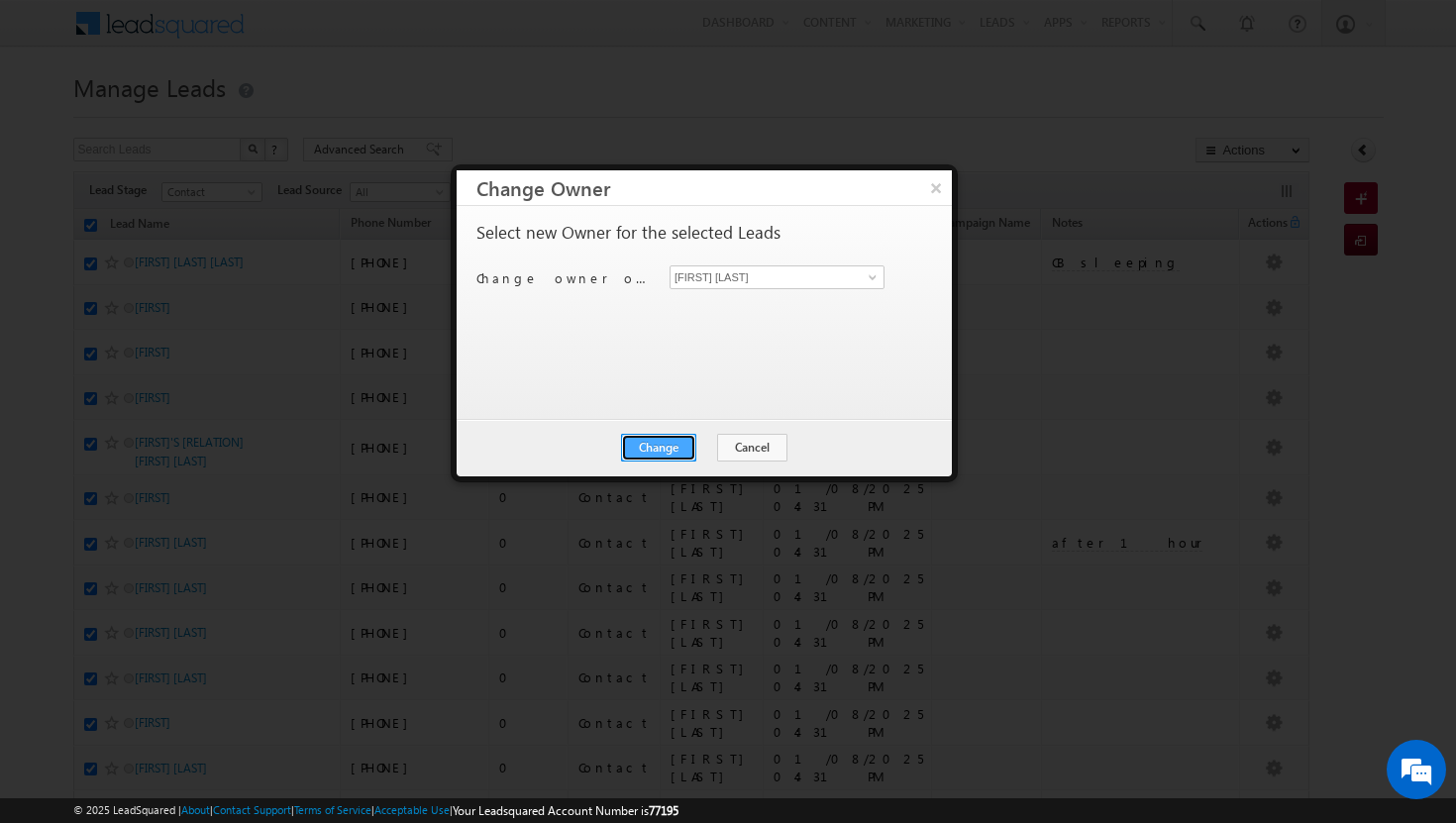 click on "Change" at bounding box center [659, 448] 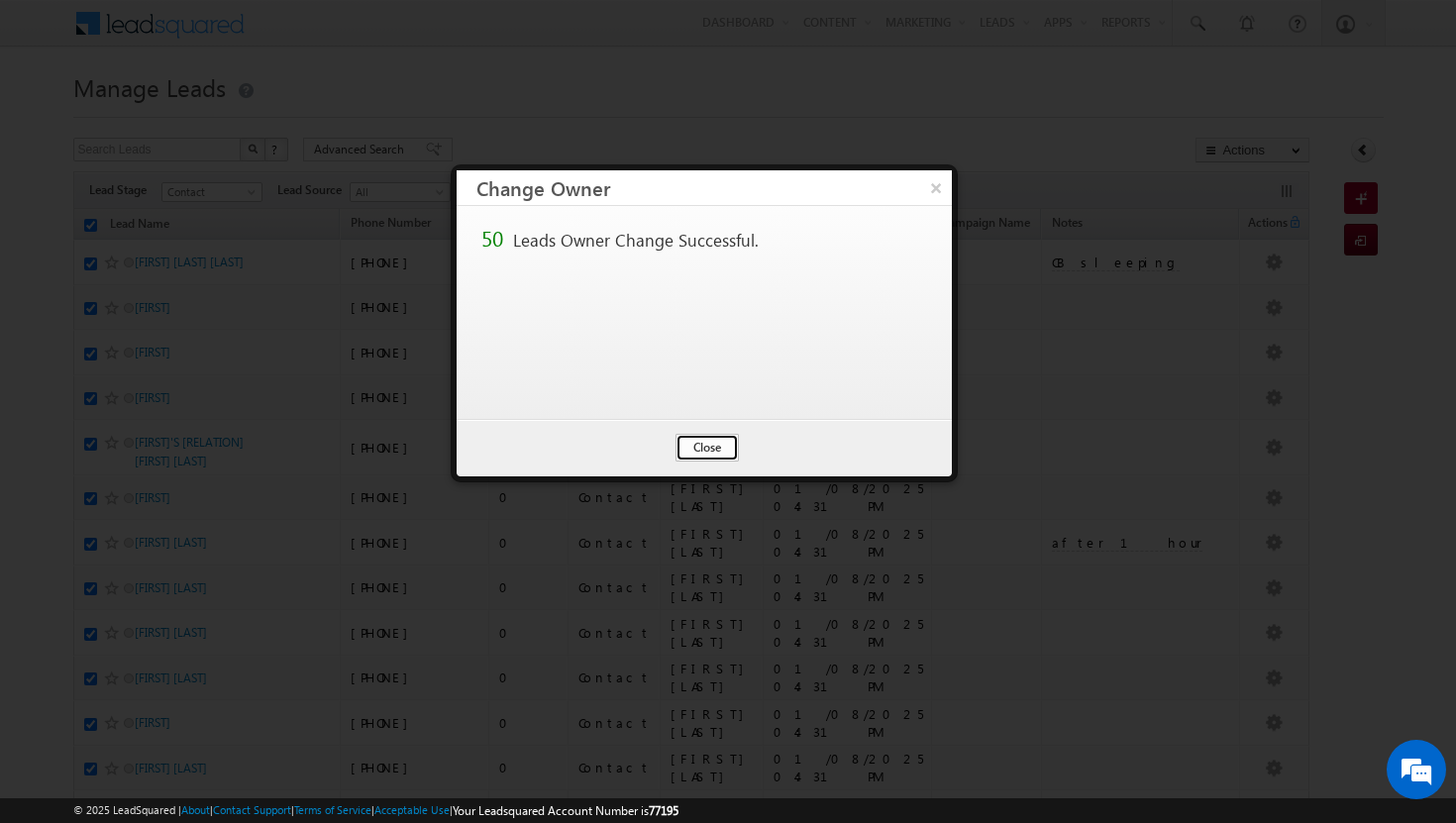 click on "Close" at bounding box center [707, 448] 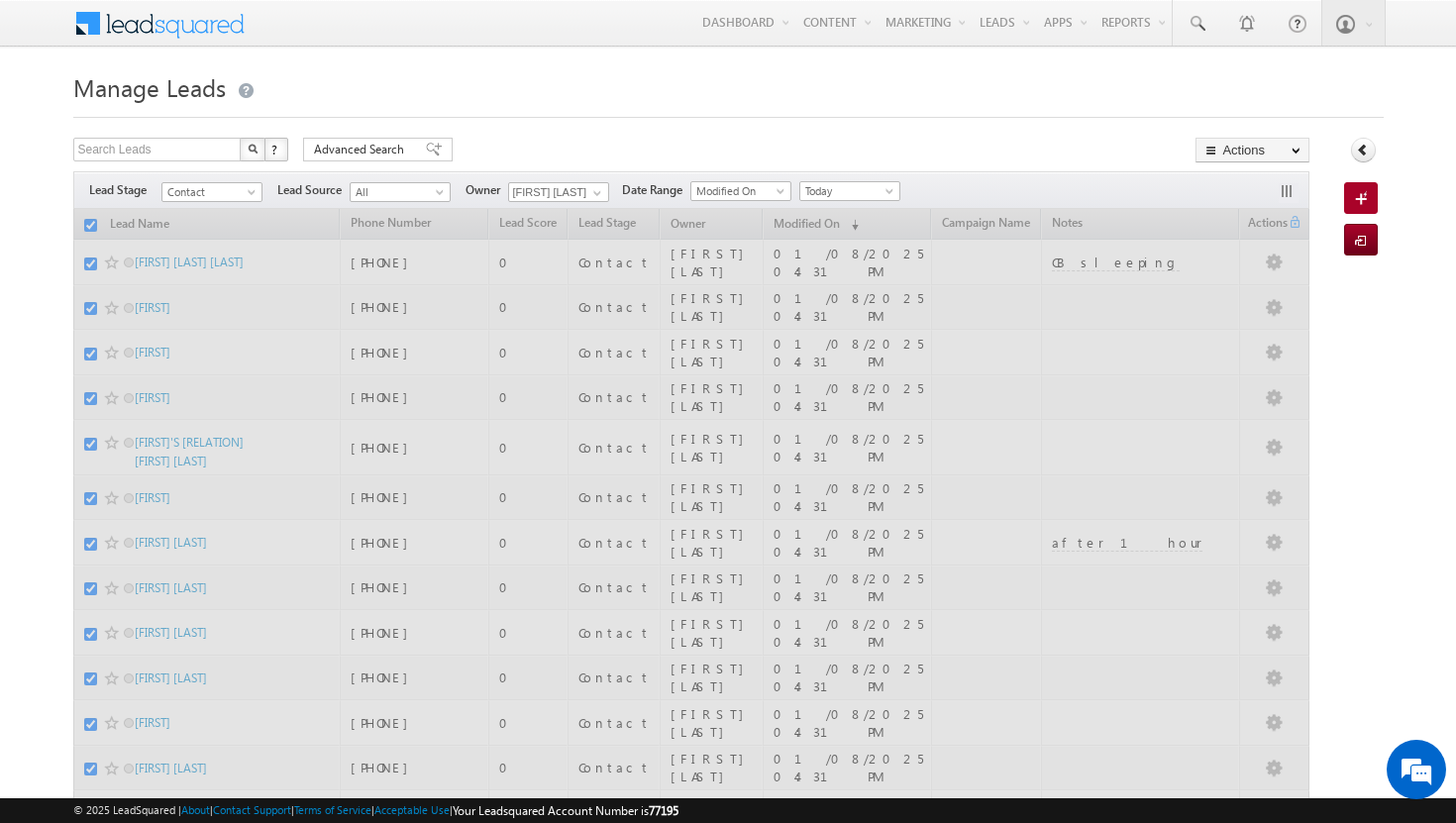 checkbox on "false" 